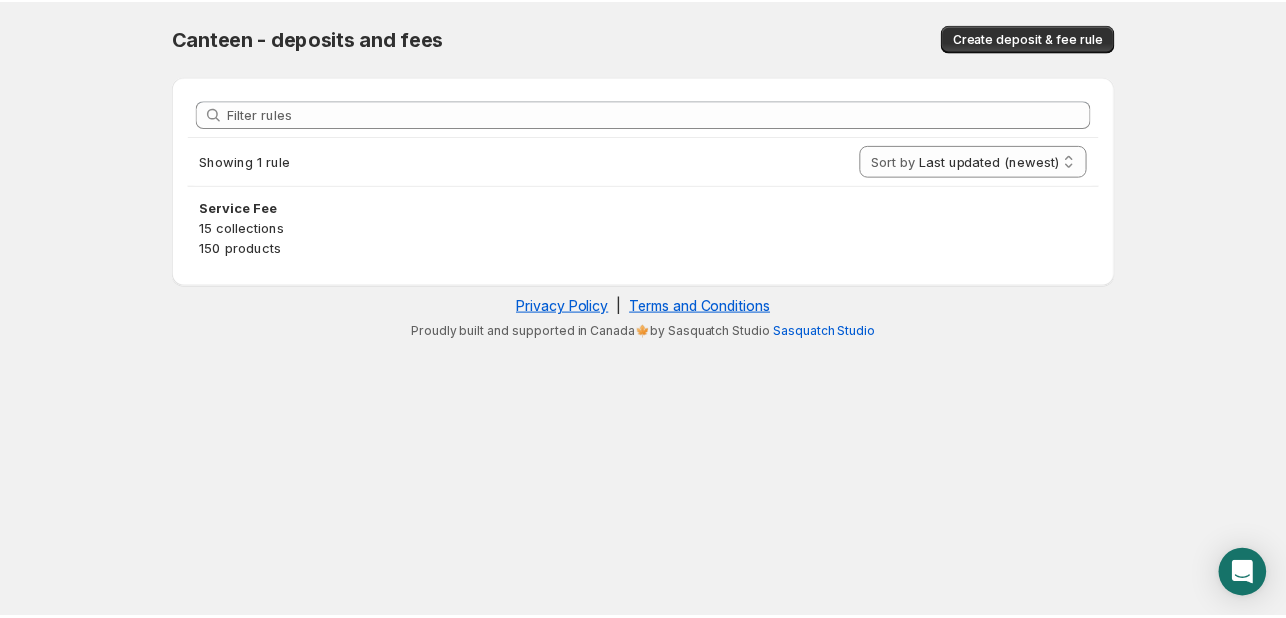 scroll, scrollTop: 0, scrollLeft: 0, axis: both 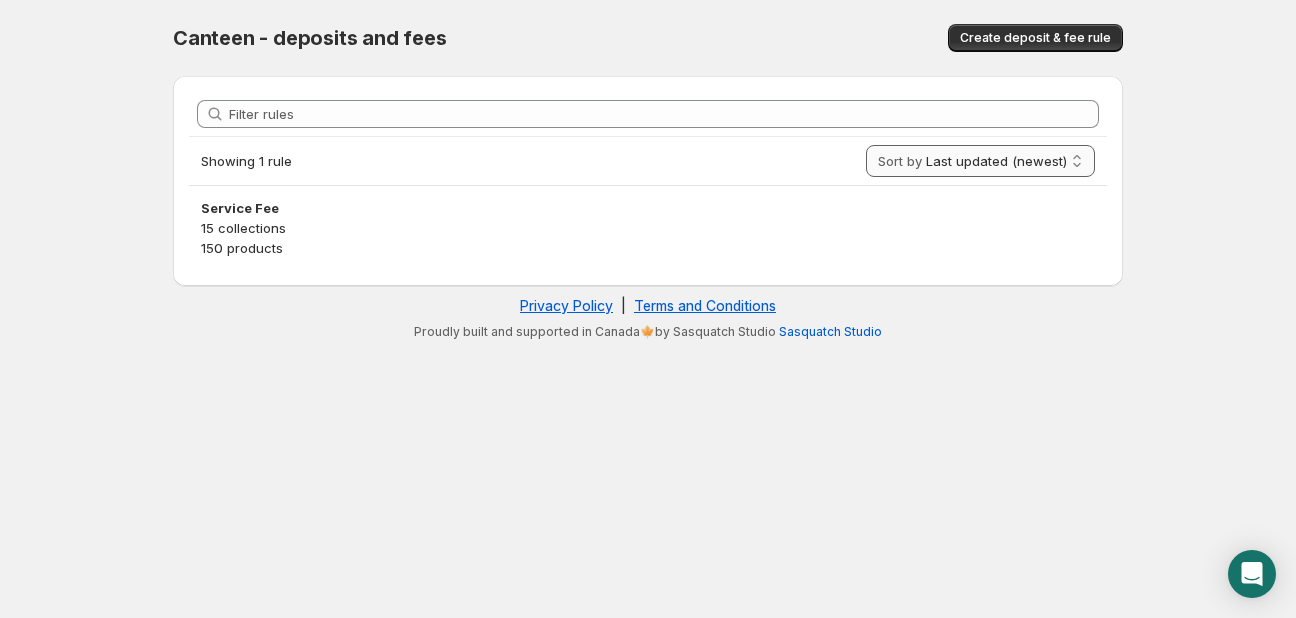 click on "Last updated (newest) Last updated (oldest)" at bounding box center [980, 161] 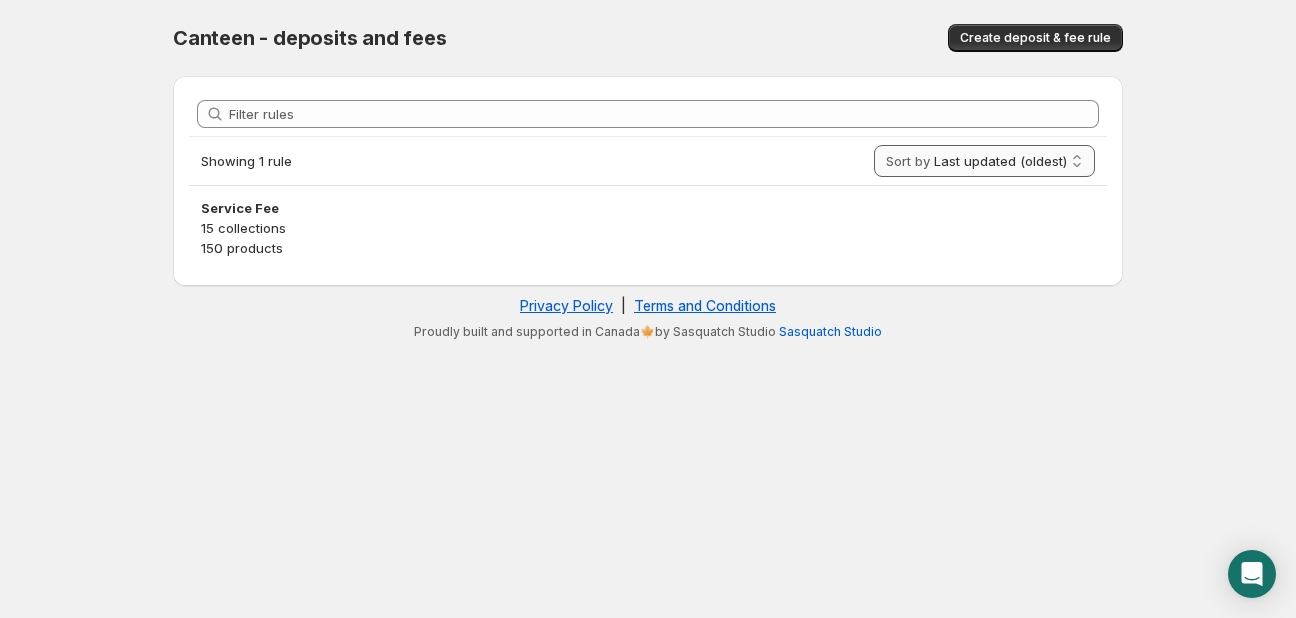 click on "Last updated (newest) Last updated (oldest)" at bounding box center [984, 161] 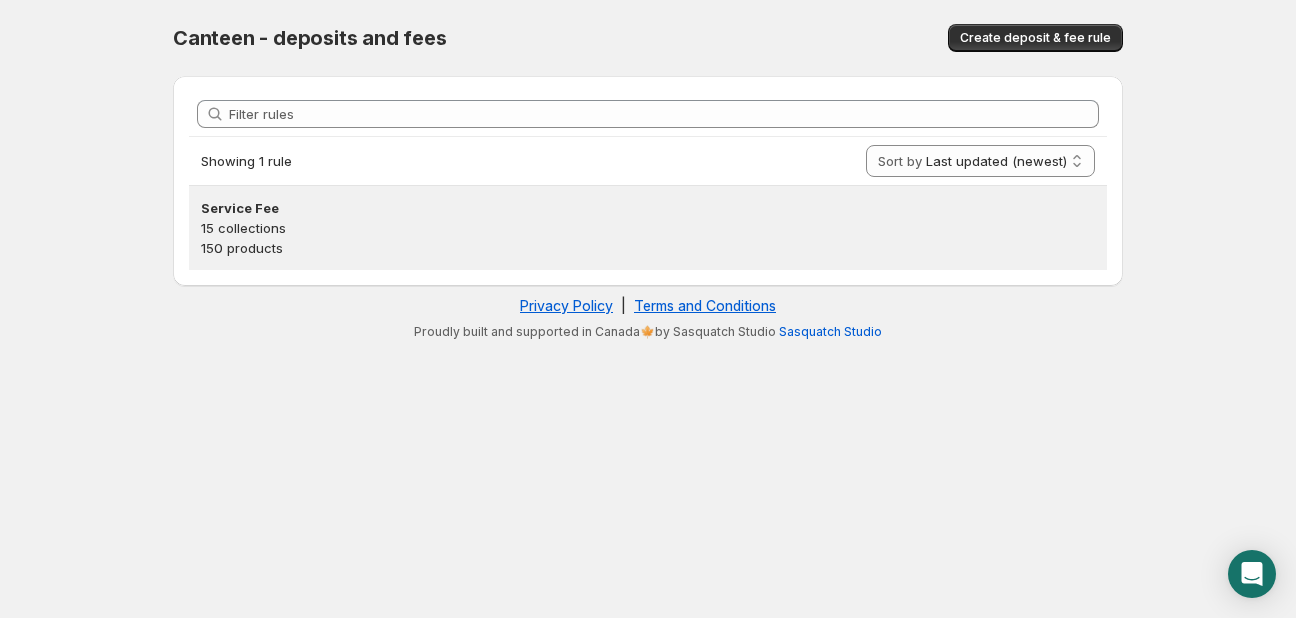 click on "15   collections" at bounding box center [648, 228] 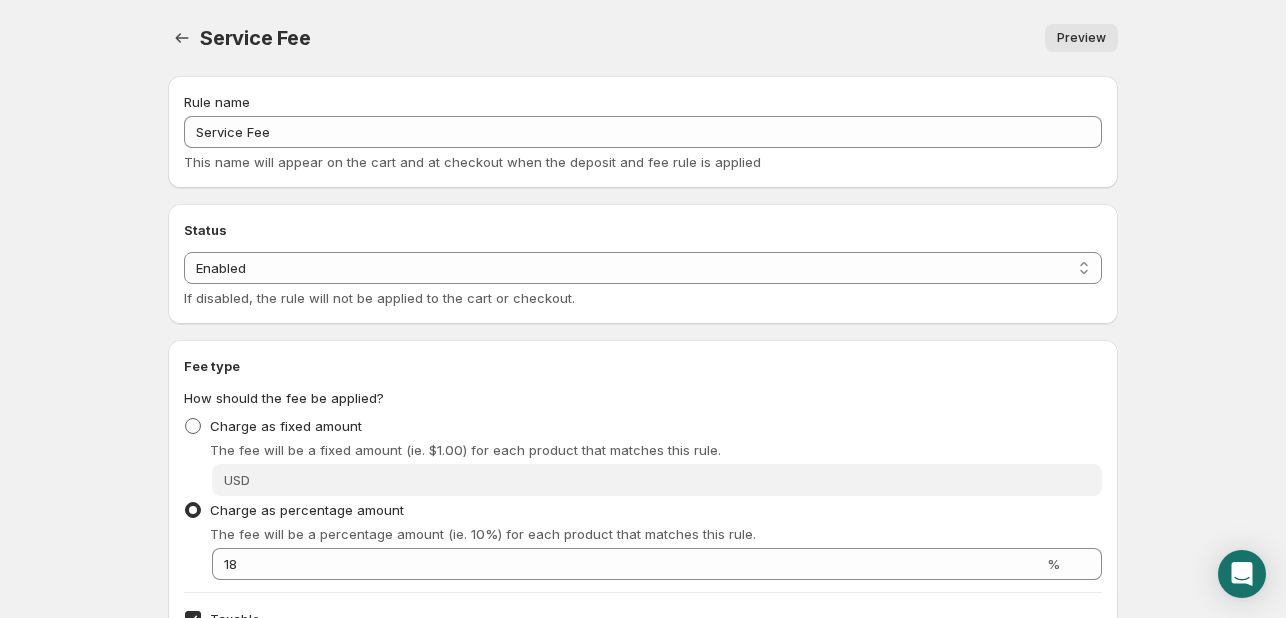 click on "Charge as fixed amount" at bounding box center (286, 426) 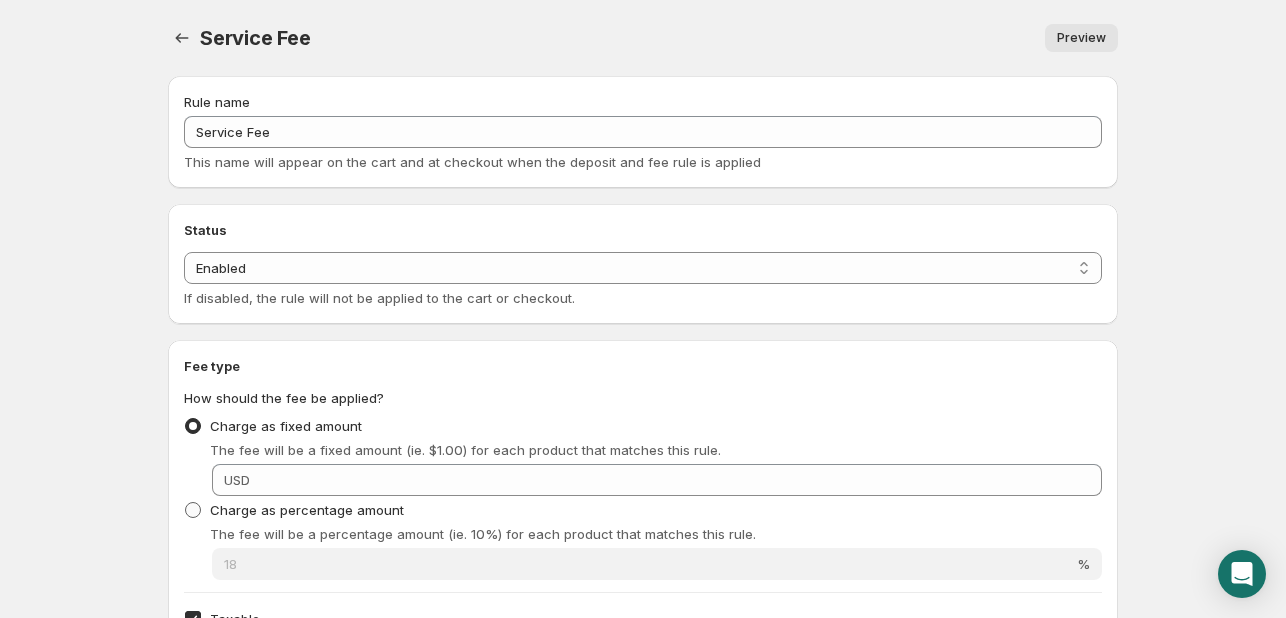 click on "Charge as percentage amount" at bounding box center [307, 510] 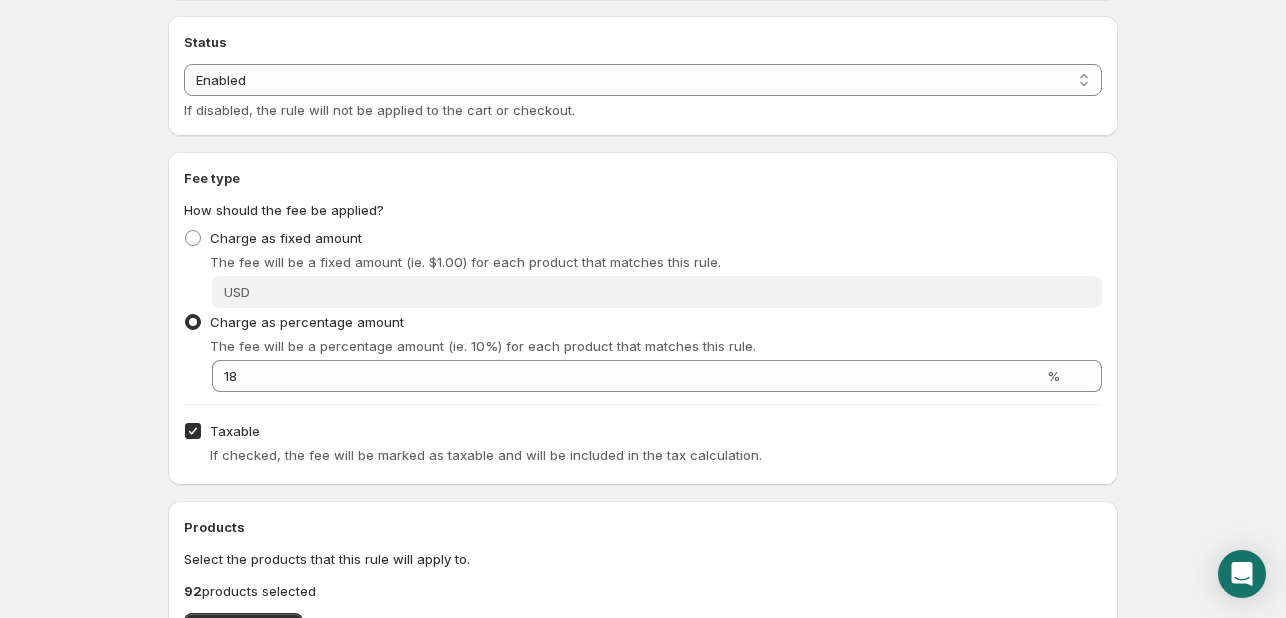 scroll, scrollTop: 200, scrollLeft: 0, axis: vertical 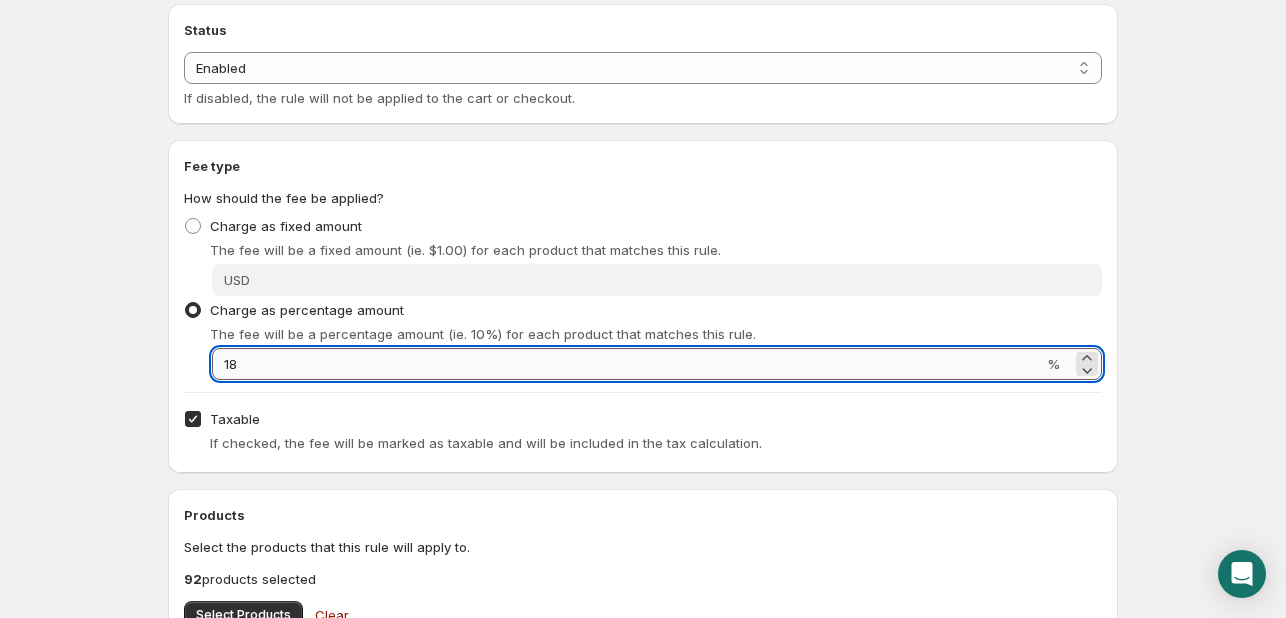 click on "18" at bounding box center [627, 364] 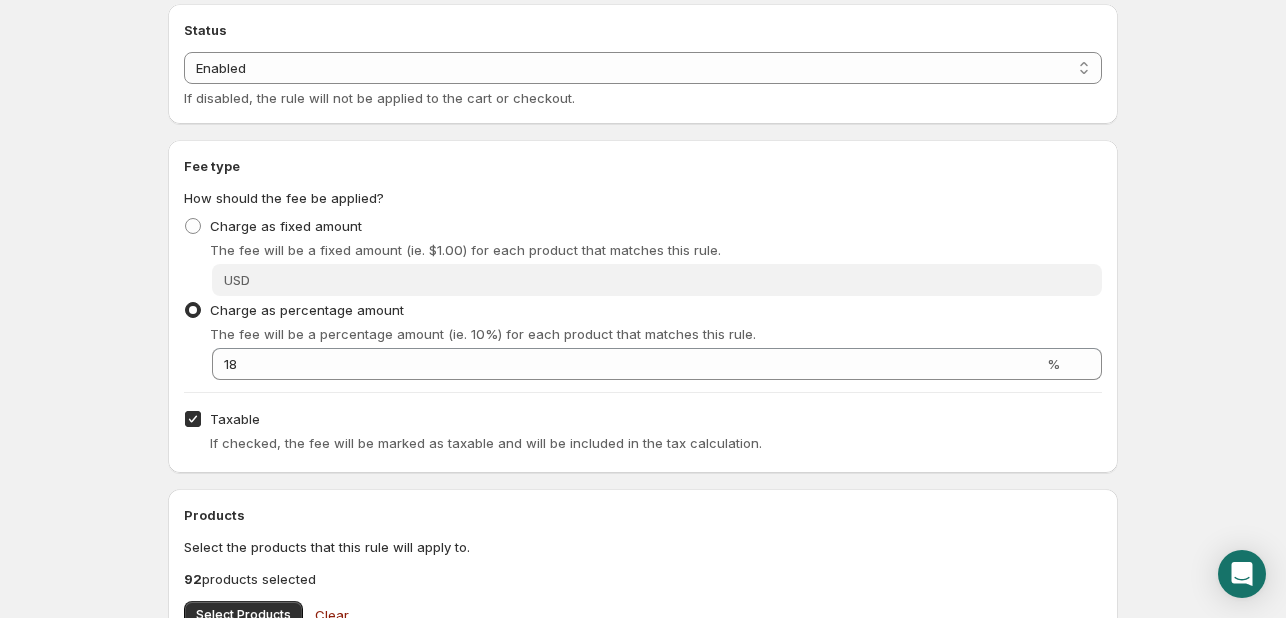 click on "Taxable" at bounding box center [193, 419] 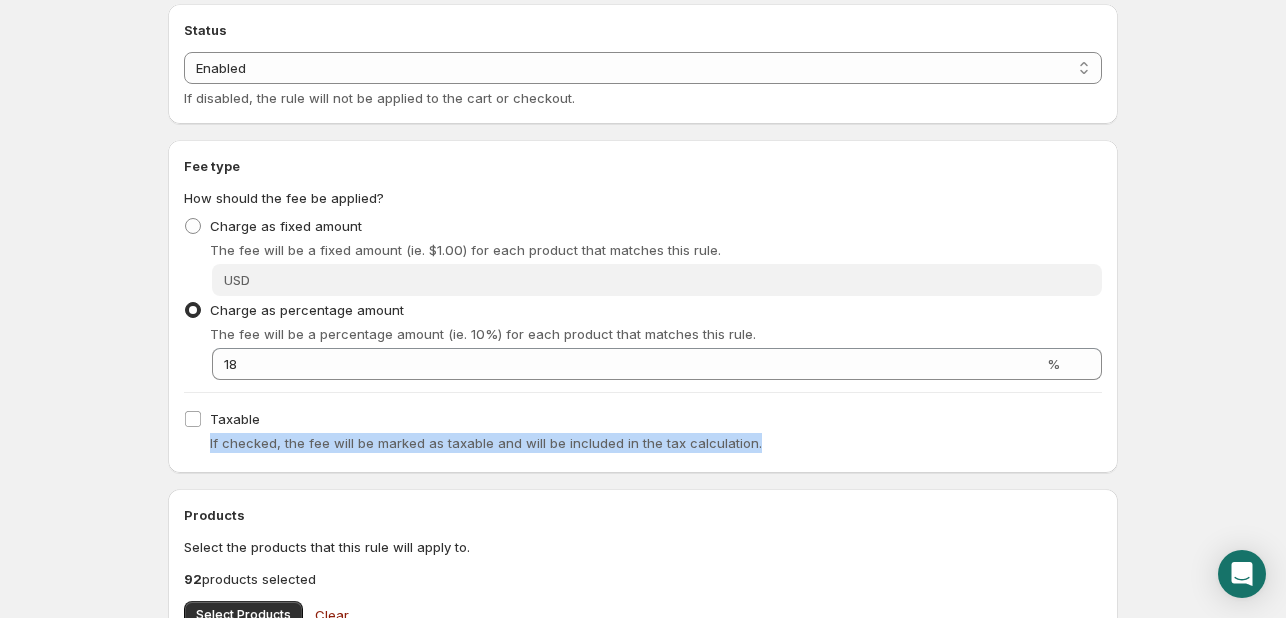 drag, startPoint x: 768, startPoint y: 439, endPoint x: 204, endPoint y: 447, distance: 564.05676 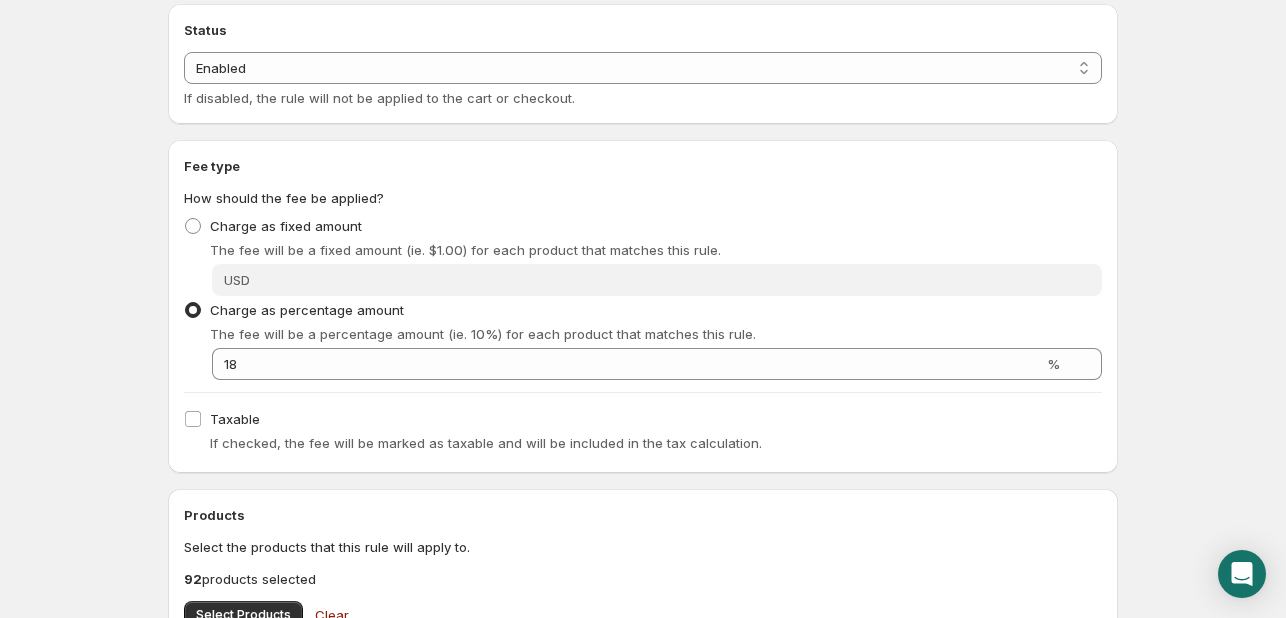 click on "Charge as fixed amount The fee will be a fixed amount (ie. $1.00) for each product that matches this rule." at bounding box center [643, 236] 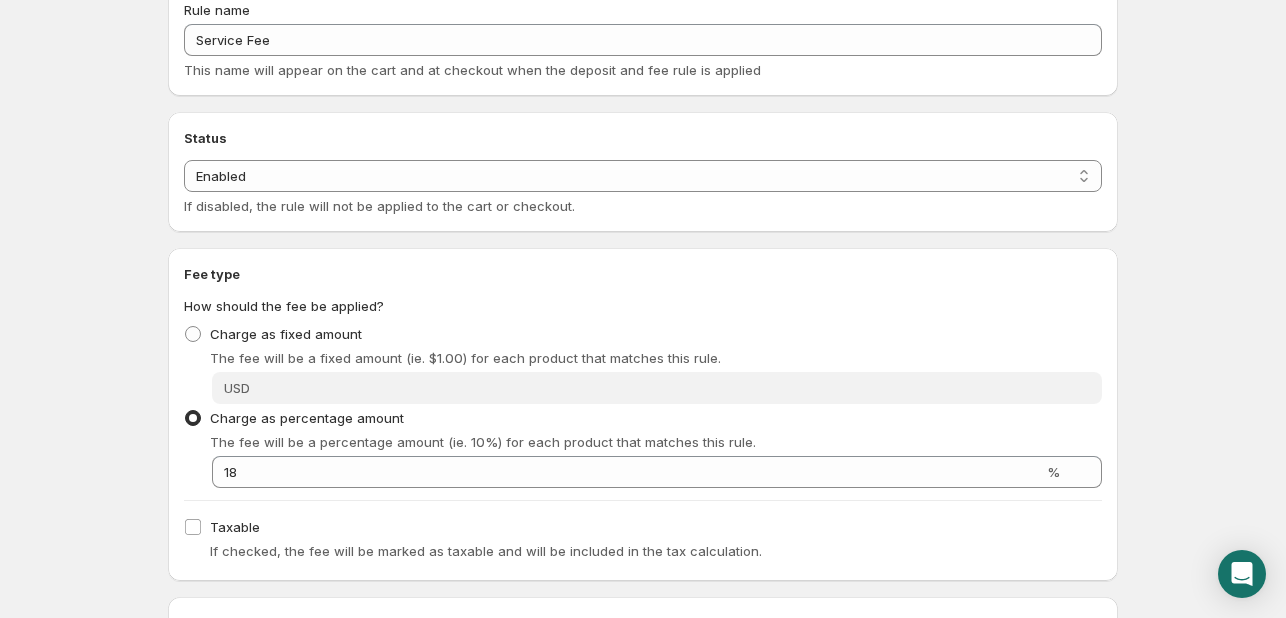 scroll, scrollTop: 0, scrollLeft: 0, axis: both 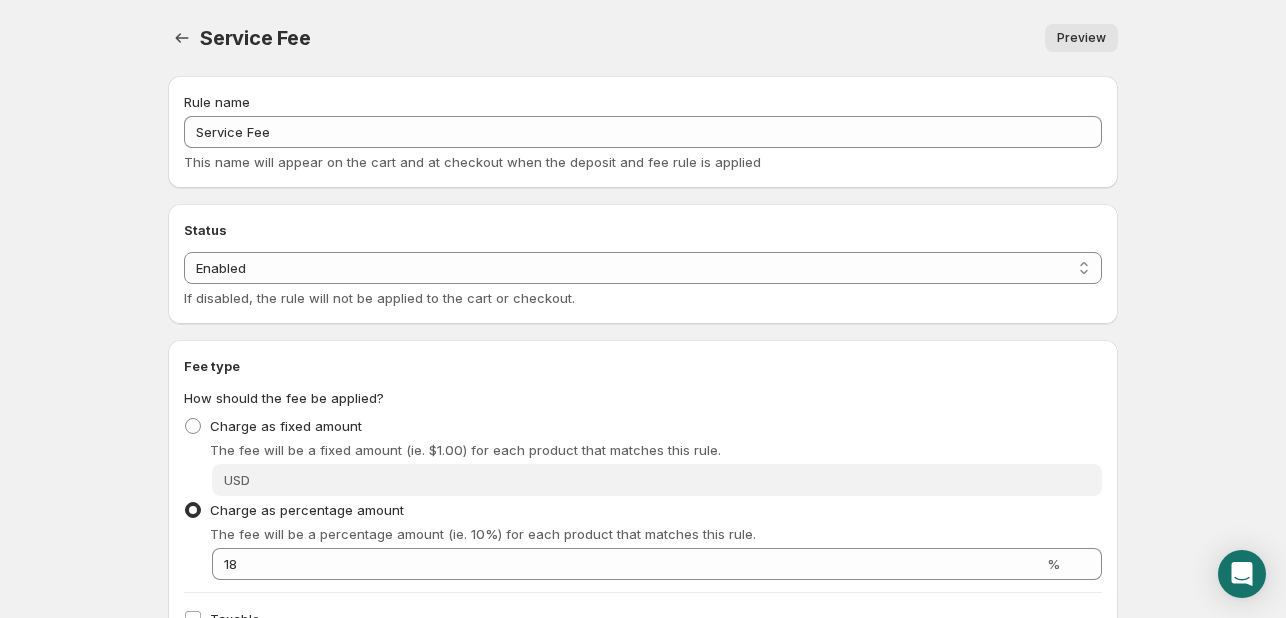 click on "Preview" at bounding box center (1081, 38) 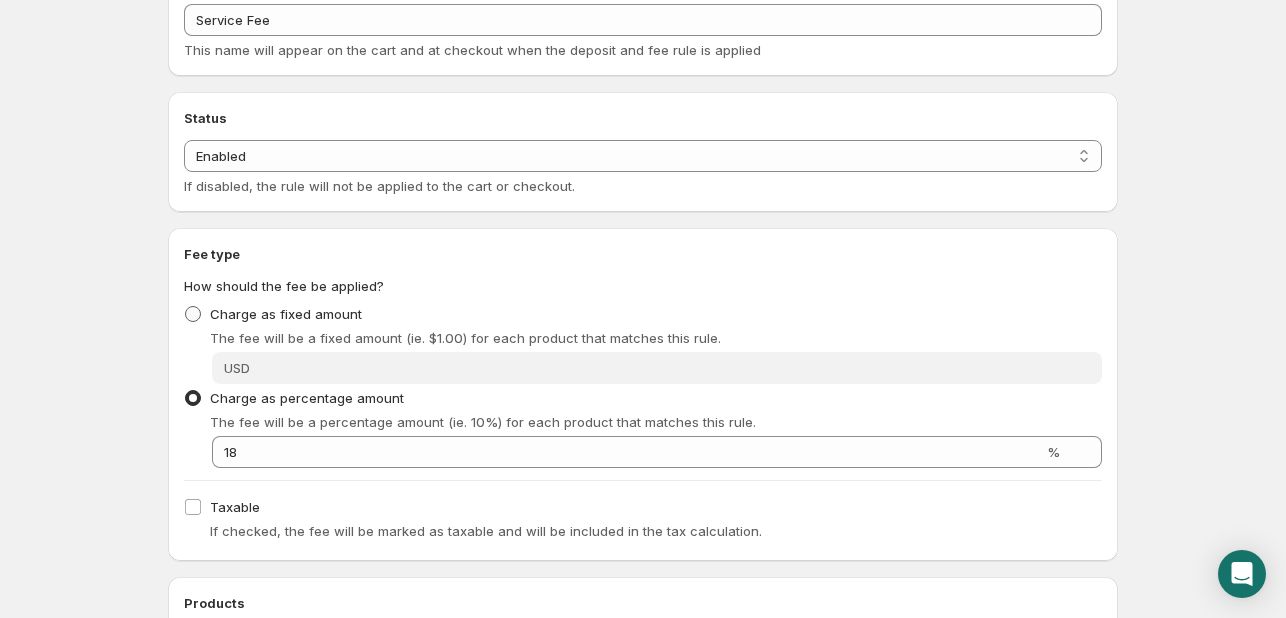 scroll, scrollTop: 400, scrollLeft: 0, axis: vertical 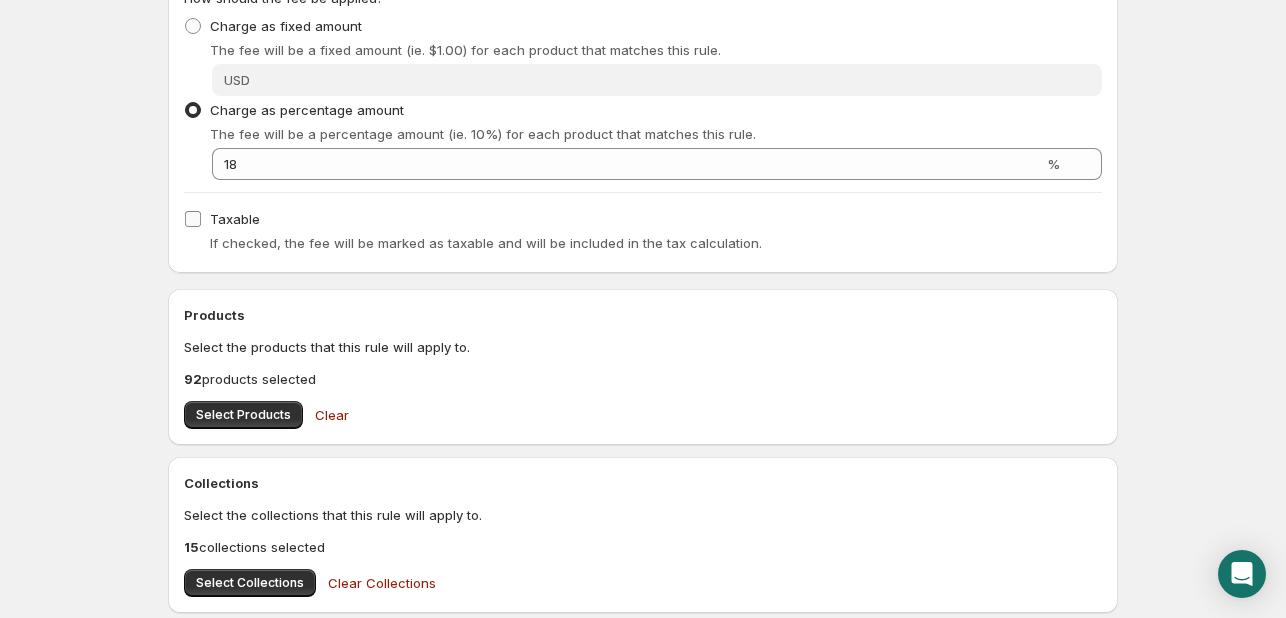 click on "Taxable" at bounding box center [193, 219] 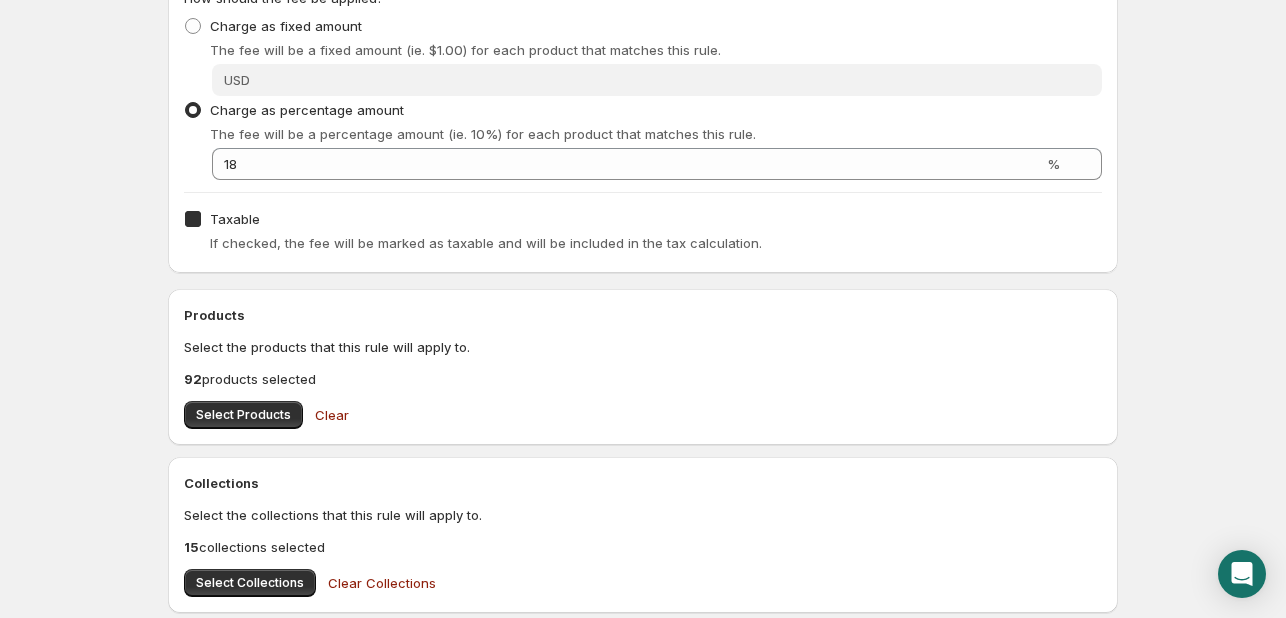 checkbox on "true" 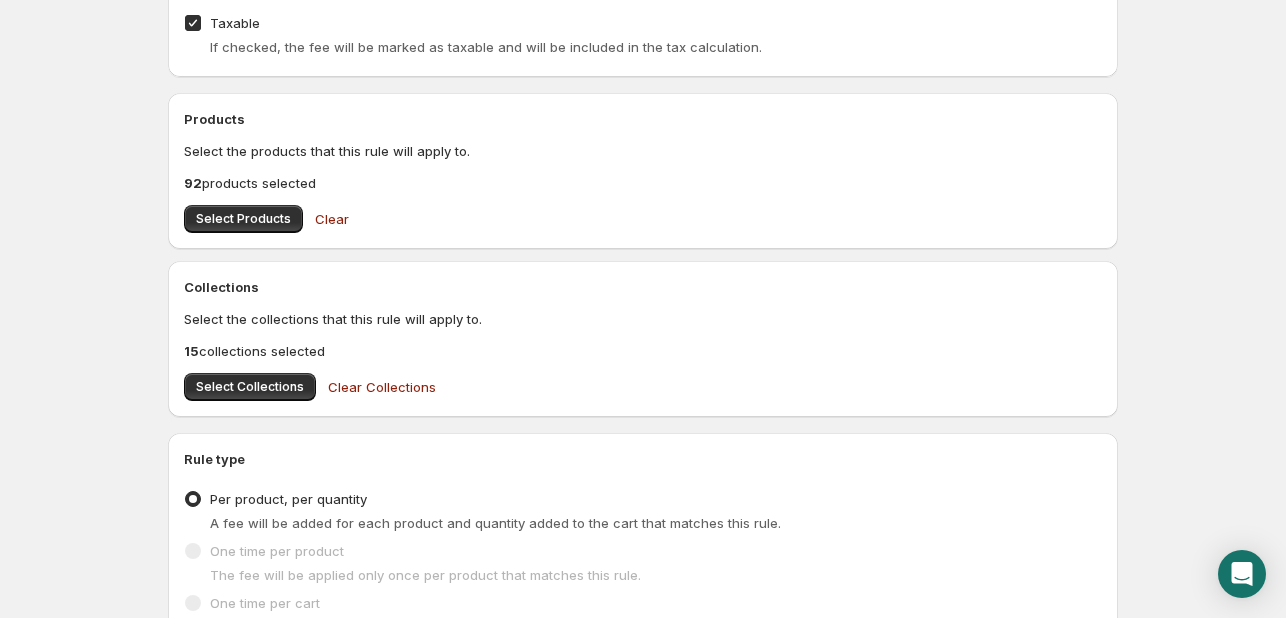 scroll, scrollTop: 600, scrollLeft: 0, axis: vertical 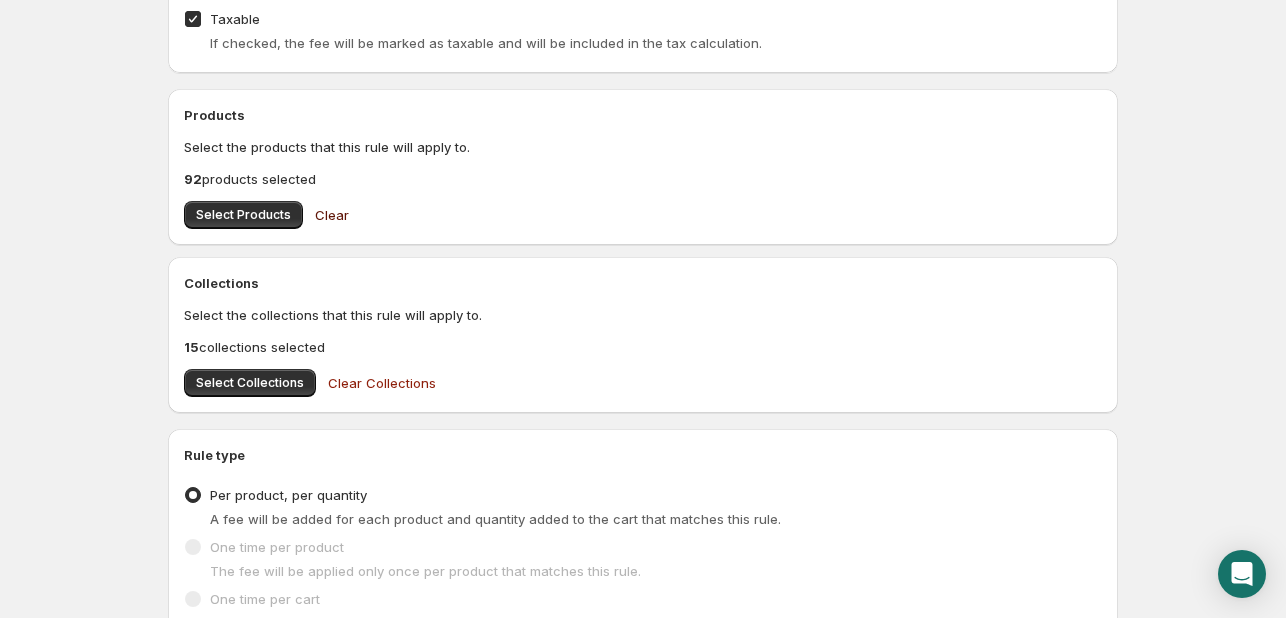click on "Clear" at bounding box center [332, 215] 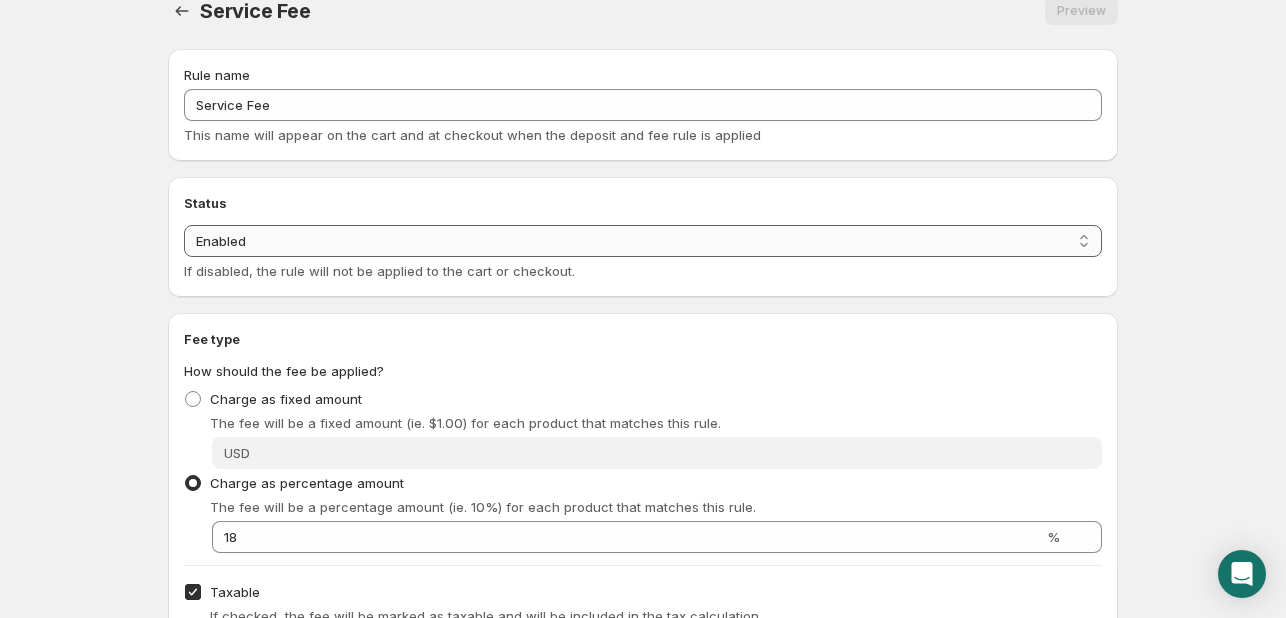 scroll, scrollTop: 0, scrollLeft: 0, axis: both 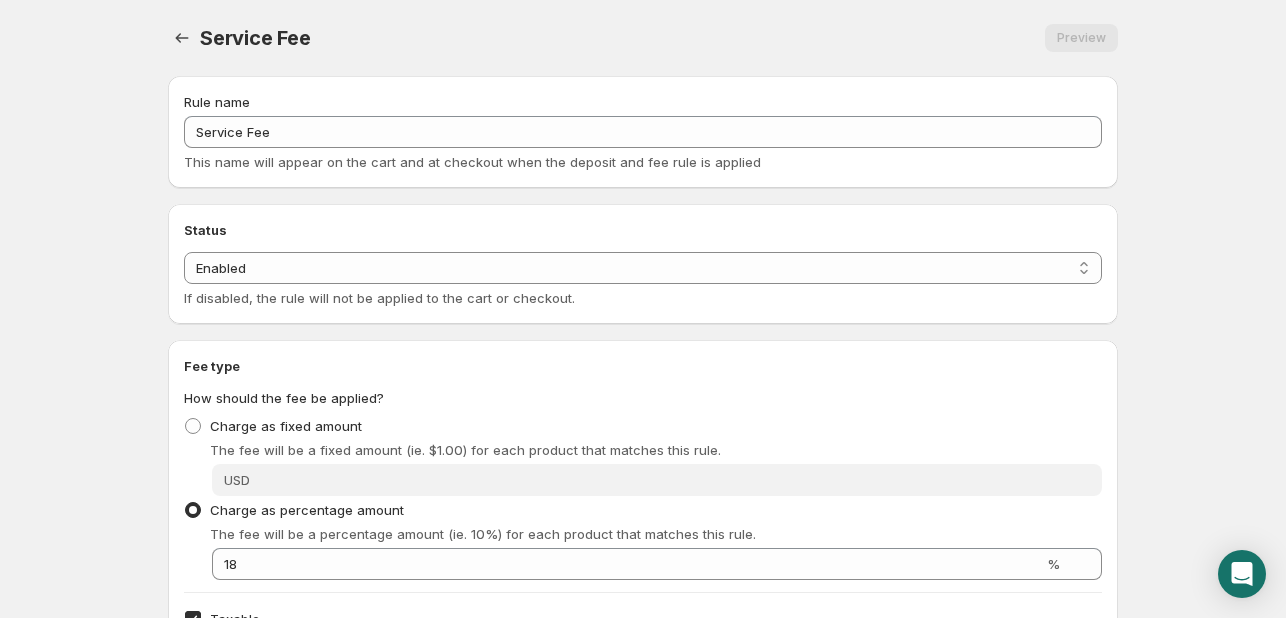 click on "Rule name Service Fee This name will appear on the cart and at checkout when the deposit and fee rule is applied" at bounding box center (643, 132) 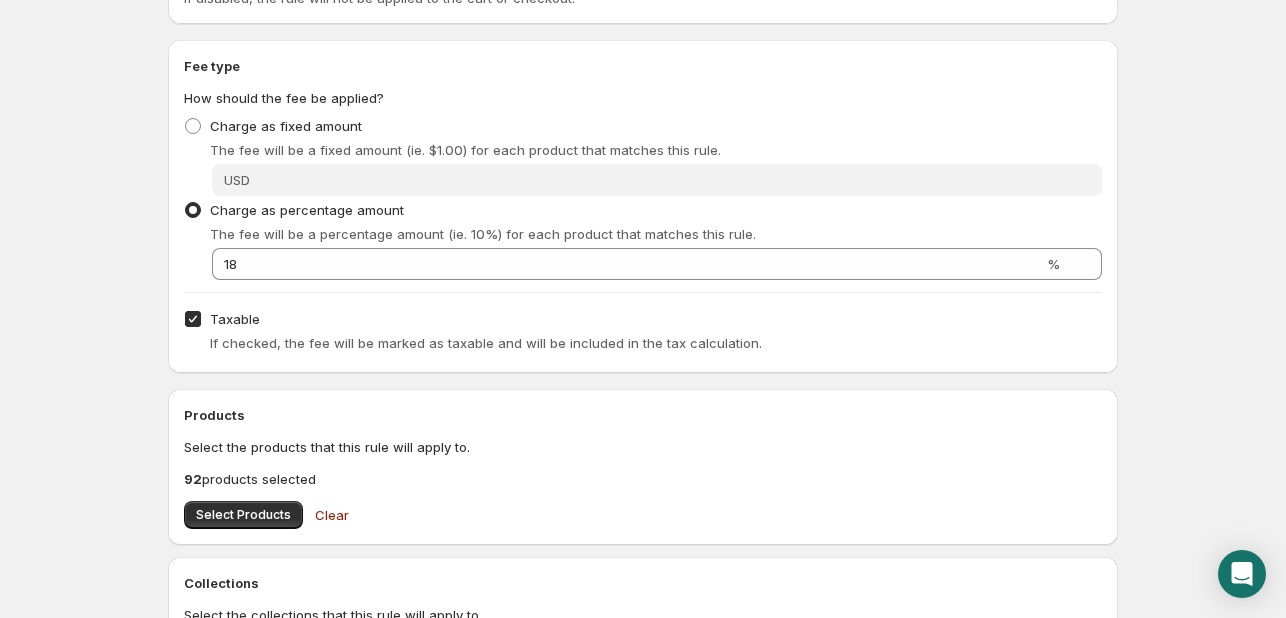 scroll, scrollTop: 400, scrollLeft: 0, axis: vertical 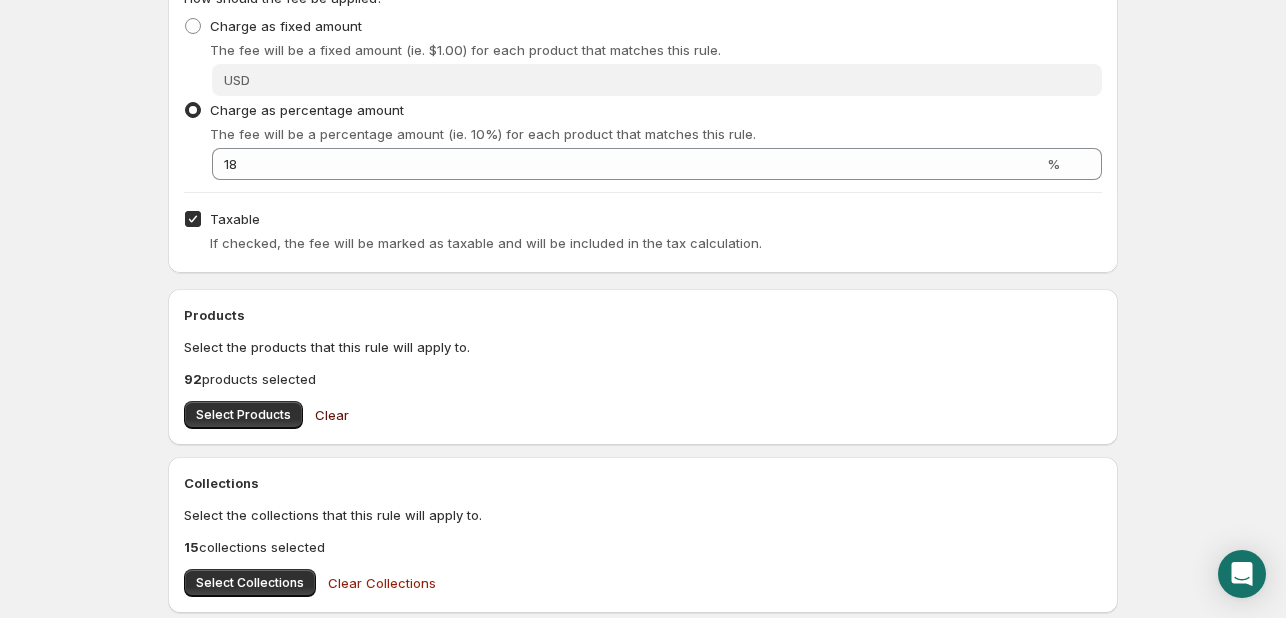 click on "Clear" at bounding box center (332, 415) 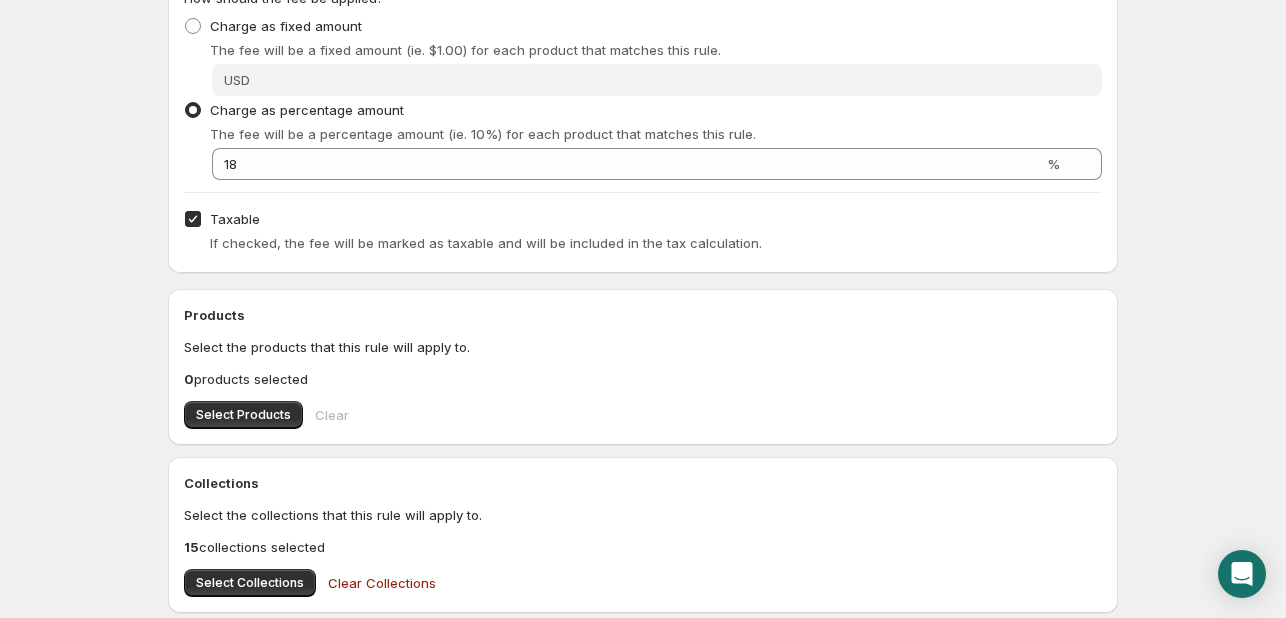 scroll, scrollTop: 0, scrollLeft: 0, axis: both 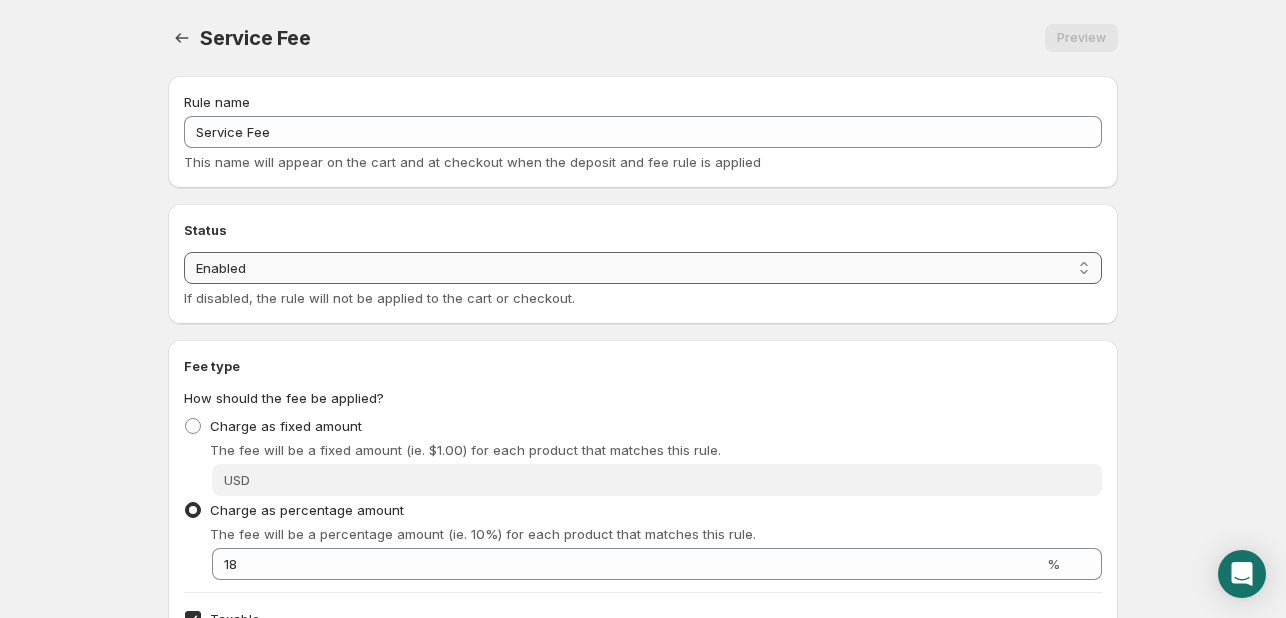 click on "Enabled Disabled" at bounding box center [643, 268] 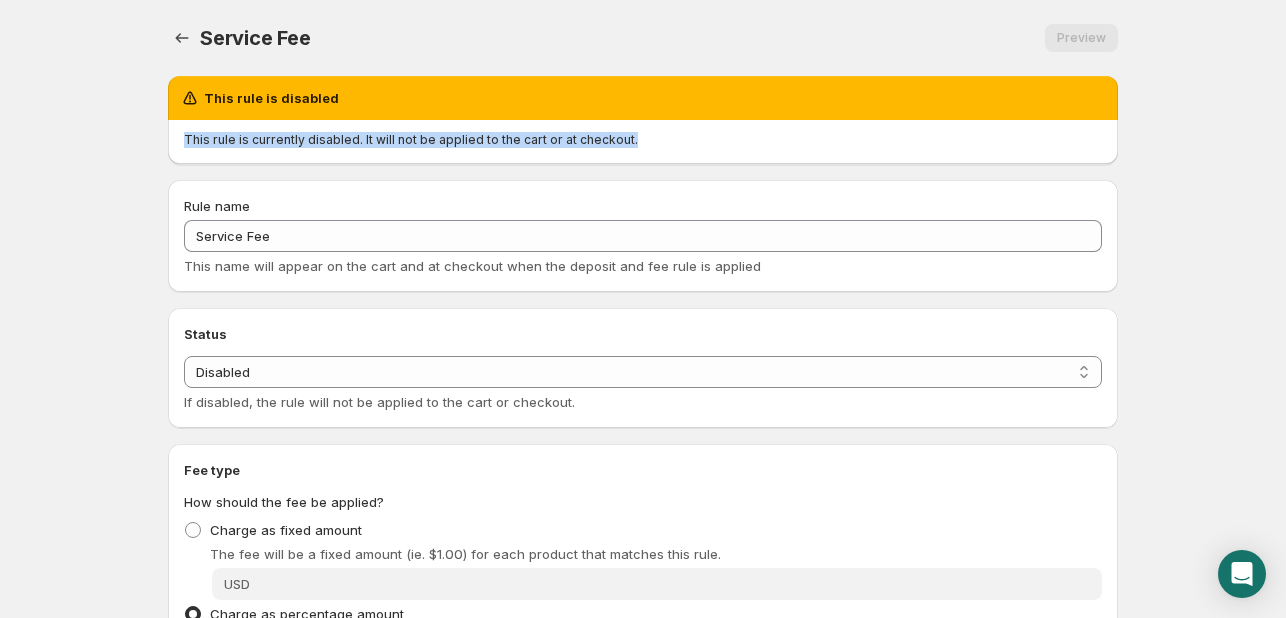 drag, startPoint x: 639, startPoint y: 136, endPoint x: 165, endPoint y: 147, distance: 474.12762 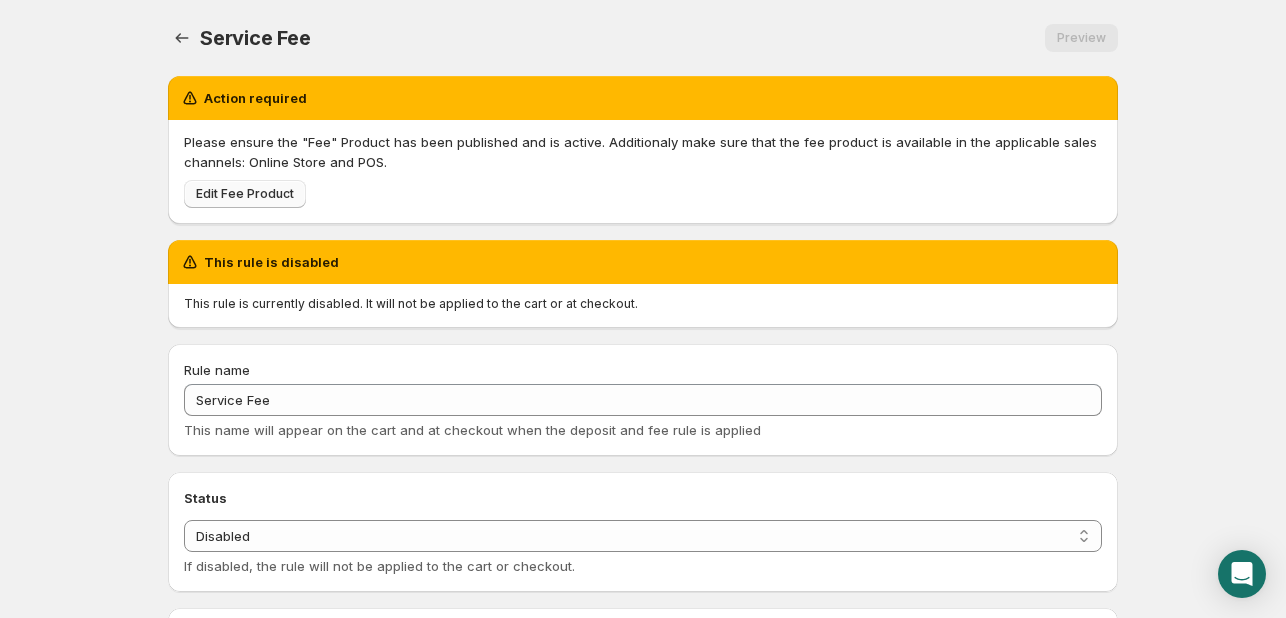 click on "Edit Fee Product" at bounding box center (245, 194) 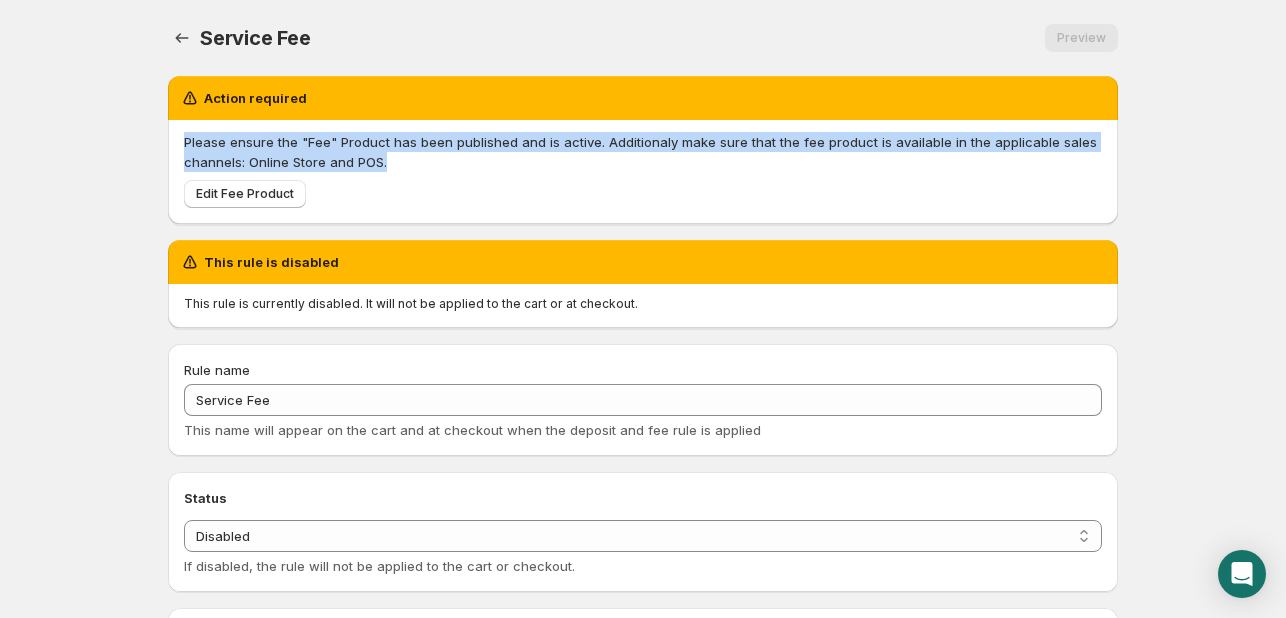 drag, startPoint x: 395, startPoint y: 161, endPoint x: 181, endPoint y: 145, distance: 214.59729 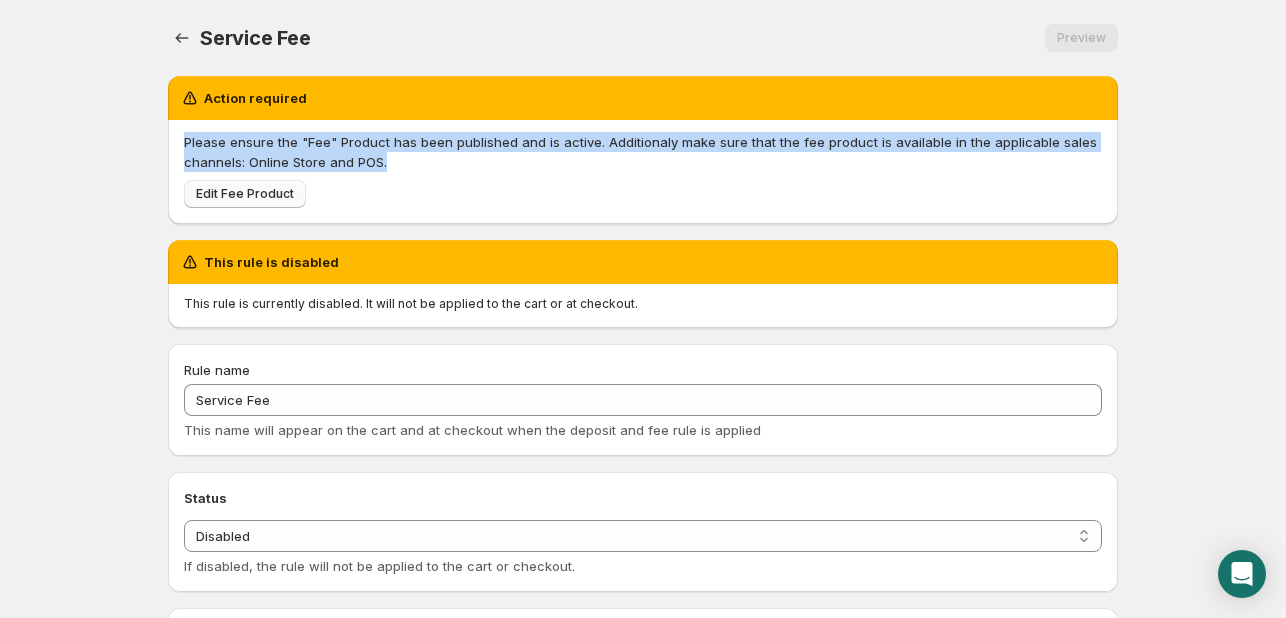 click on "Edit Fee Product" at bounding box center [245, 194] 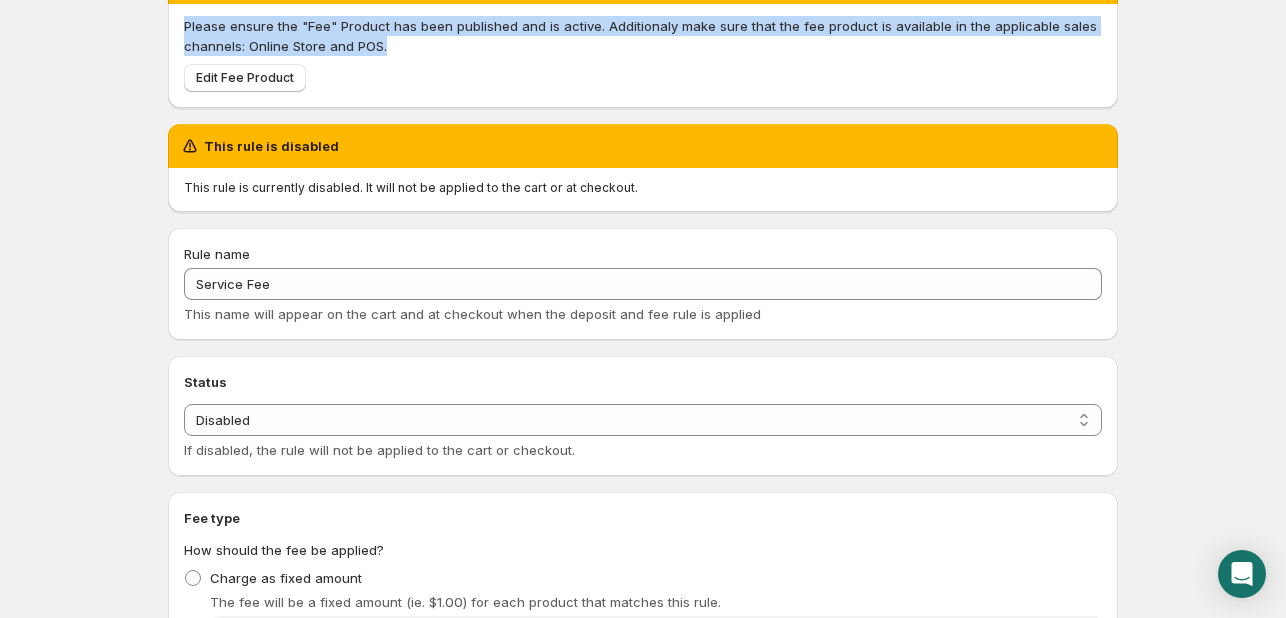 scroll, scrollTop: 300, scrollLeft: 0, axis: vertical 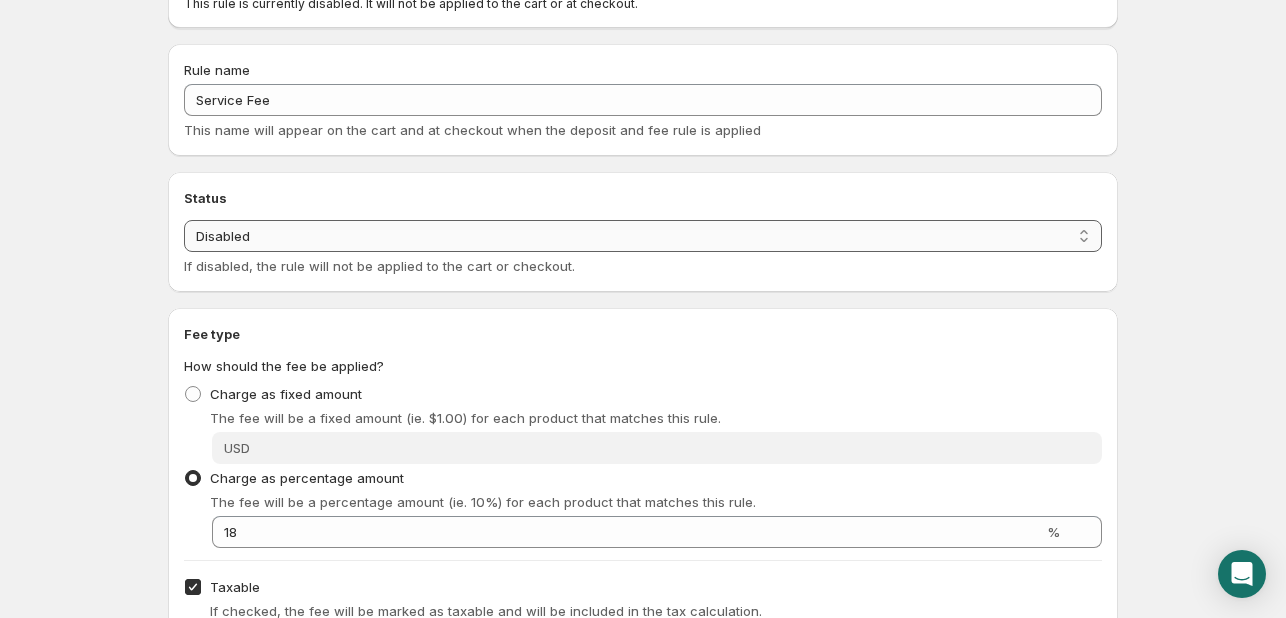 click on "Enabled Disabled" at bounding box center [643, 236] 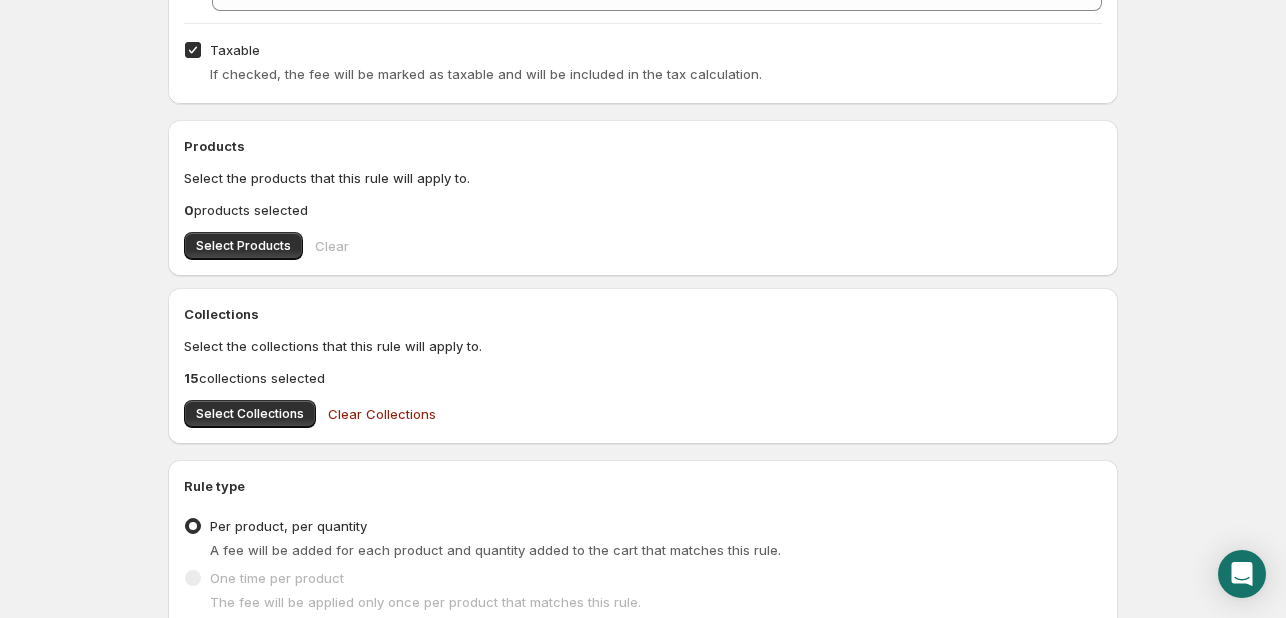 scroll, scrollTop: 600, scrollLeft: 0, axis: vertical 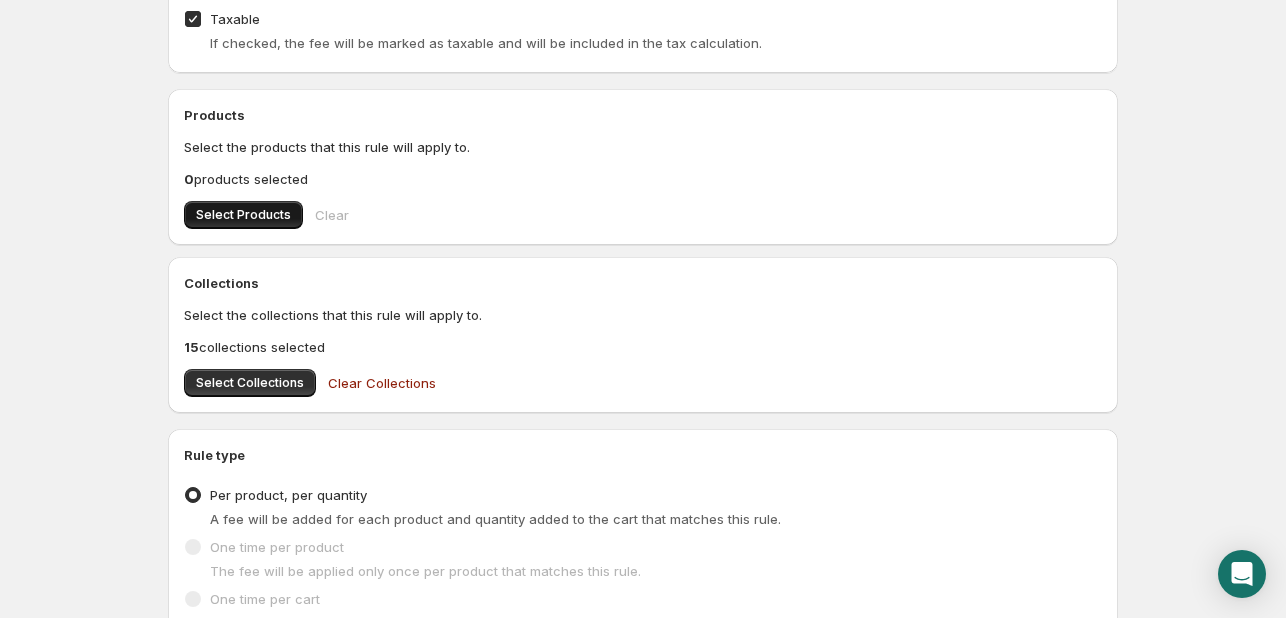 click on "Select Products" at bounding box center [243, 215] 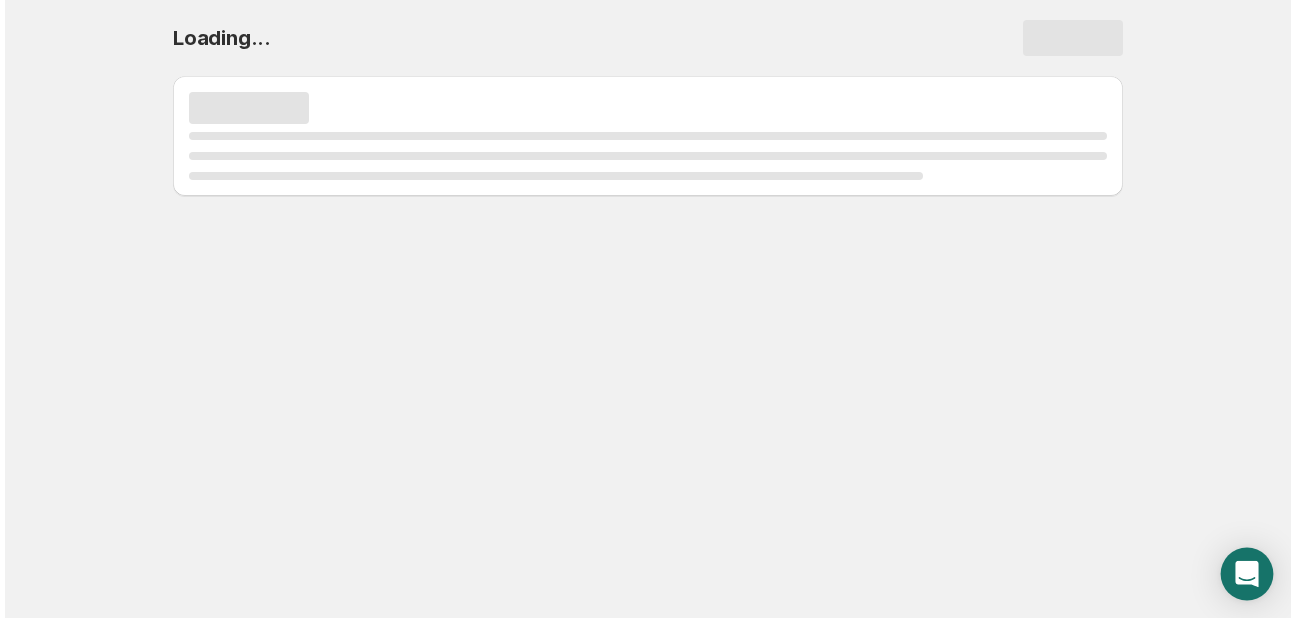 scroll, scrollTop: 0, scrollLeft: 0, axis: both 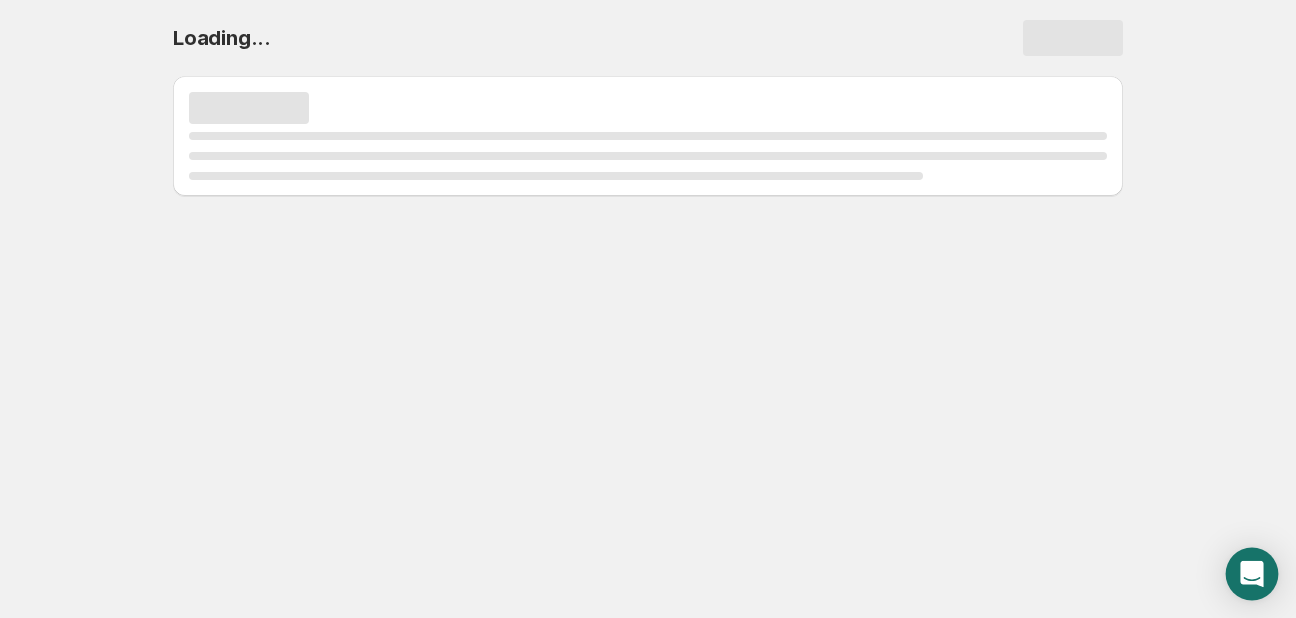 click 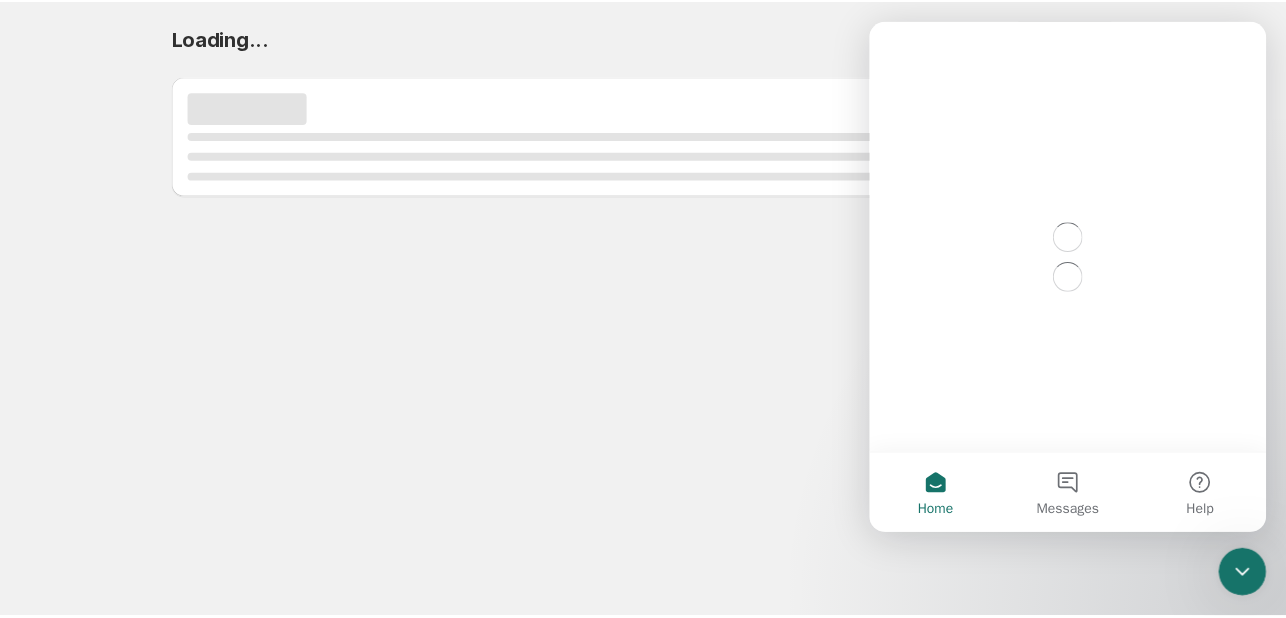 scroll, scrollTop: 0, scrollLeft: 0, axis: both 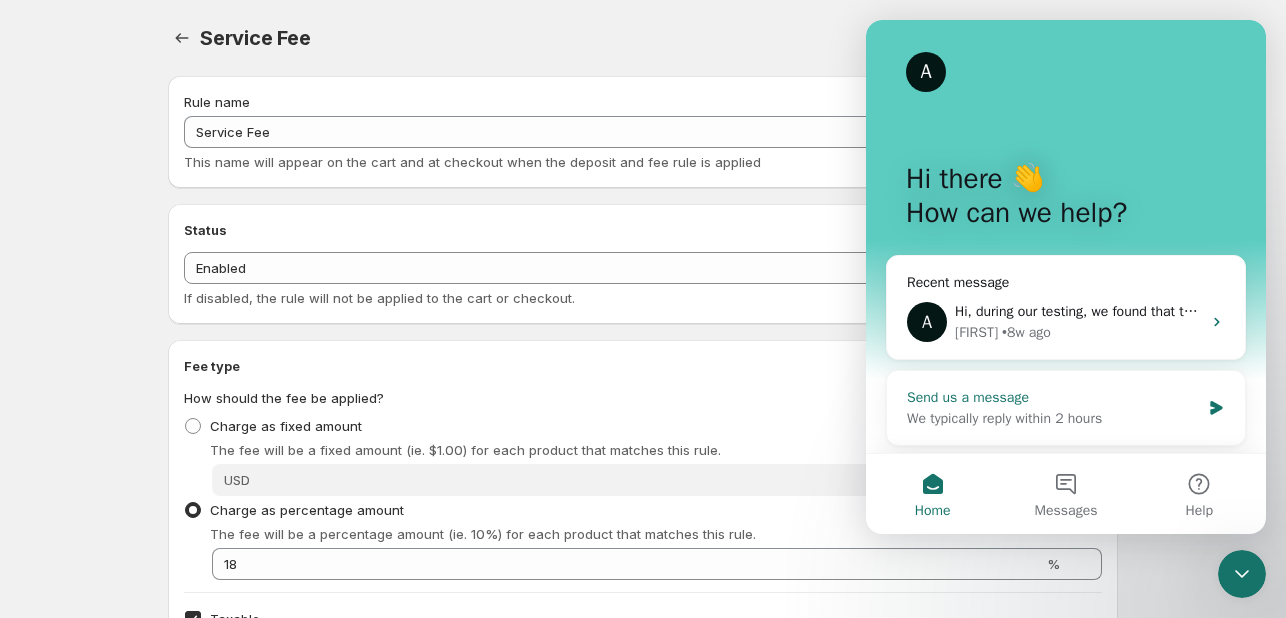 click on "We typically reply within 2 hours" at bounding box center [1053, 418] 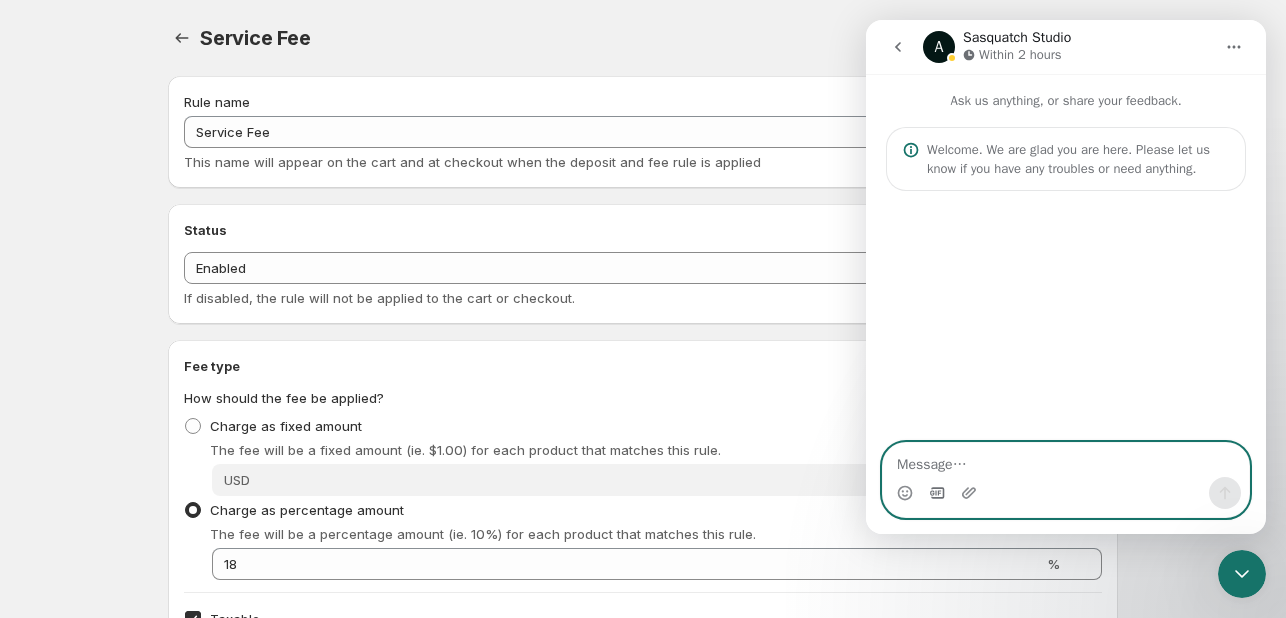 click 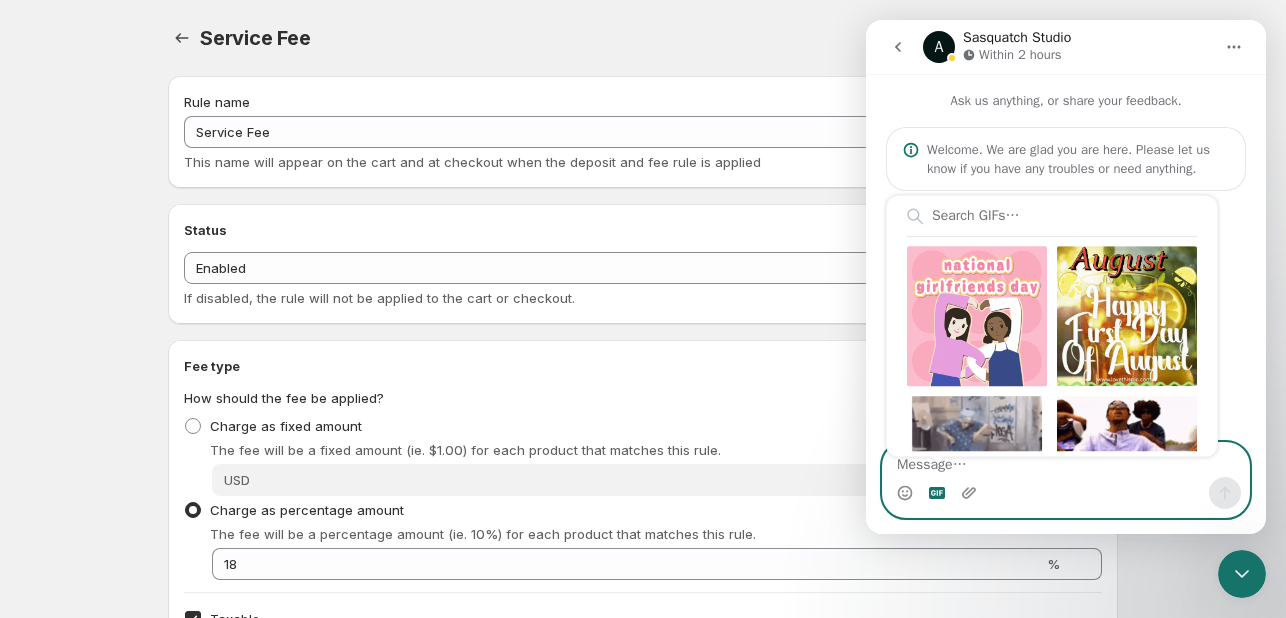 click at bounding box center [1066, 460] 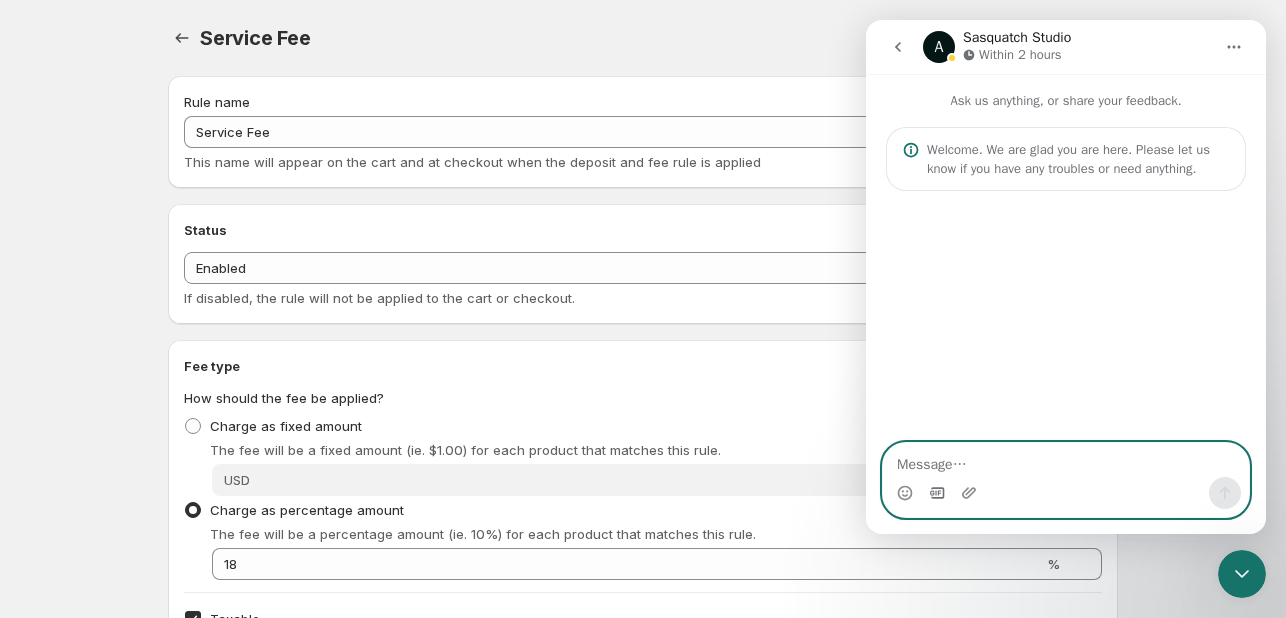 click at bounding box center [1066, 460] 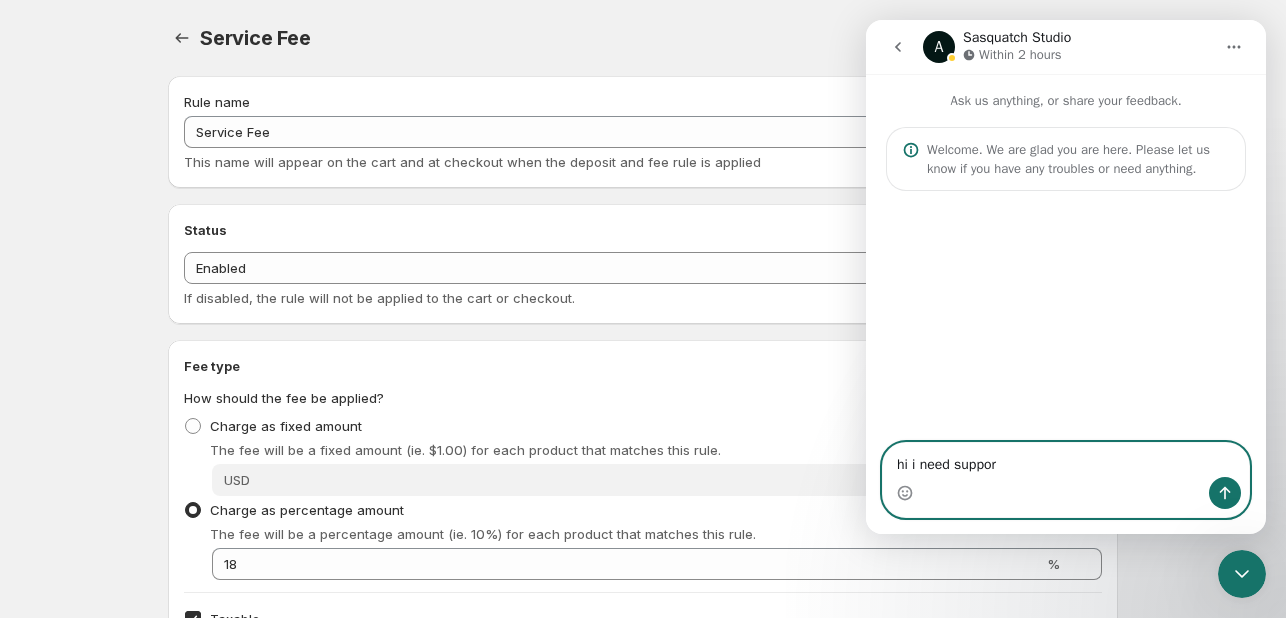 type on "hi i need support" 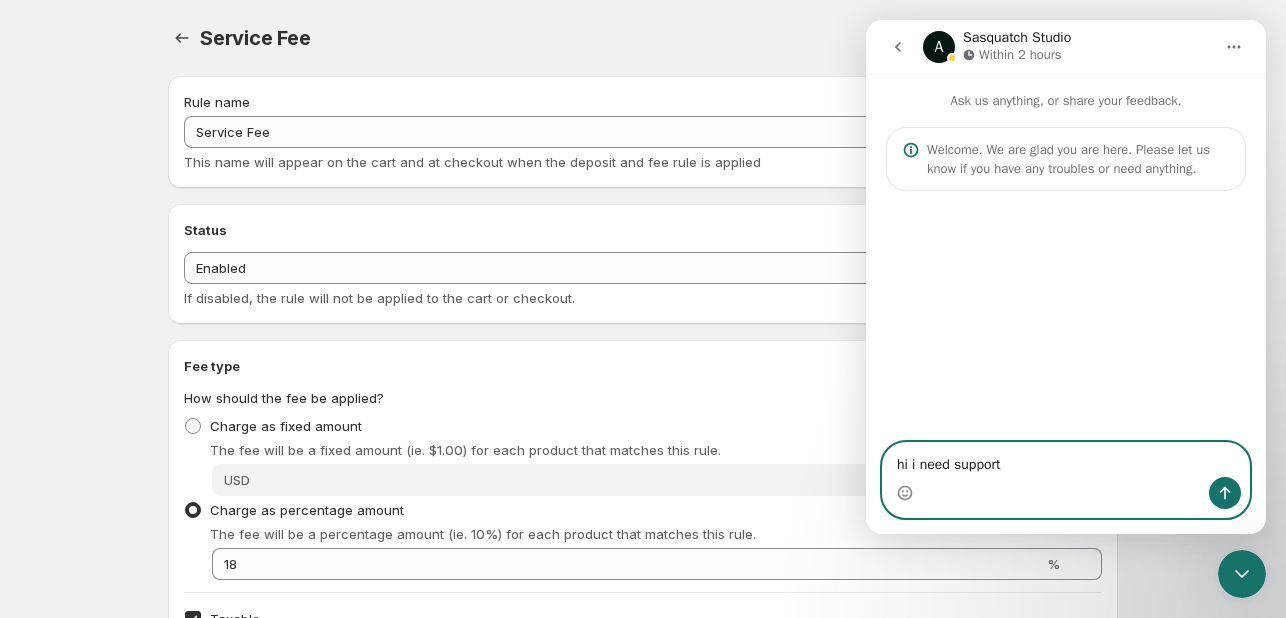 type 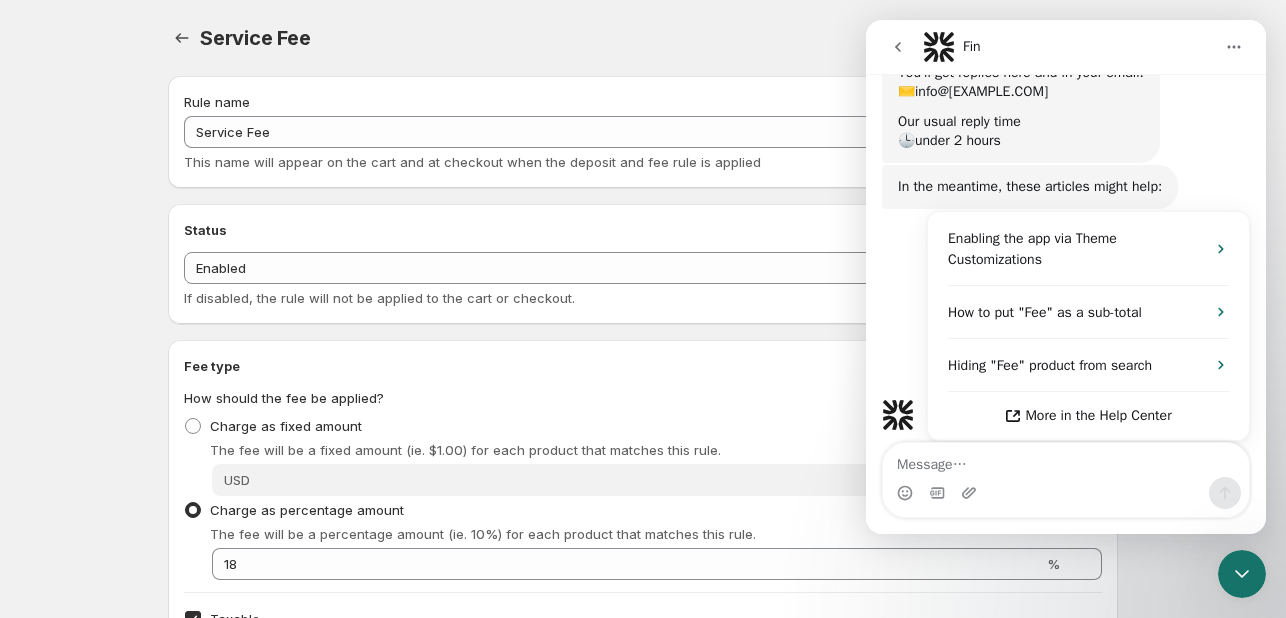 scroll, scrollTop: 244, scrollLeft: 0, axis: vertical 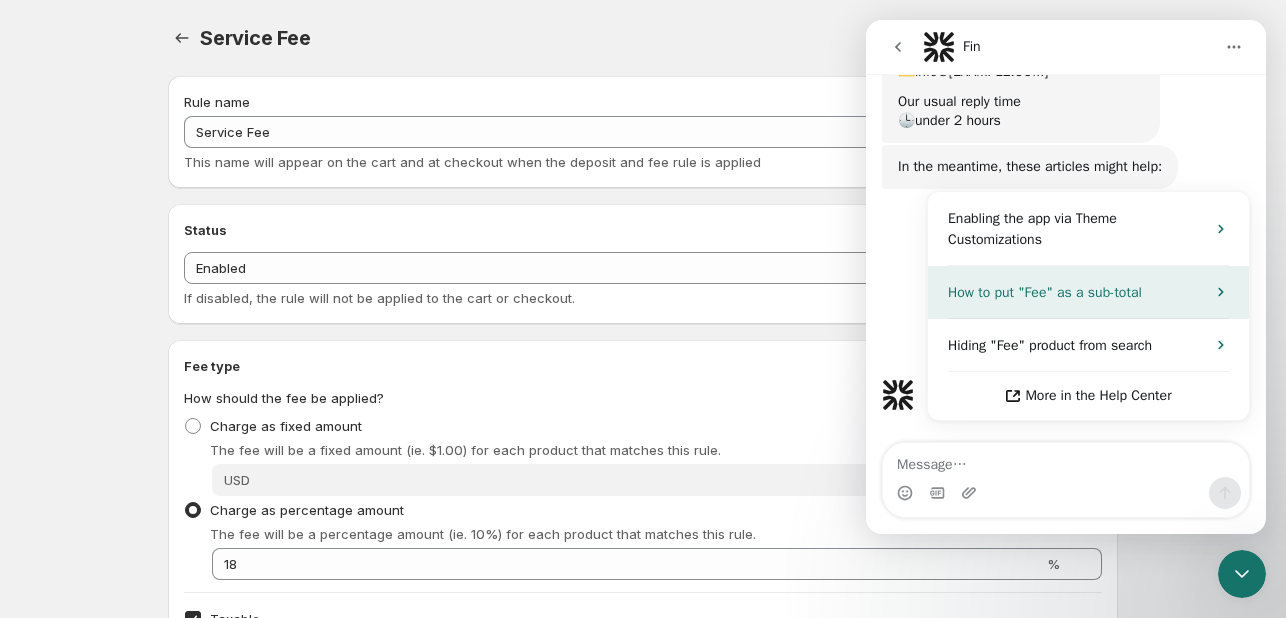 click on "How to put "Fee" as a sub-total" at bounding box center [1045, 292] 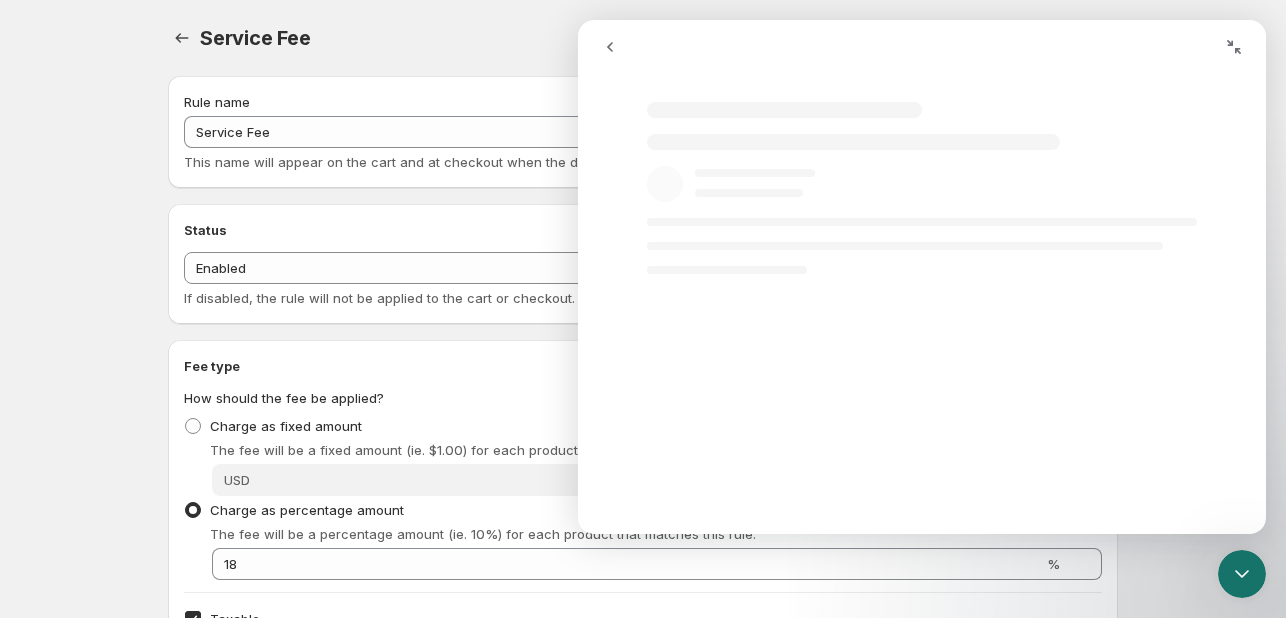 scroll, scrollTop: 0, scrollLeft: 0, axis: both 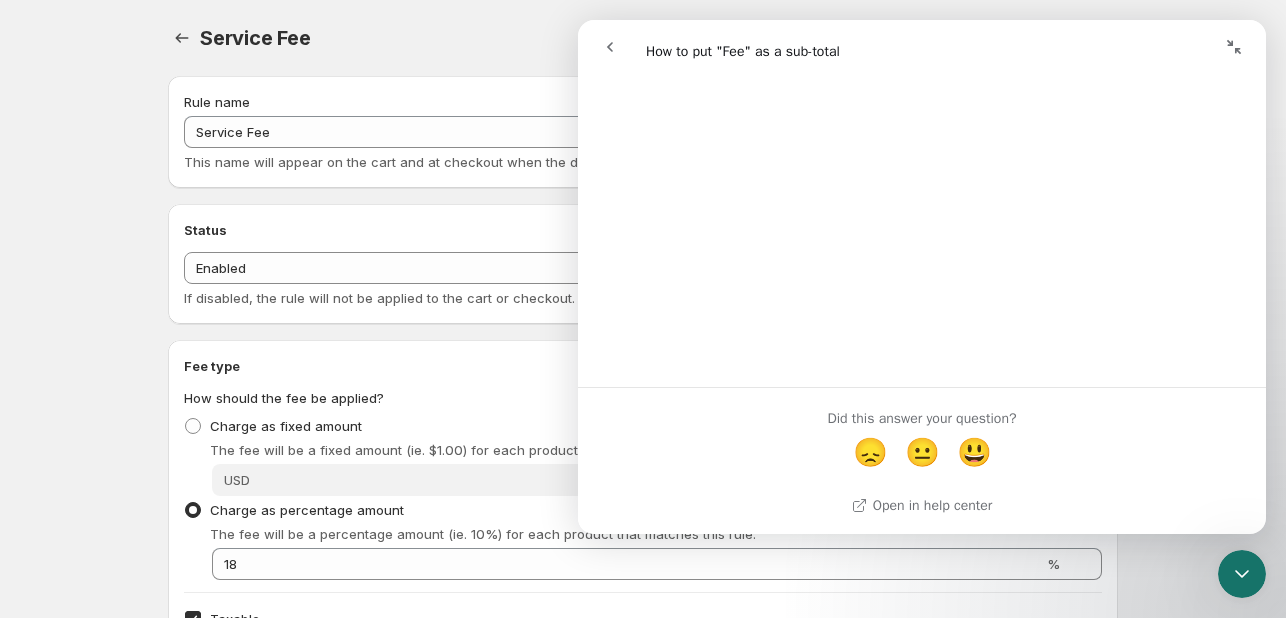 click on "Home Help Service Fee. This page is ready Service Fee Preview More actions Preview Rule name Service Fee This name will appear on the cart and at checkout when the deposit and fee rule is applied Status Status Enabled Disabled Enabled If disabled, the rule will not be applied to the cart or checkout. Fee type How should the fee be applied? Charge as fixed amount The fee will be a fixed amount (ie. $1.00) for each product that matches this rule. Fixed amount USD Charge as percentage amount The fee will be a percentage amount (ie. 10%) for each product that matches this rule. Percentage amount 18 % Taxable If checked, the fee will be marked as taxable and will be included in the tax calculation. Products Select the products that this rule will apply to. 86  products selected Select Products Clear Collections Select the collections that this rule will apply to. 15  collections selected Select Collections Clear Collections Rule type Type of rule Per product, per quantity One time per product One time per cart |" at bounding box center [643, 309] 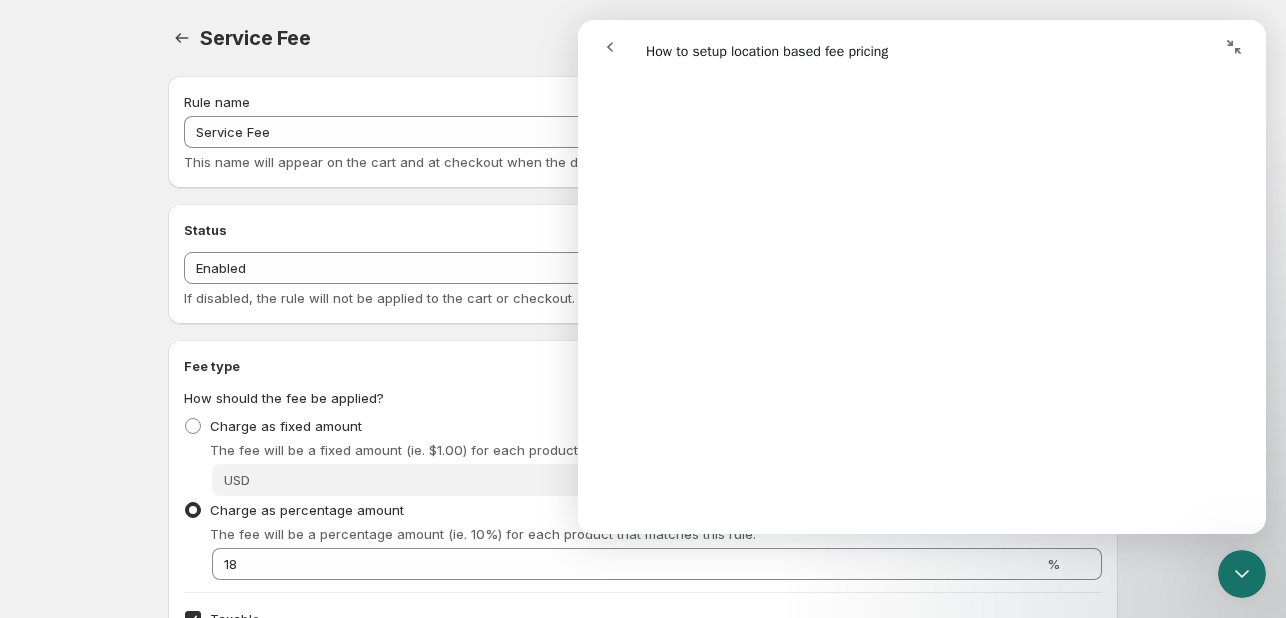 scroll, scrollTop: 2200, scrollLeft: 0, axis: vertical 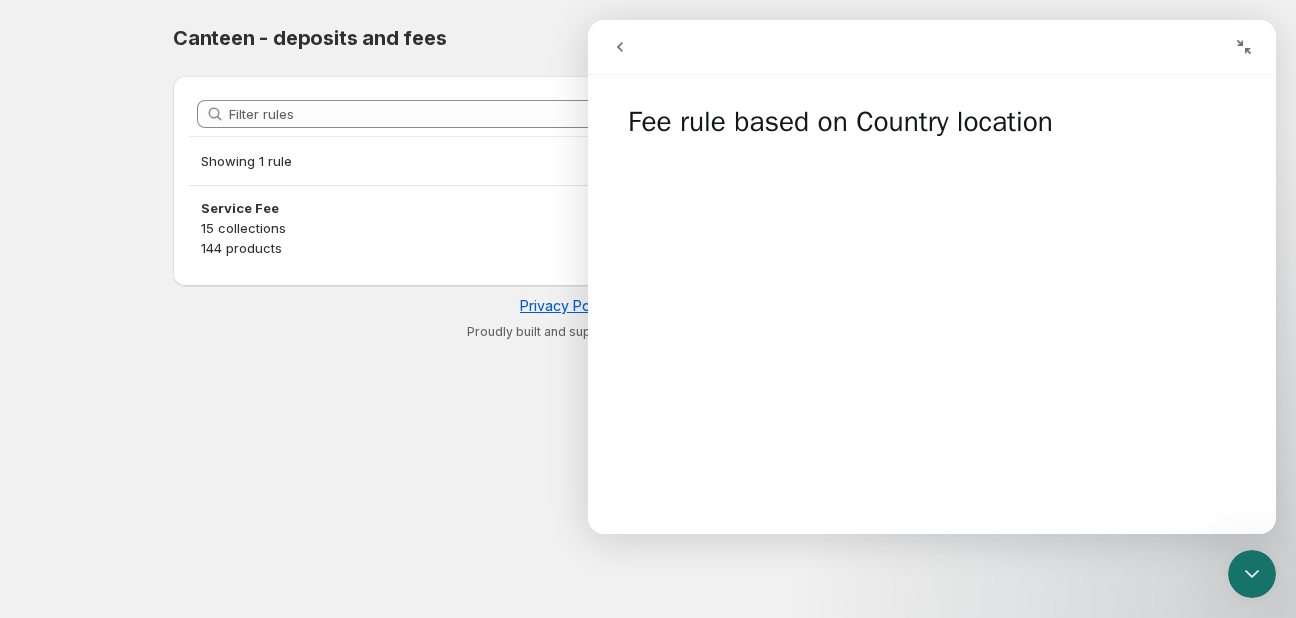 click 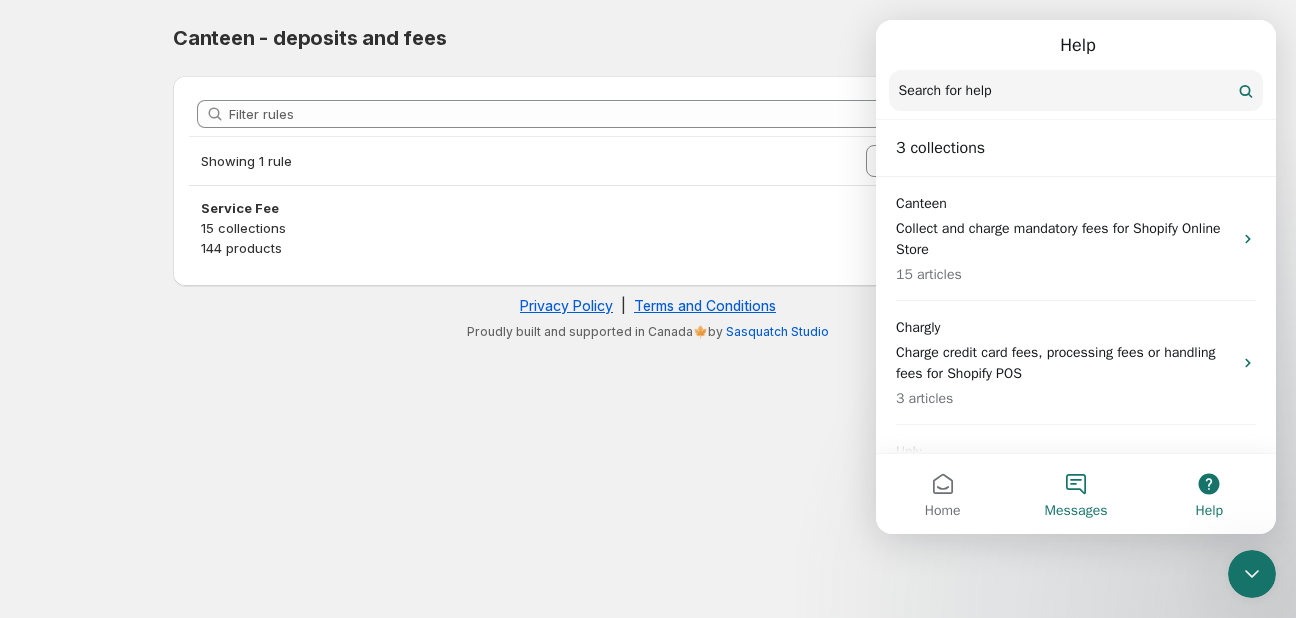 click on "Messages" at bounding box center [1076, 511] 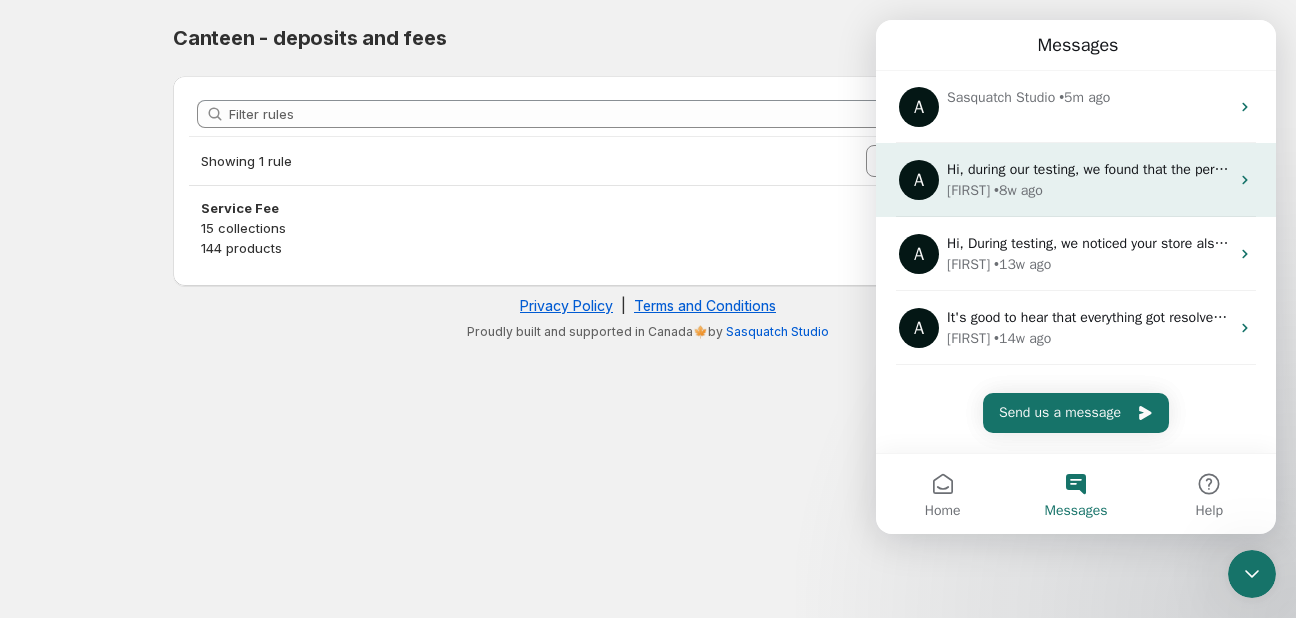 click on "Anupam •  8w ago" at bounding box center (1088, 190) 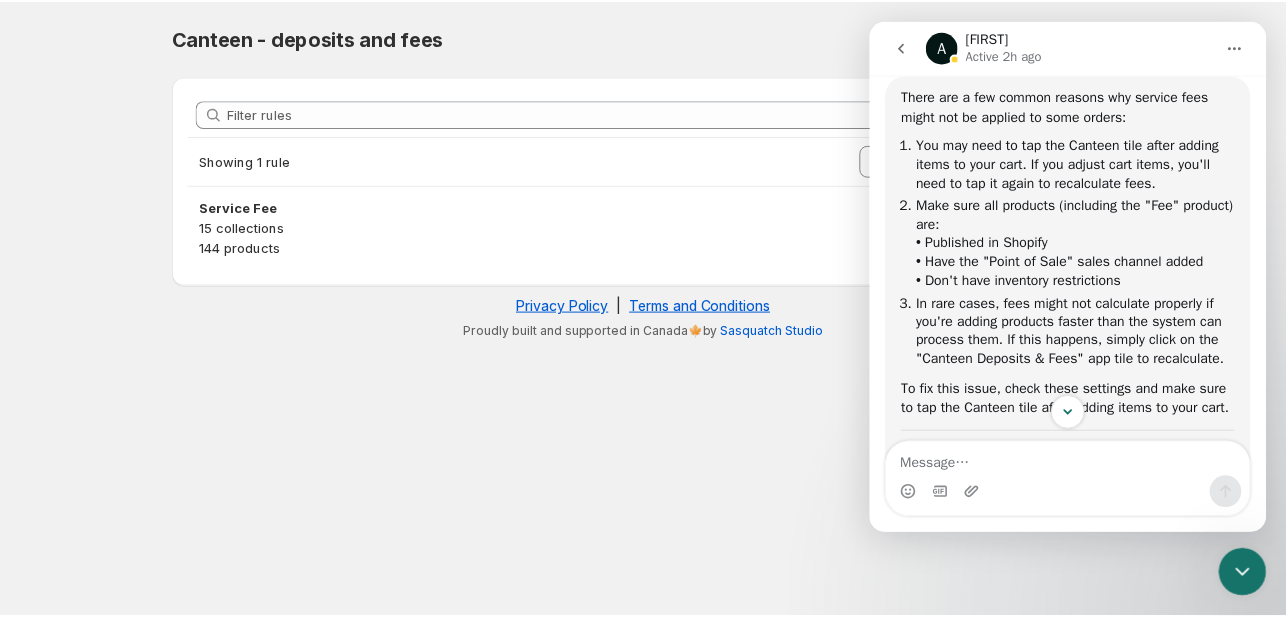 scroll, scrollTop: 300, scrollLeft: 0, axis: vertical 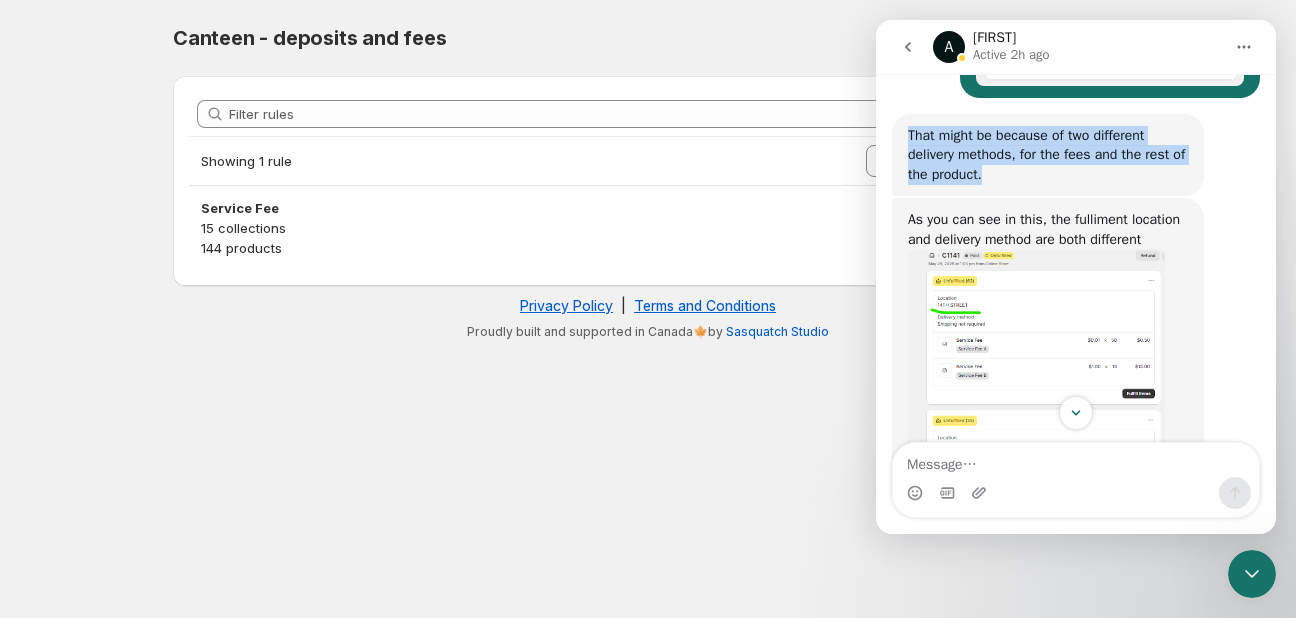drag, startPoint x: 987, startPoint y: 197, endPoint x: 900, endPoint y: 156, distance: 96.17692 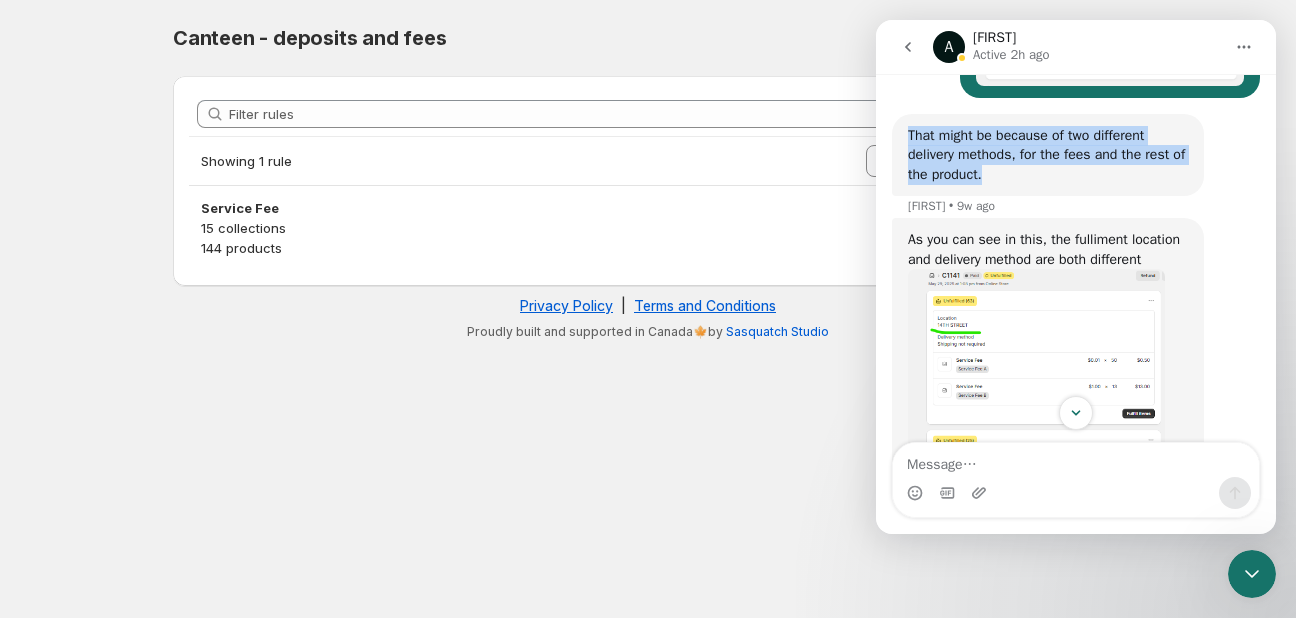 click on "That might be because of two different delivery methods, for the fees and the rest of the product." at bounding box center (1048, 155) 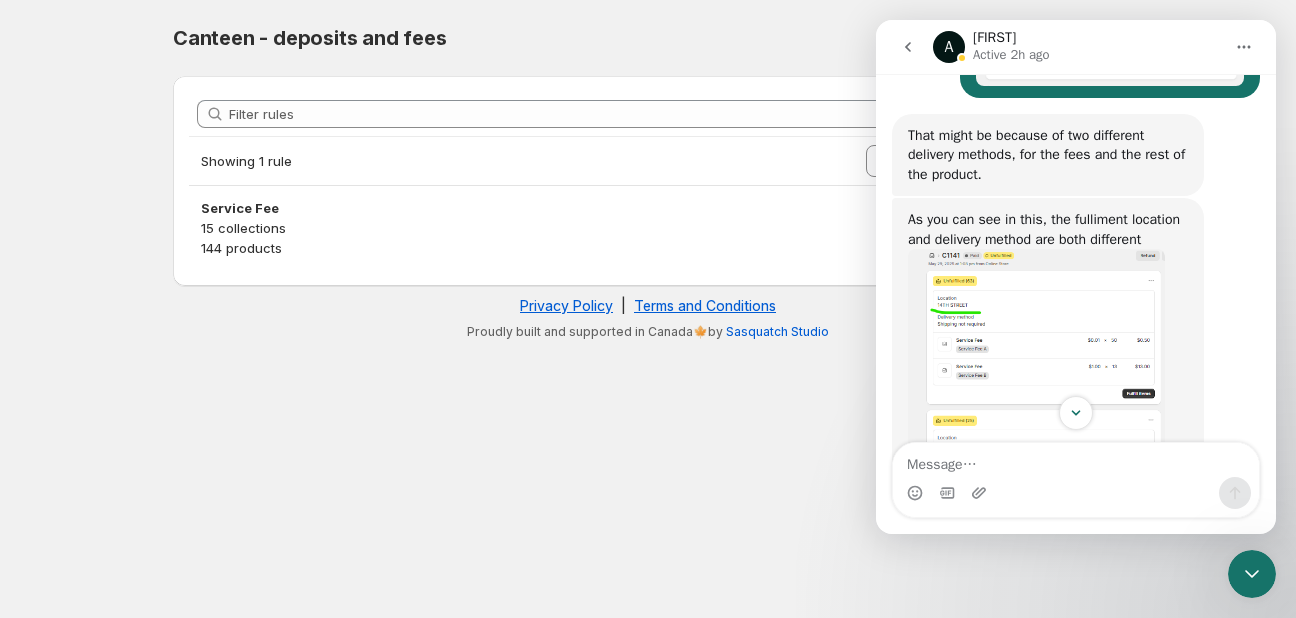 scroll, scrollTop: 1636, scrollLeft: 0, axis: vertical 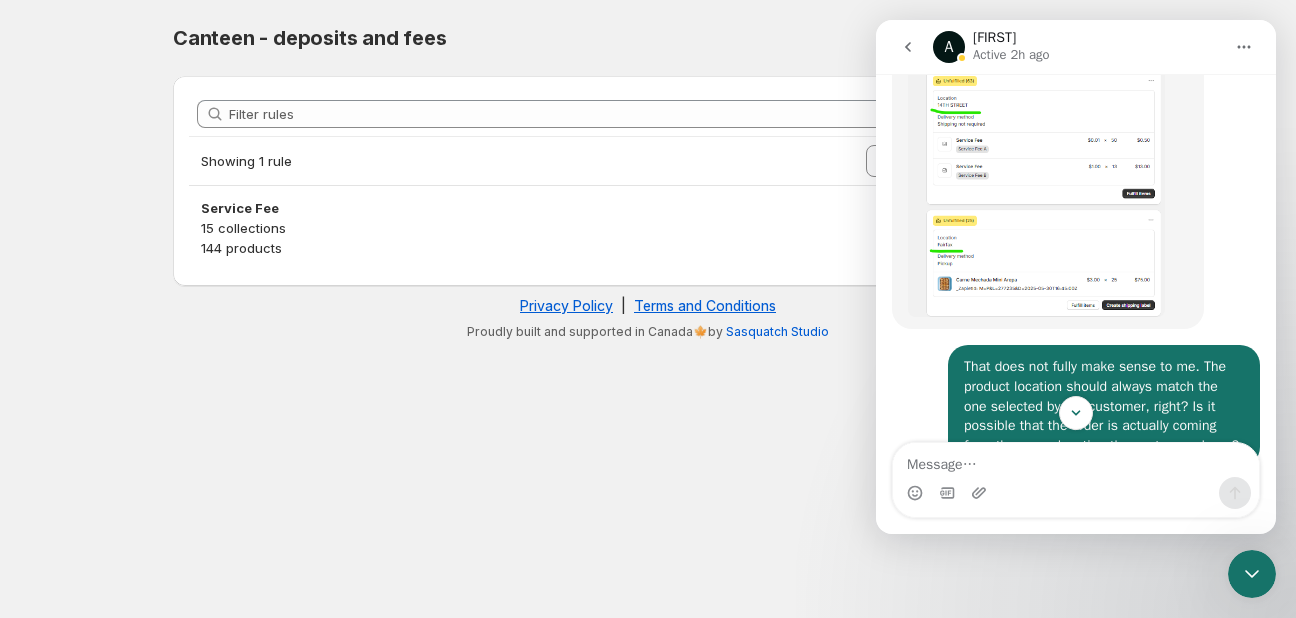 click at bounding box center (1036, 183) 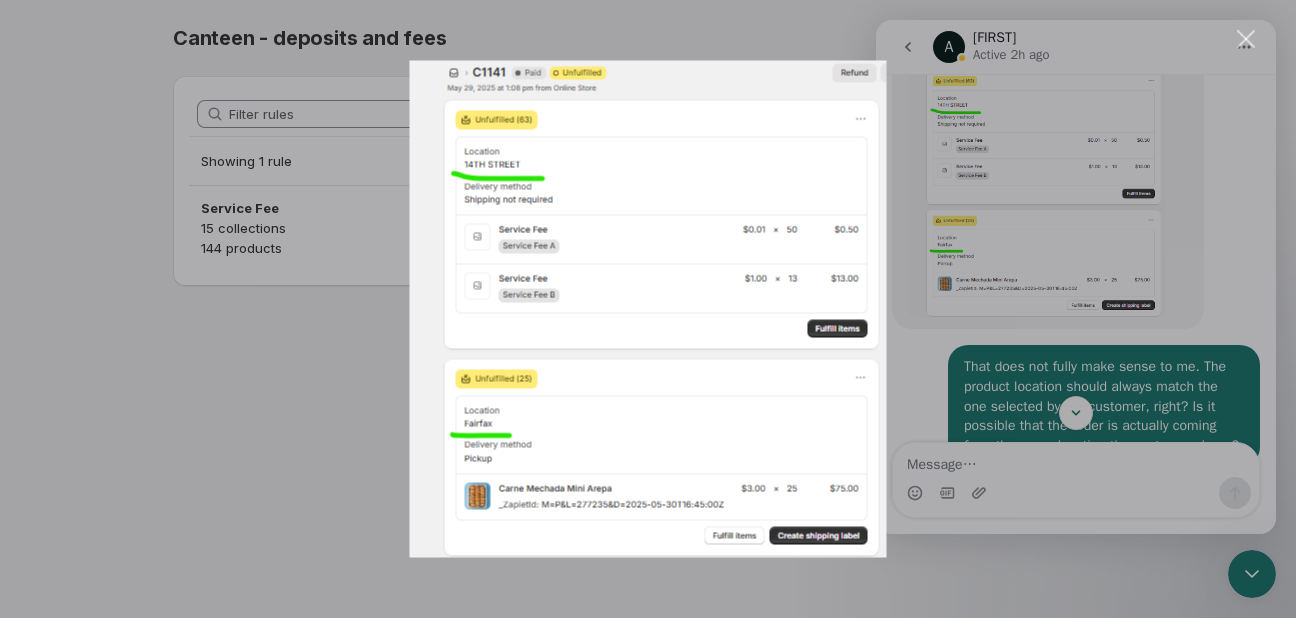 click at bounding box center [648, 309] 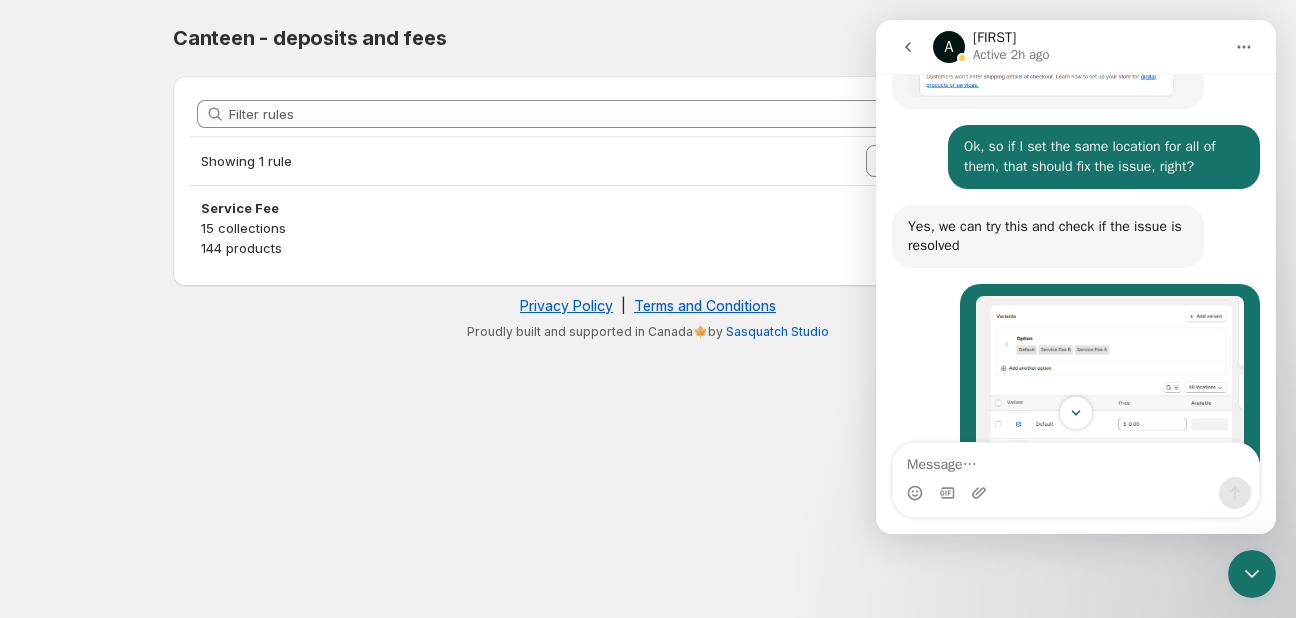scroll, scrollTop: 2331, scrollLeft: 0, axis: vertical 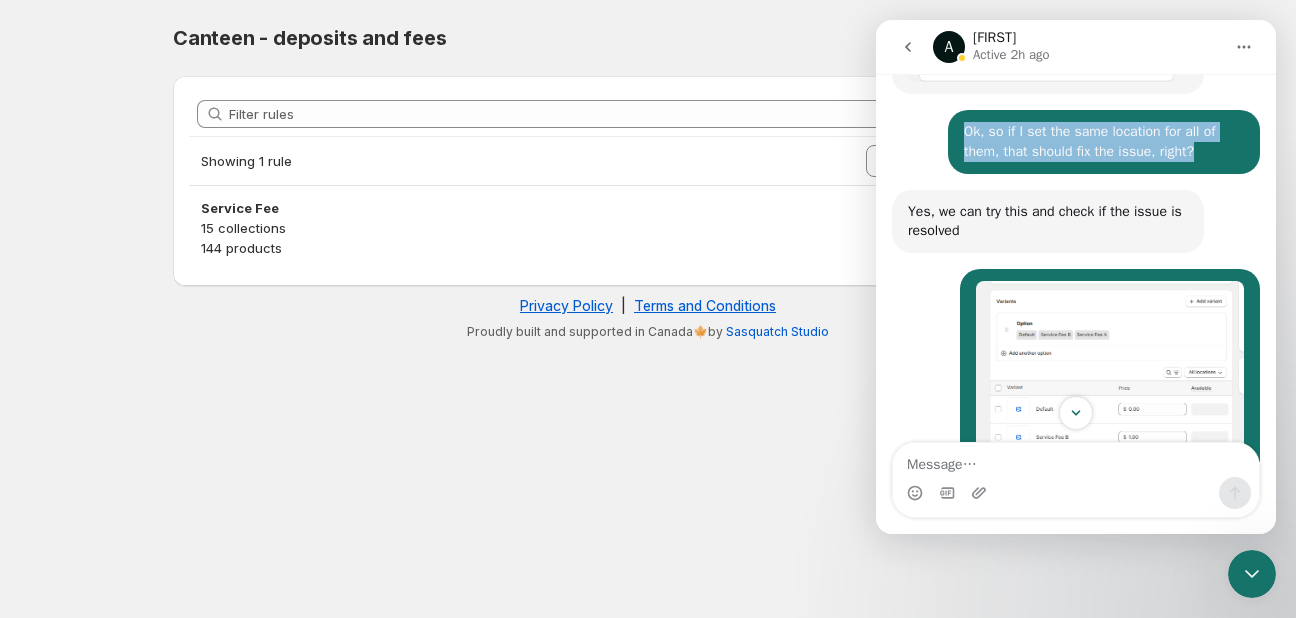 drag, startPoint x: 1181, startPoint y: 172, endPoint x: 952, endPoint y: 157, distance: 229.49074 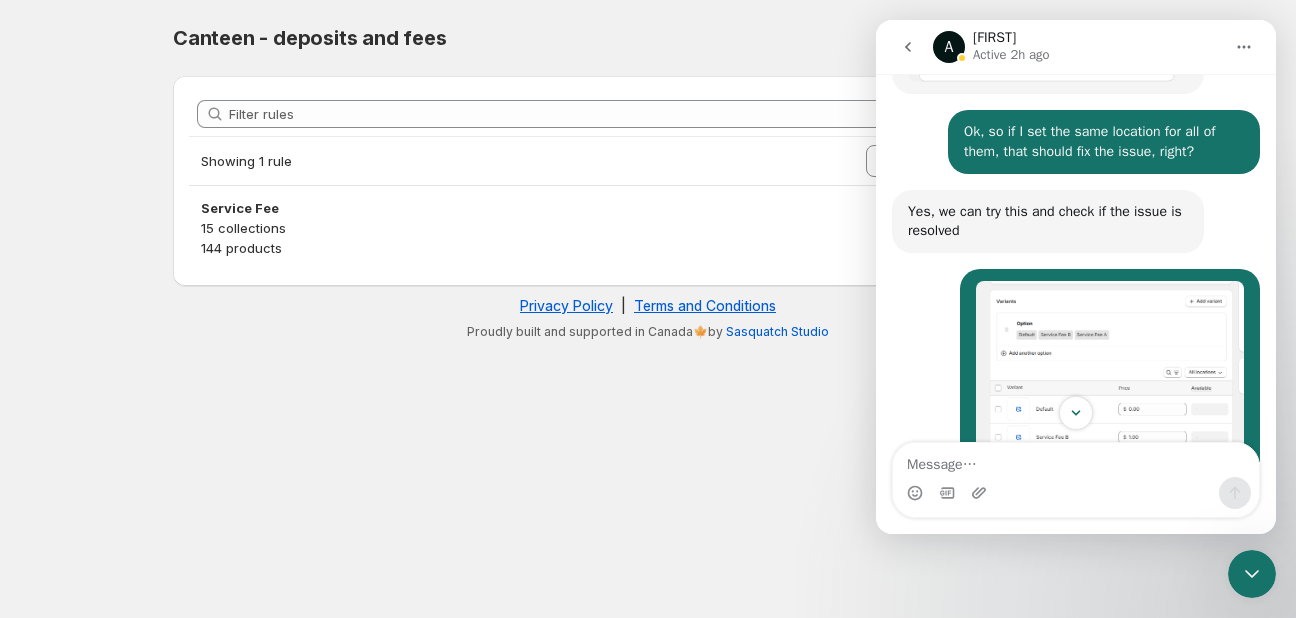 click on "Yes, we can try this and check if the issue is resolved Anupam    •   9w ago" at bounding box center (1048, 221) 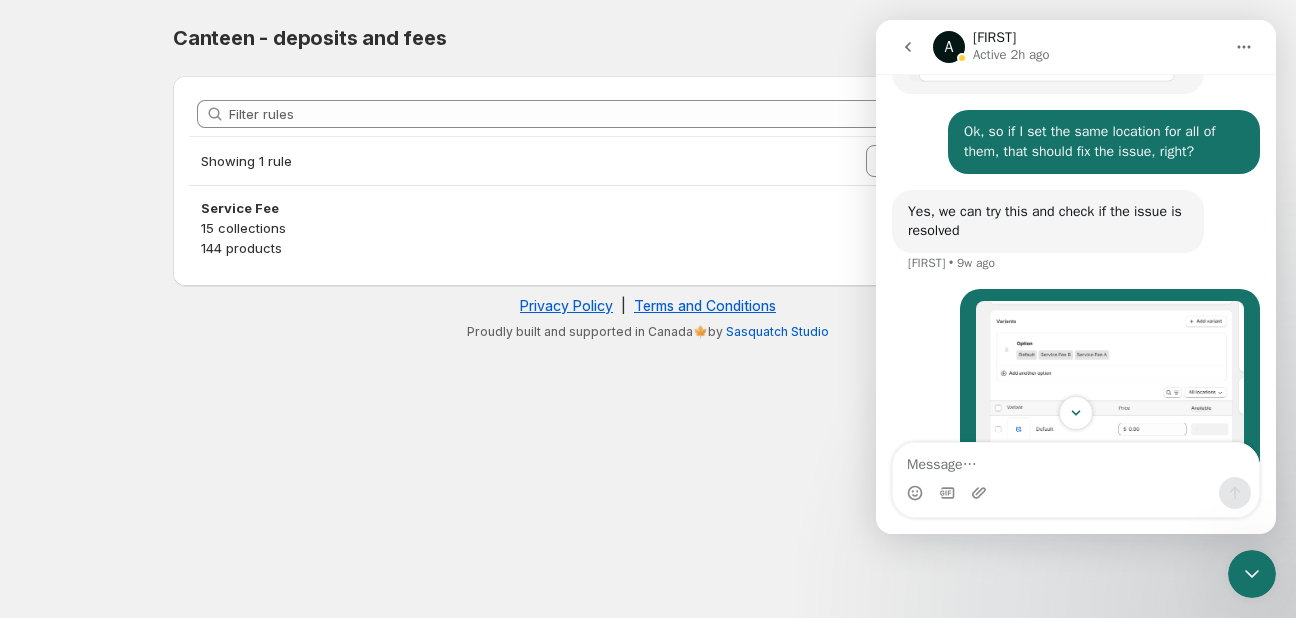 scroll, scrollTop: 2431, scrollLeft: 0, axis: vertical 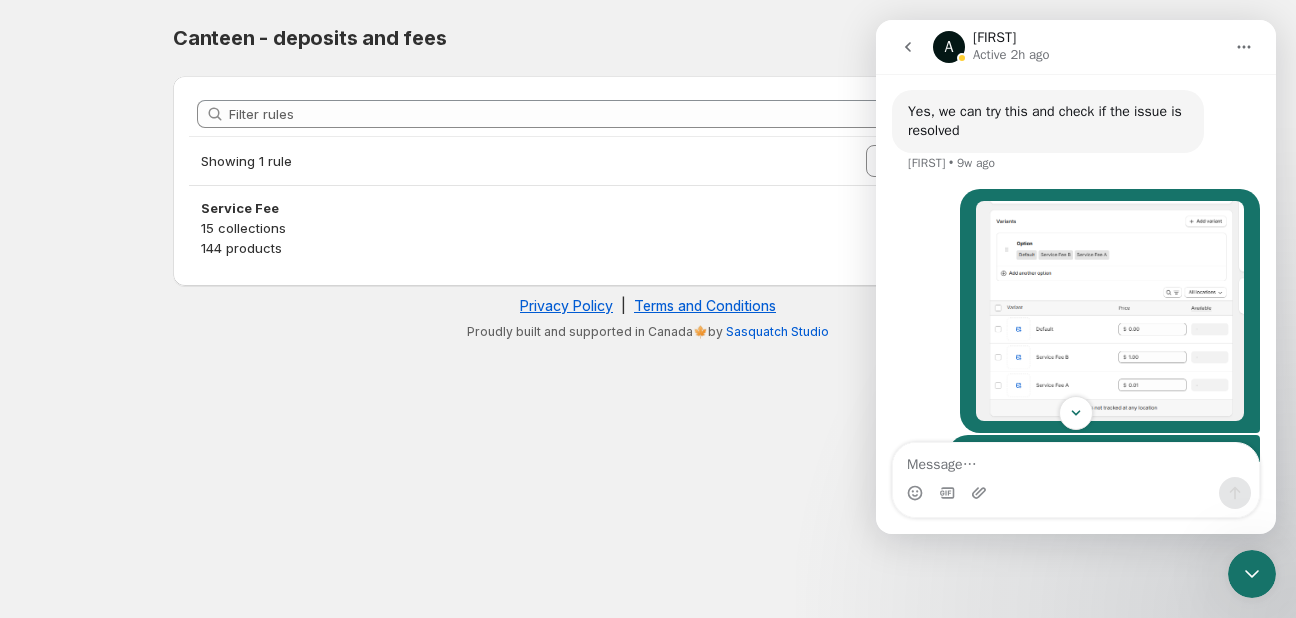 click at bounding box center [1110, 311] 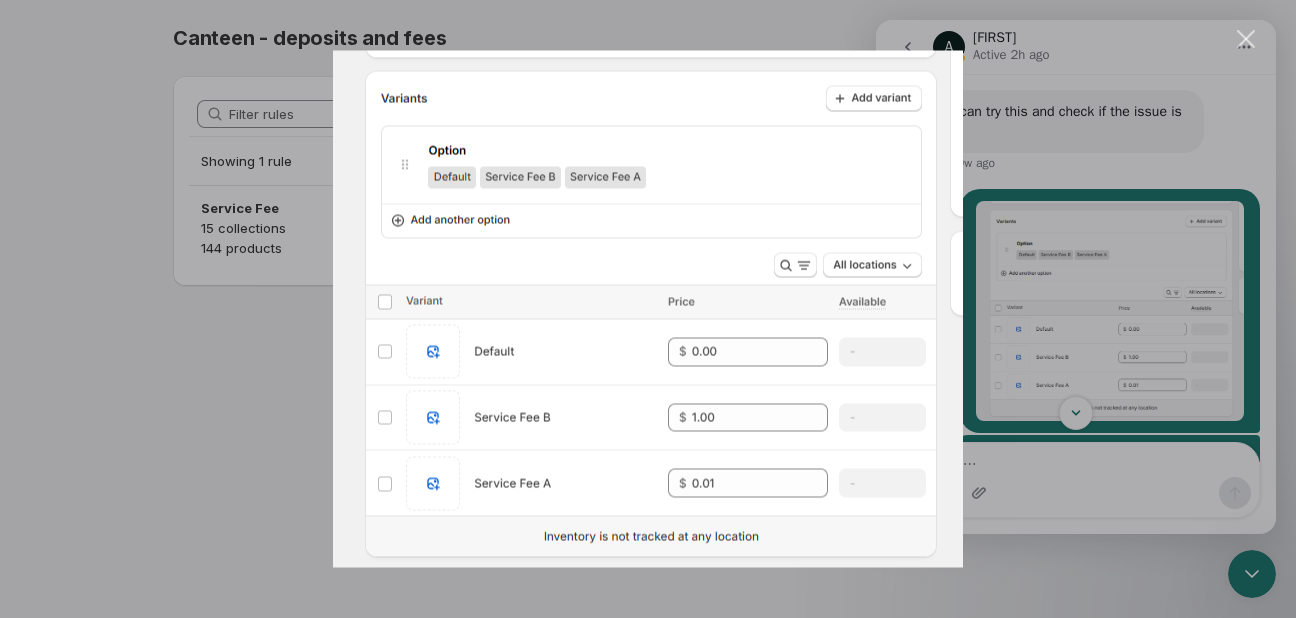 scroll, scrollTop: 0, scrollLeft: 0, axis: both 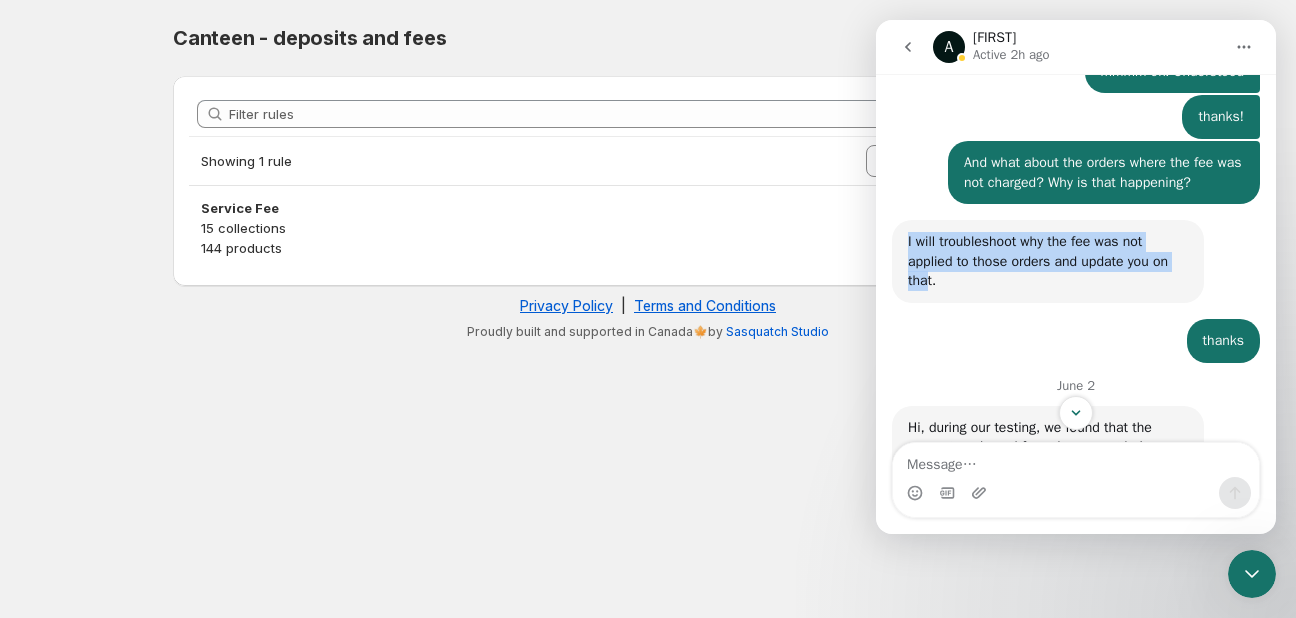 drag, startPoint x: 928, startPoint y: 304, endPoint x: 897, endPoint y: 264, distance: 50.606323 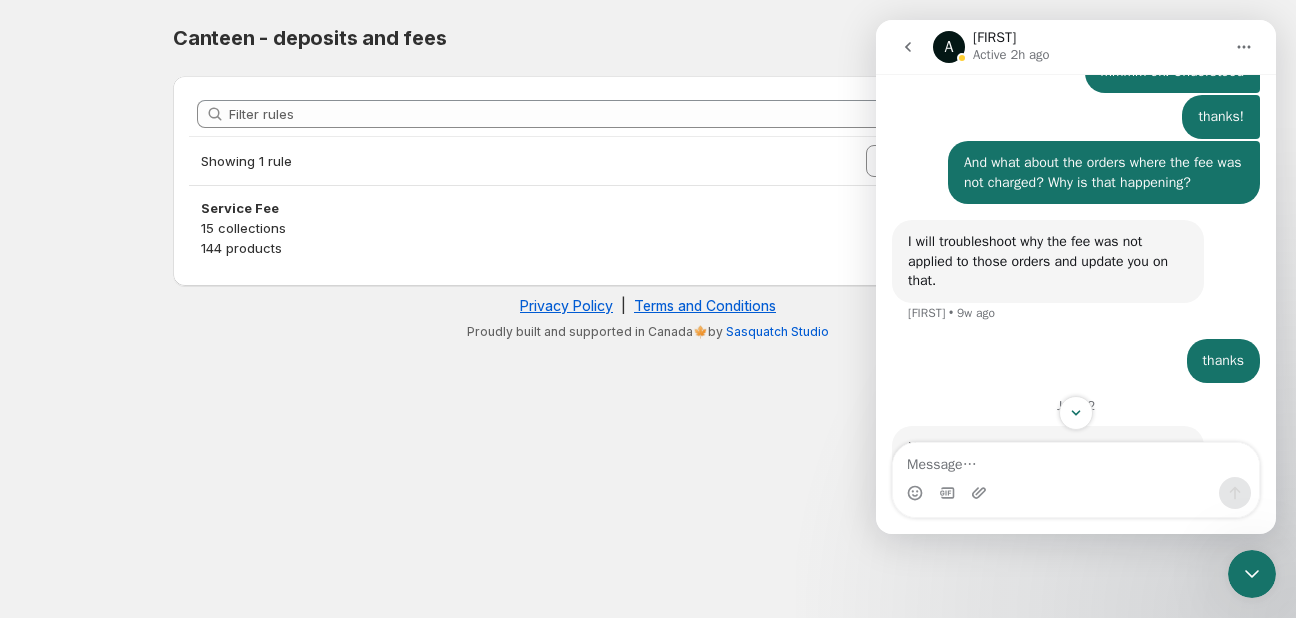 click on "I will troubleshoot why the fee was not applied to those orders and update you on that. [FIRST]    •   9w ago" at bounding box center (1076, 279) 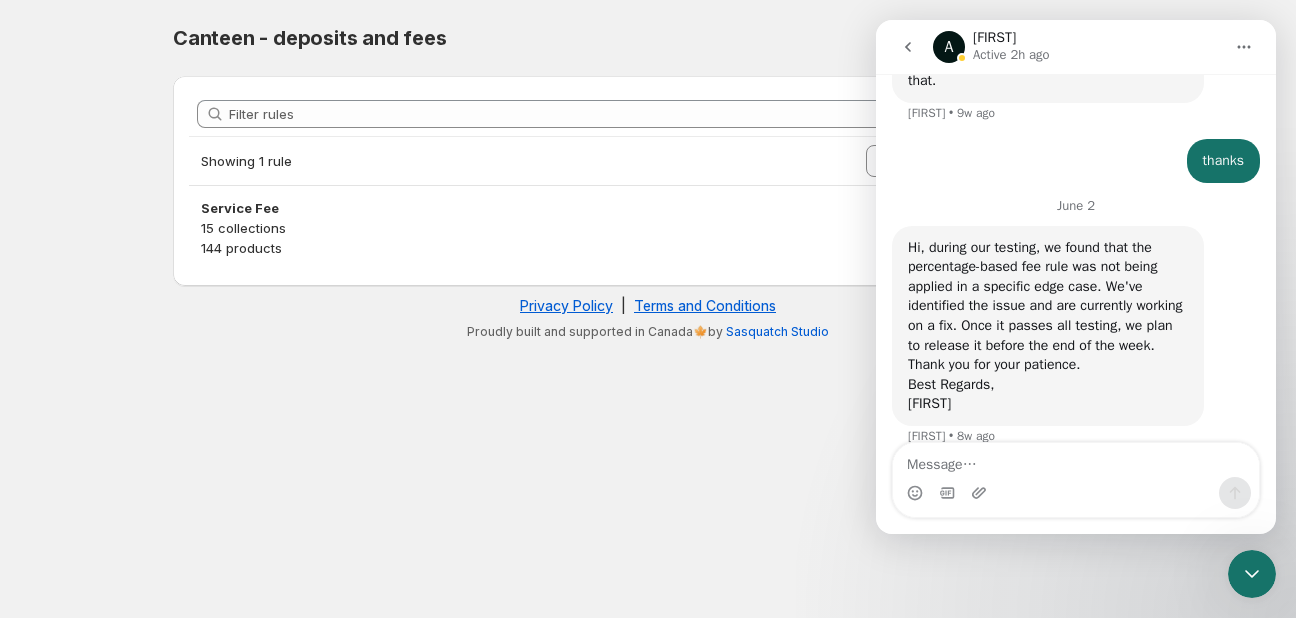 scroll, scrollTop: 3376, scrollLeft: 0, axis: vertical 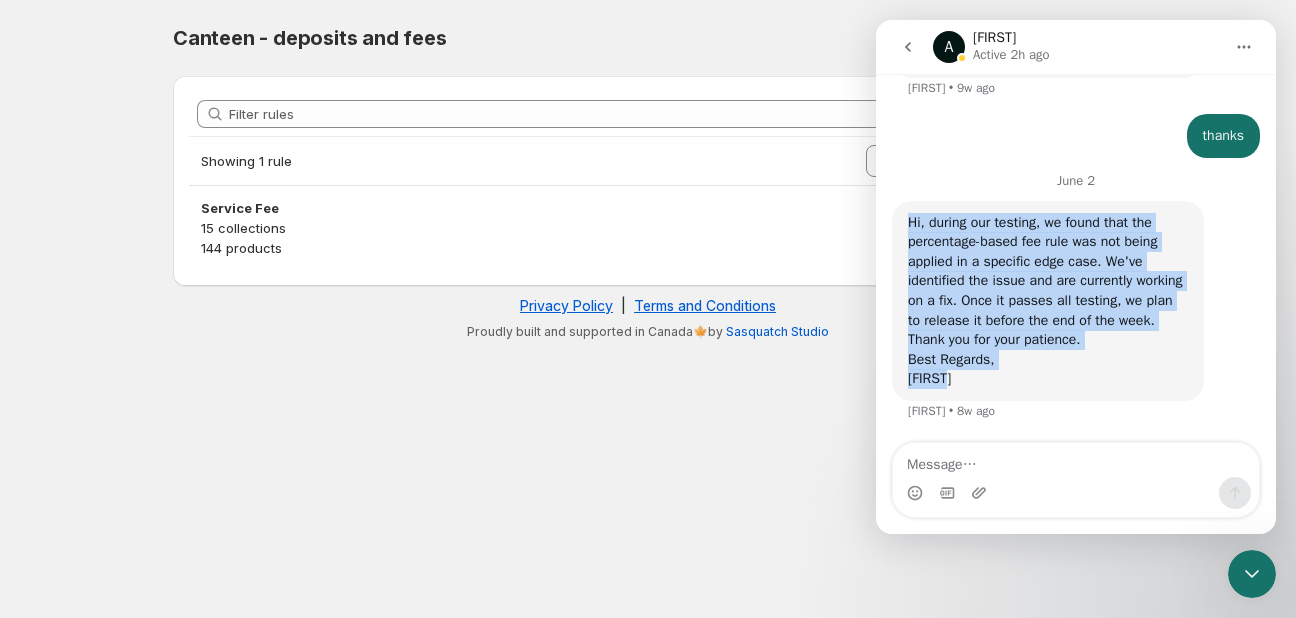 drag, startPoint x: 976, startPoint y: 382, endPoint x: 880, endPoint y: 221, distance: 187.44865 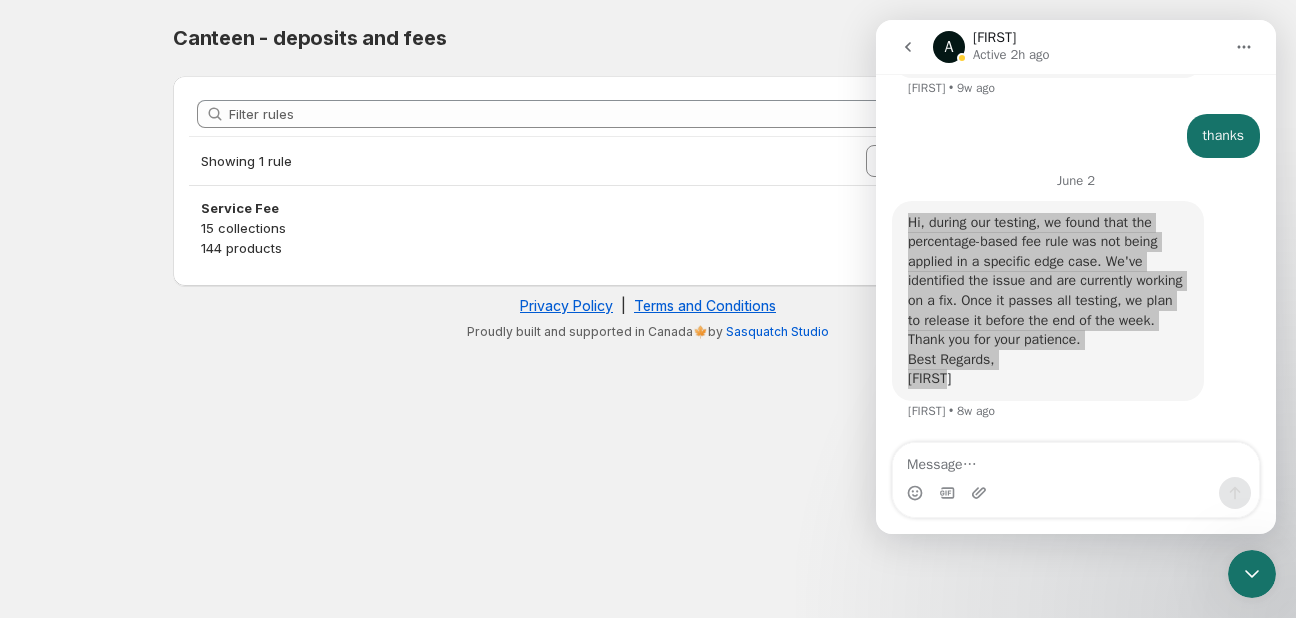 click on "Home Help Canteen - deposits and fees. This page is ready Canteen - deposits and fees Create deposit & fee rule Filter rules Showing 1 rule Sort by Last updated (newest) Last updated (oldest) Sort by Last updated (newest) Service Fee 15   collections 144   products Privacy Policy | Terms and Conditions Proudly built and supported in Canada🍁by    Sasquatch Studio" at bounding box center [648, 309] 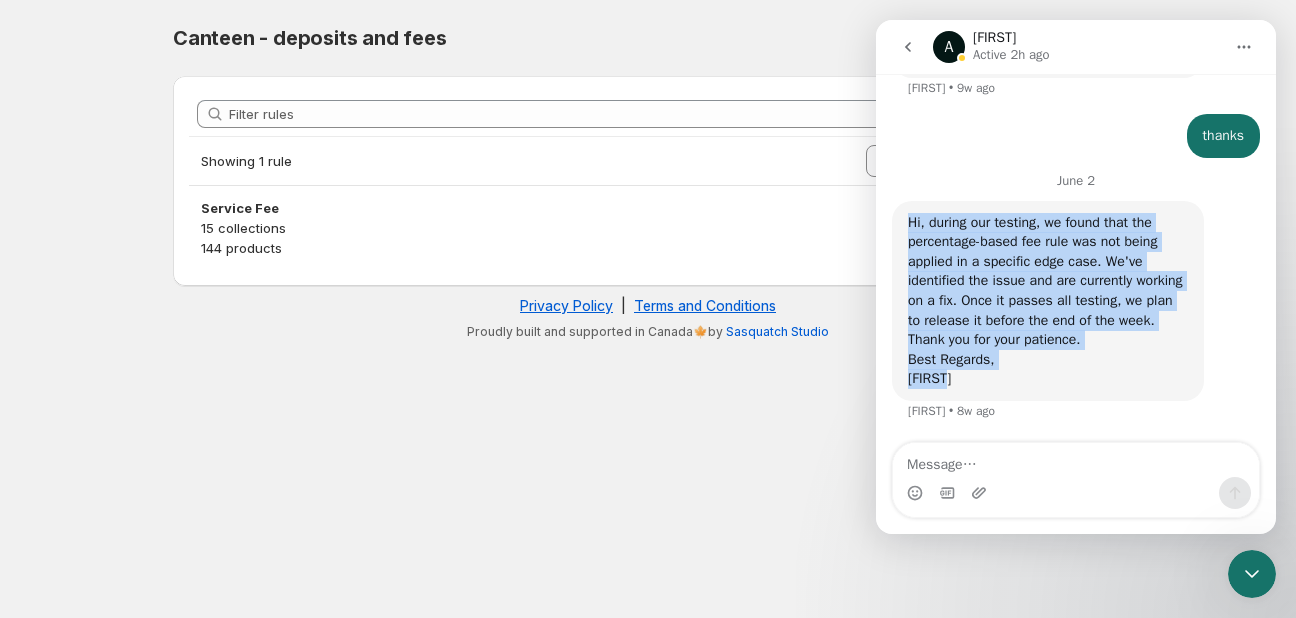 click at bounding box center (908, 47) 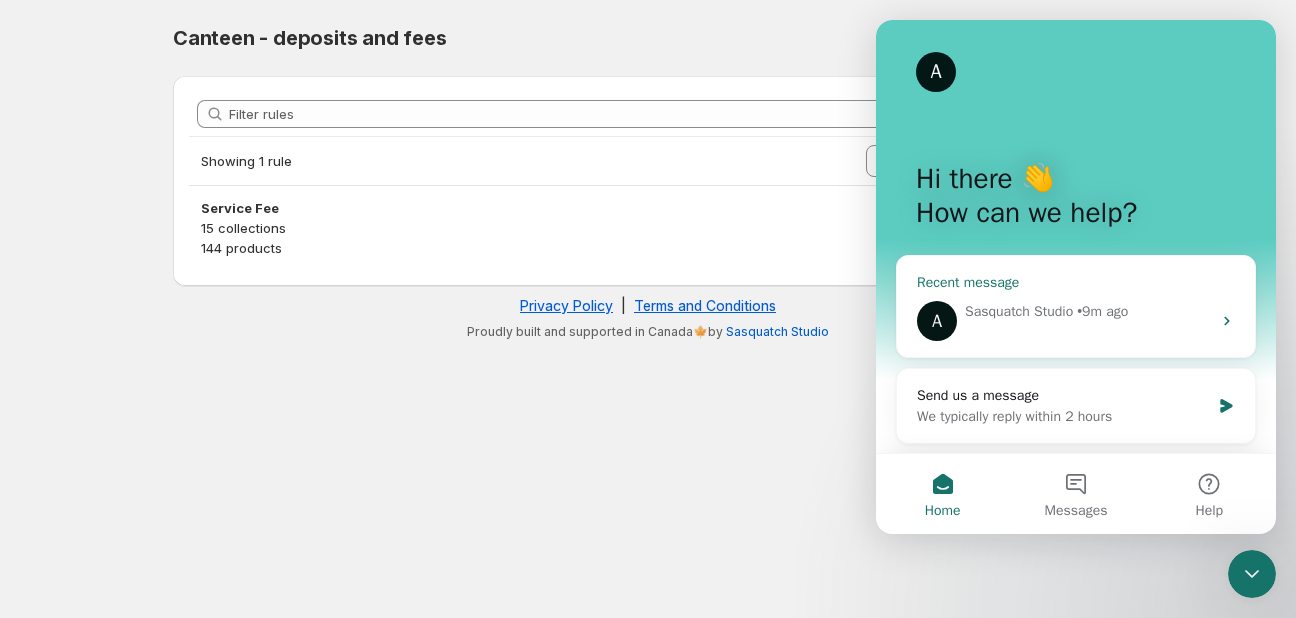 click on "A Sasquatch Studio •  9m ago" at bounding box center [1076, 321] 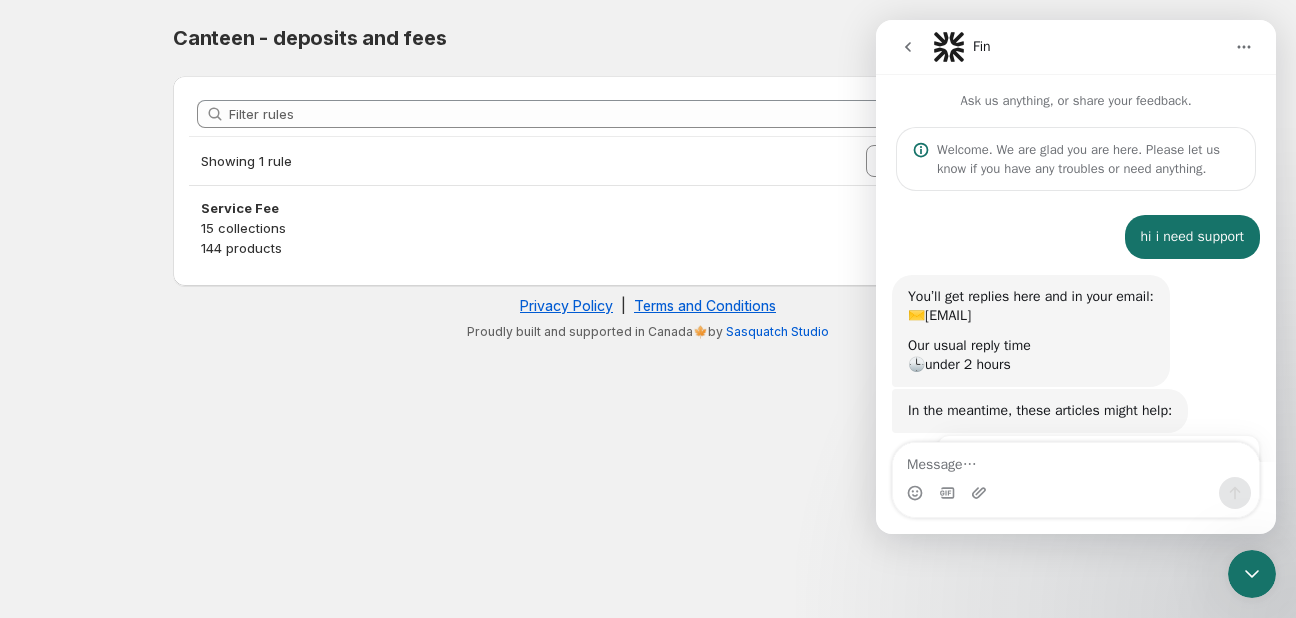 scroll, scrollTop: 3, scrollLeft: 0, axis: vertical 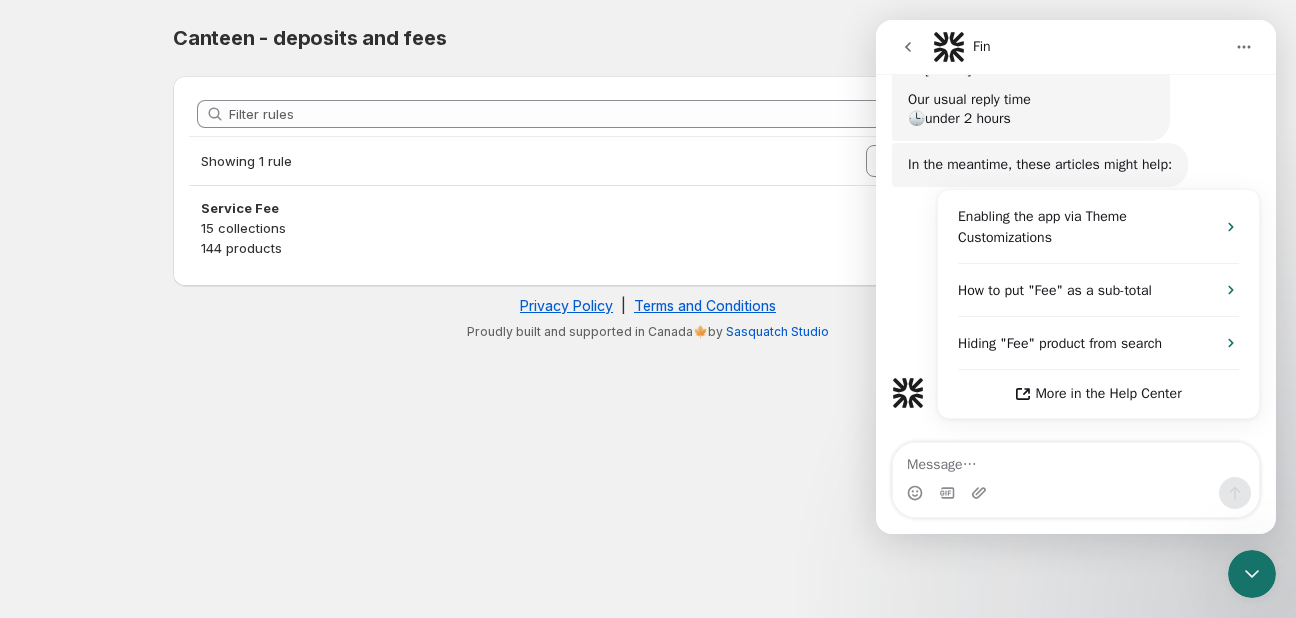 click at bounding box center (1076, 460) 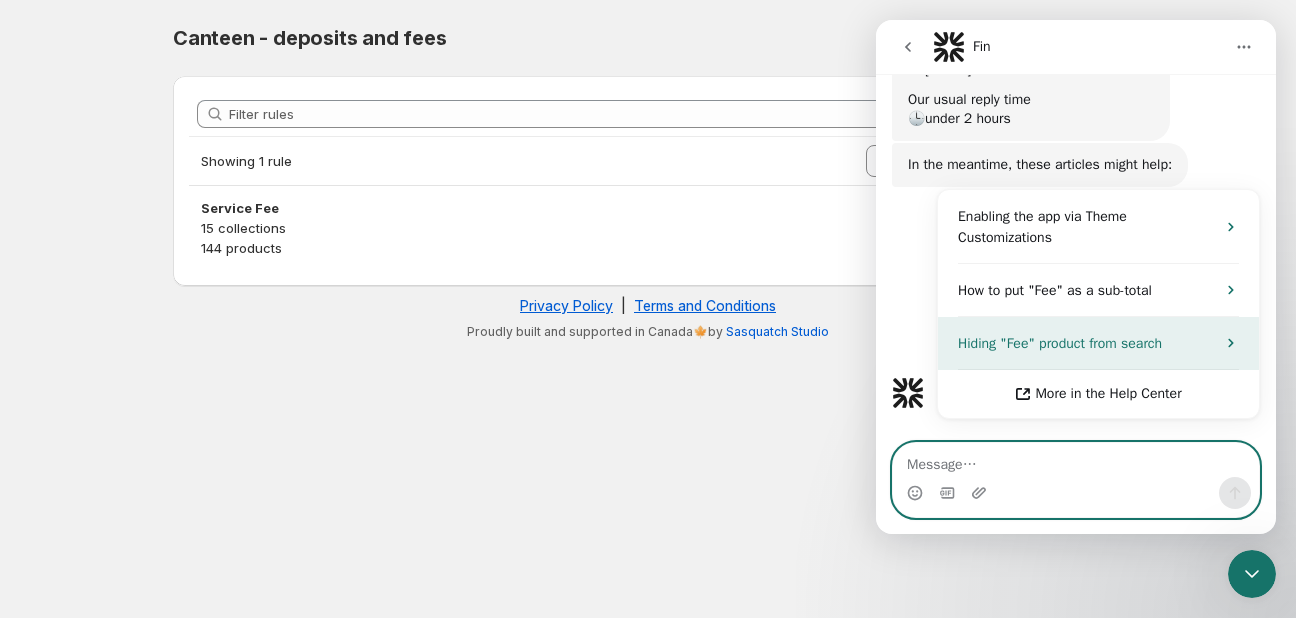 scroll, scrollTop: 0, scrollLeft: 0, axis: both 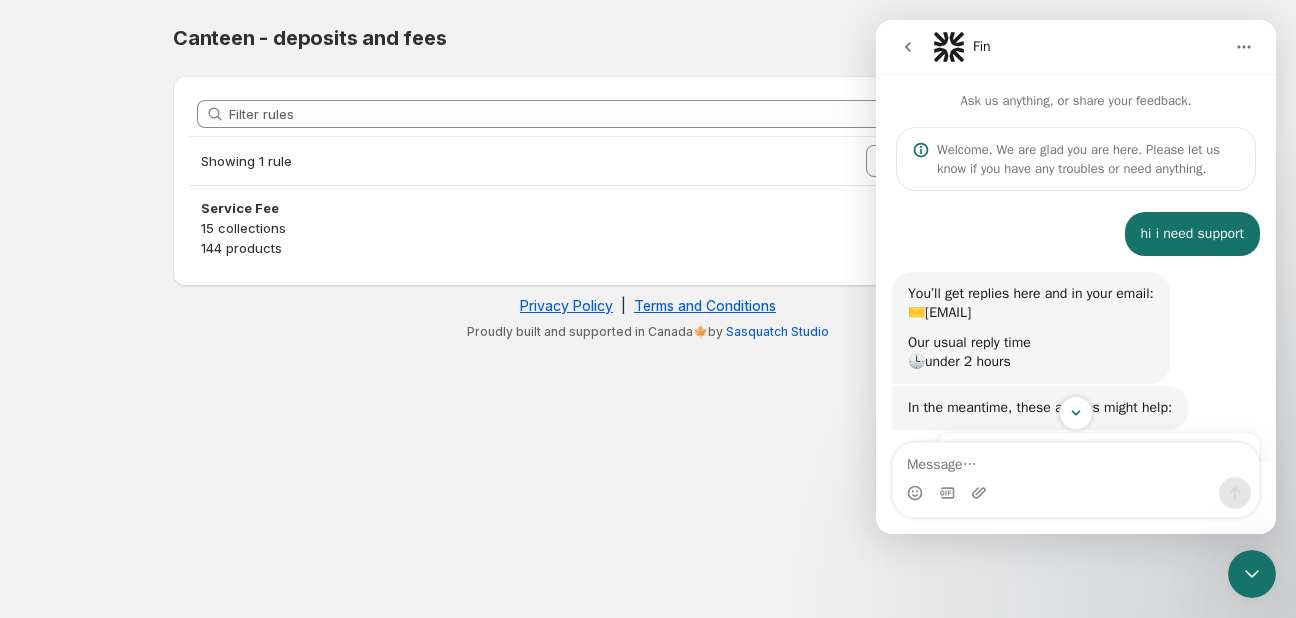 click on "Home Help Canteen - deposits and fees. This page is ready Canteen - deposits and fees Create deposit & fee rule Filter rules Showing 1 rule Sort by Last updated (newest) Last updated (oldest) Sort by Last updated (newest) Service Fee 15   collections 144   products Privacy Policy | Terms and Conditions Proudly built and supported in Canada🍁by    Sasquatch Studio" at bounding box center (648, 309) 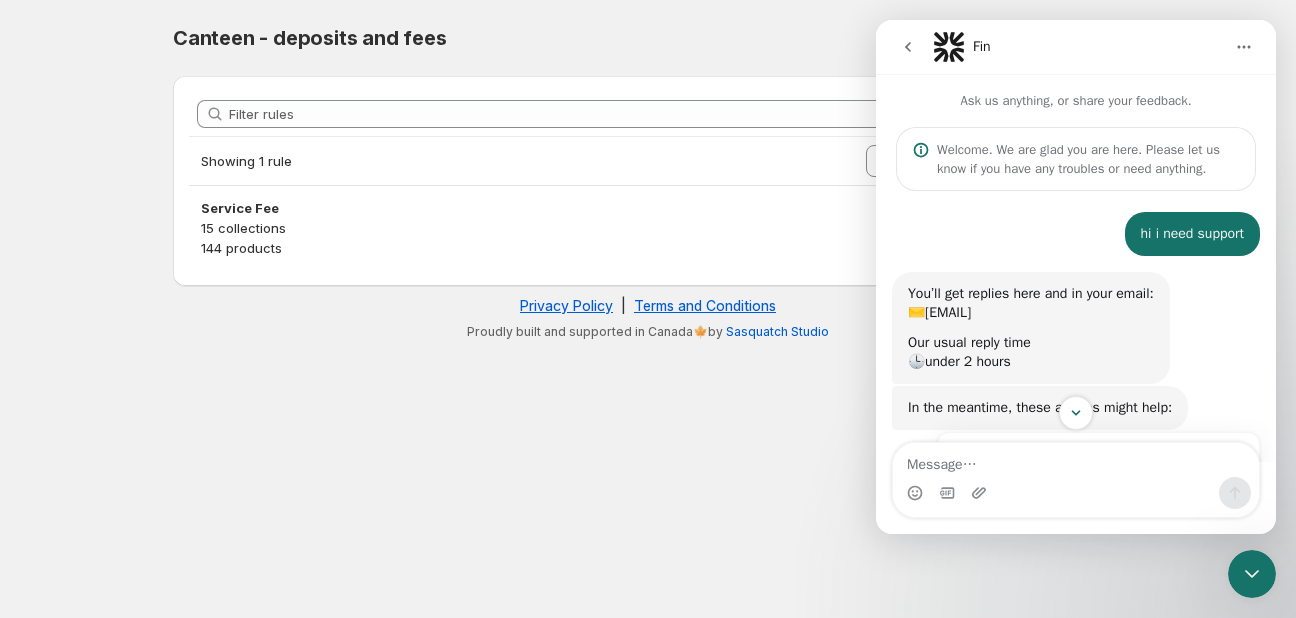 click at bounding box center [1244, 47] 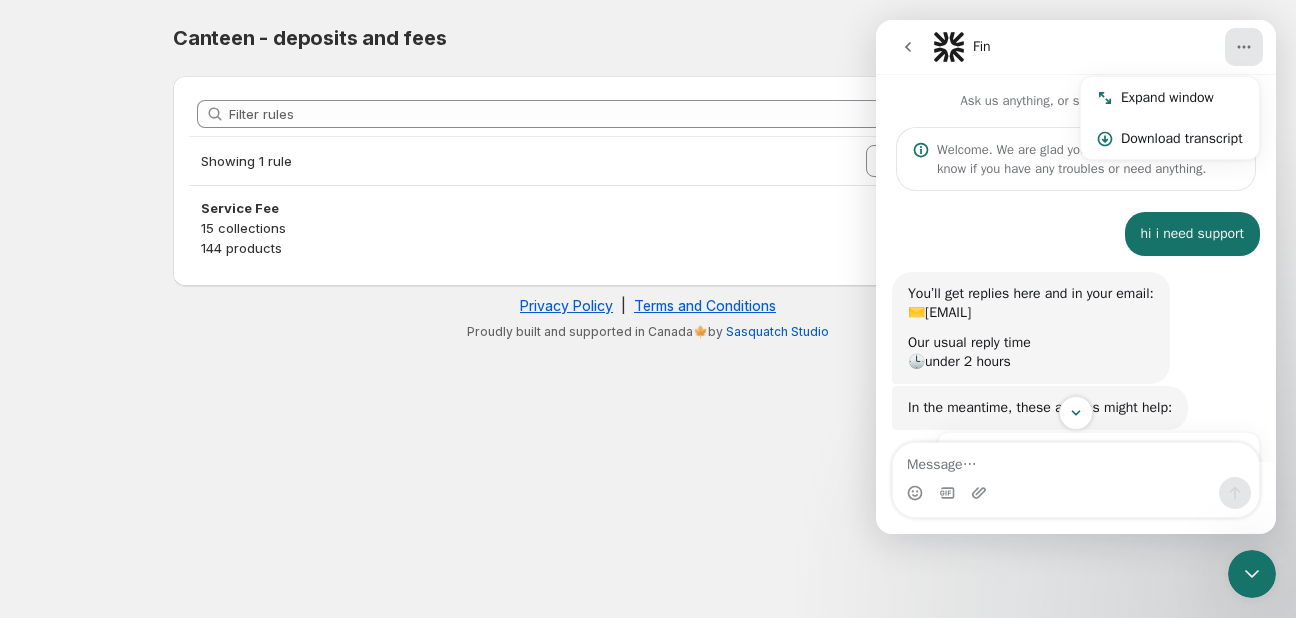 click on "hi i need support    •   9m ago" at bounding box center [1076, 242] 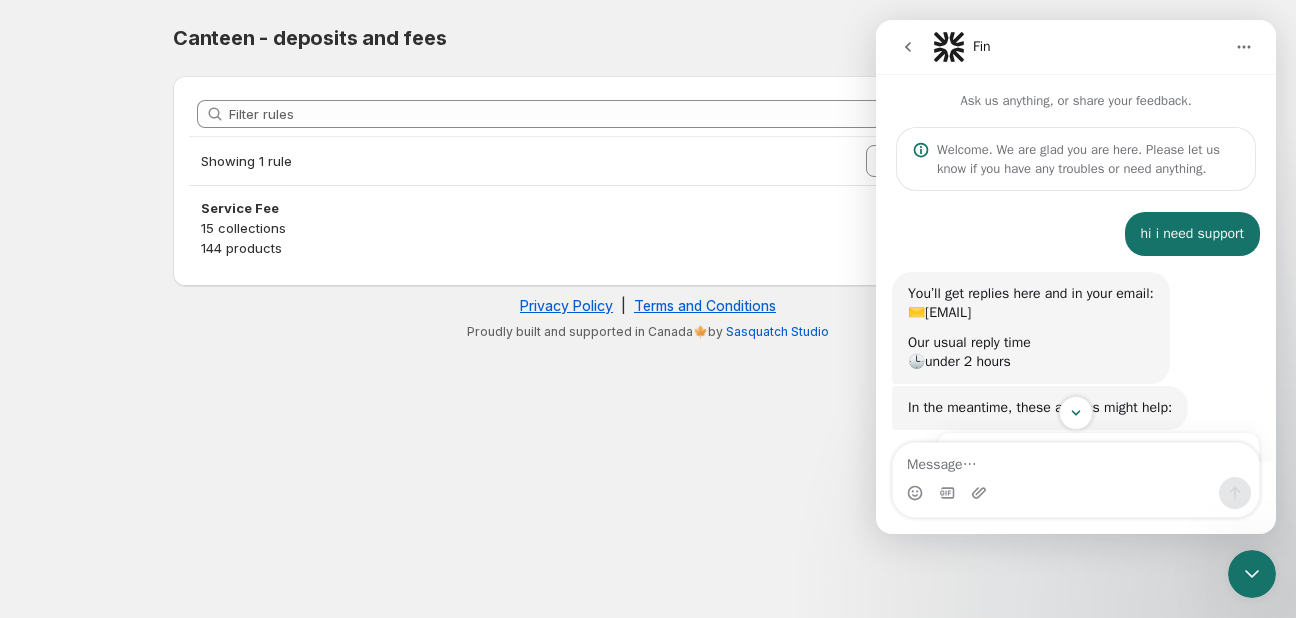click on "Welcome. We are glad you are here. Please let us know if you have any troubles or need anything." at bounding box center (1088, 159) 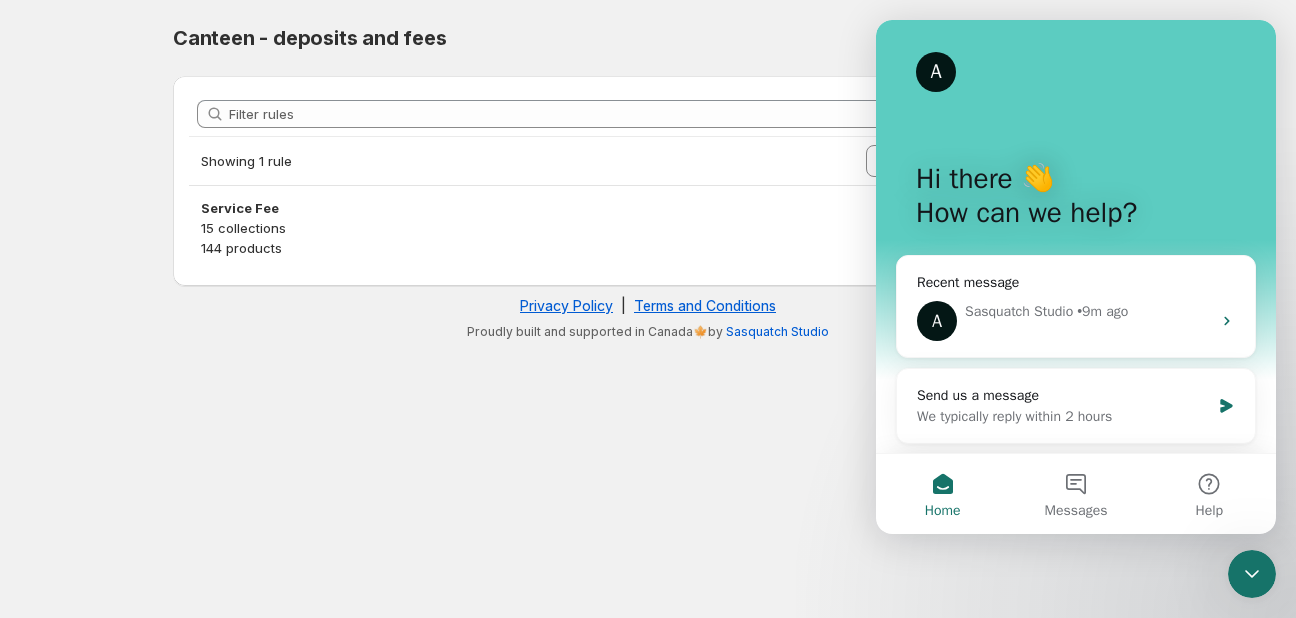 scroll, scrollTop: 2, scrollLeft: 0, axis: vertical 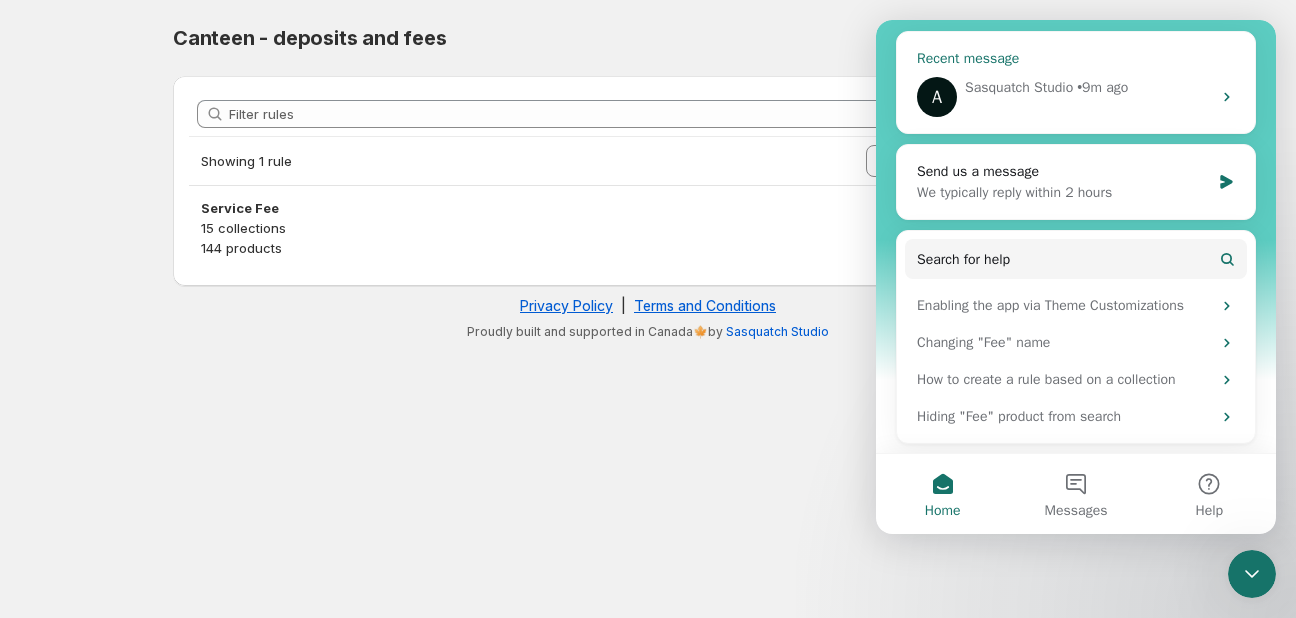 click on "A Sasquatch Studio •  9m ago" at bounding box center [1076, 97] 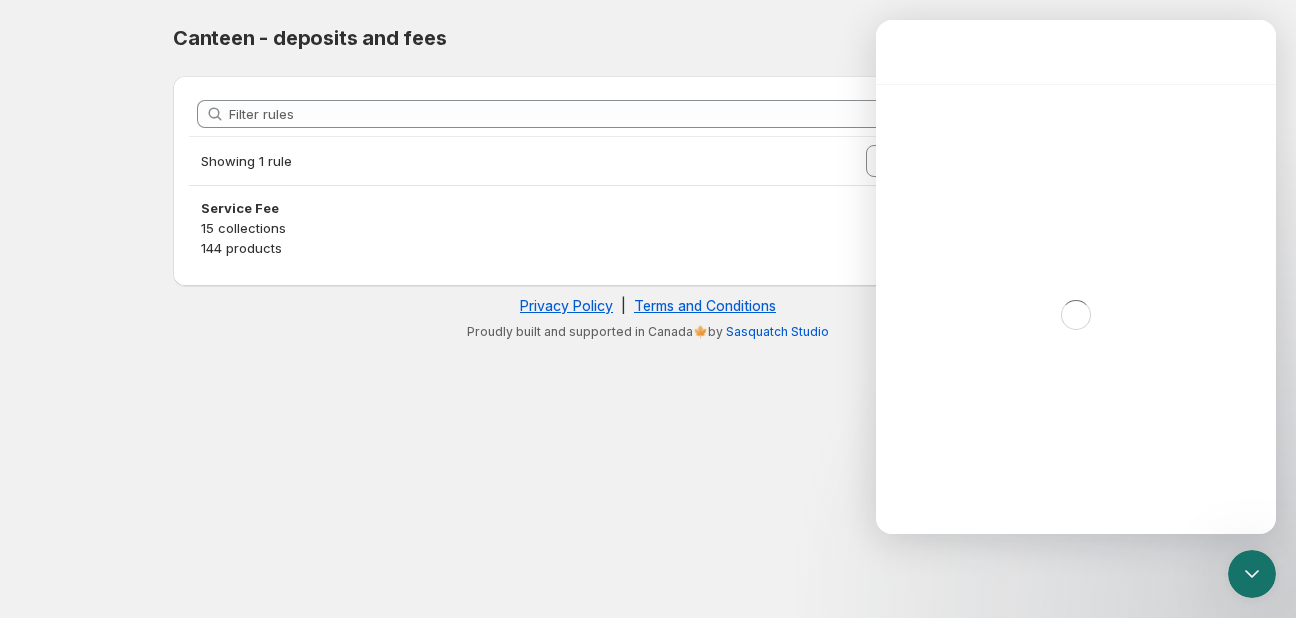 scroll, scrollTop: 3, scrollLeft: 0, axis: vertical 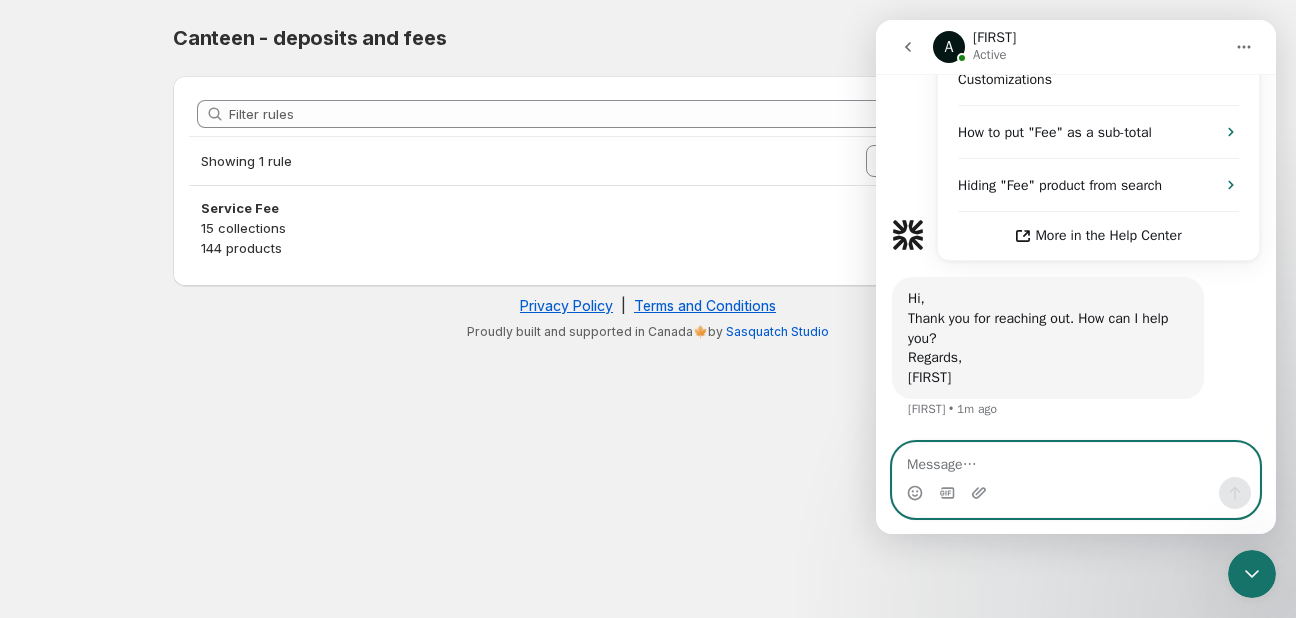 paste on "Hi! I configured a fee in Canteen, but it’s not applying or showing in the cart. I’d like to confirm whether there’s any Liquid code I need to add to the theme, or if it should work automatically." 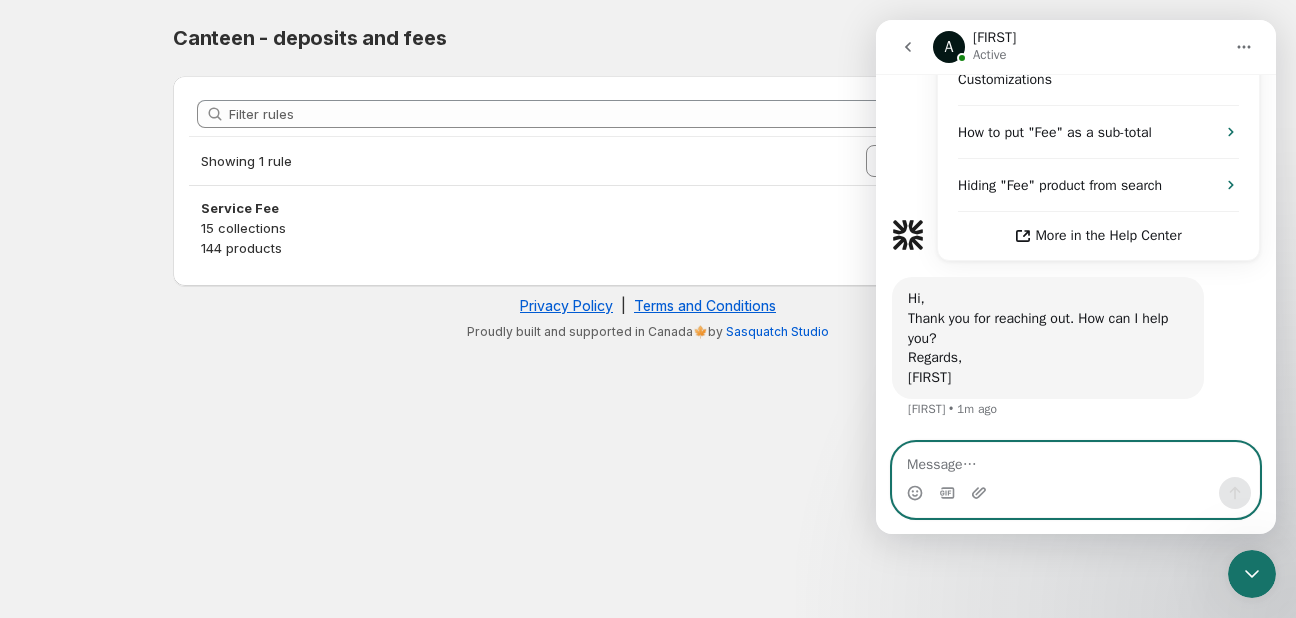 type on "Hi! I configured a fee in Canteen, but it’s not applying or showing in the cart. I’d like to confirm whether there’s any Liquid code I need to add to the theme, or if it should work automatically." 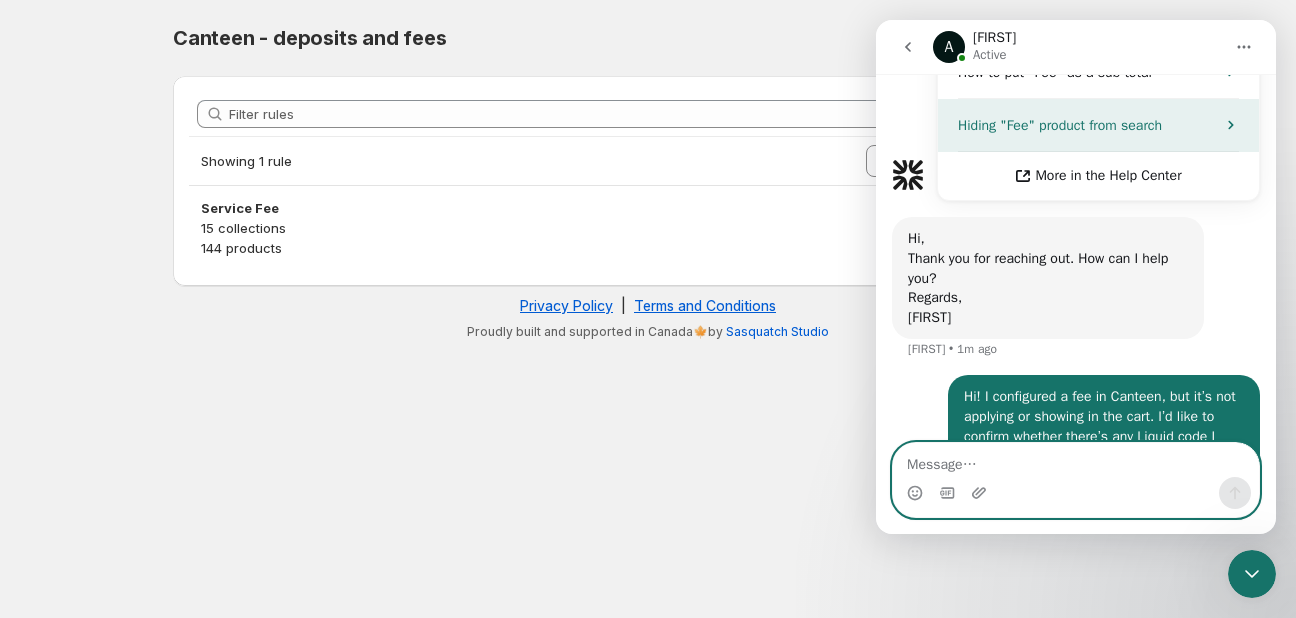 scroll, scrollTop: 540, scrollLeft: 0, axis: vertical 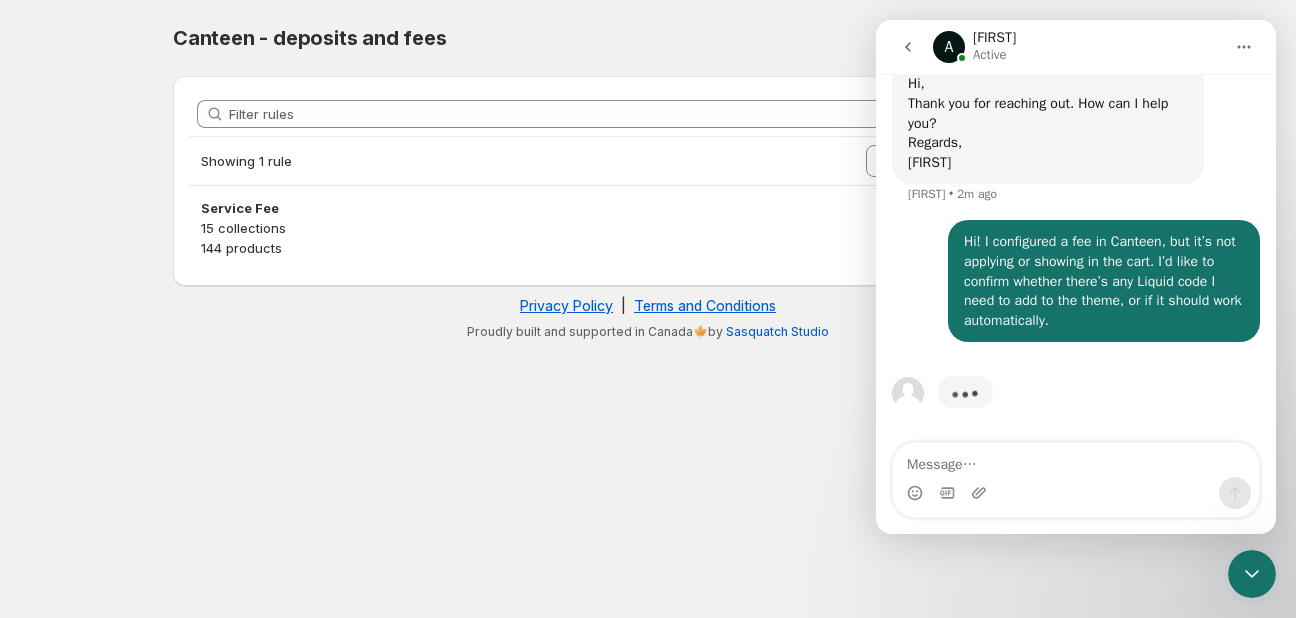 click at bounding box center [1076, 493] 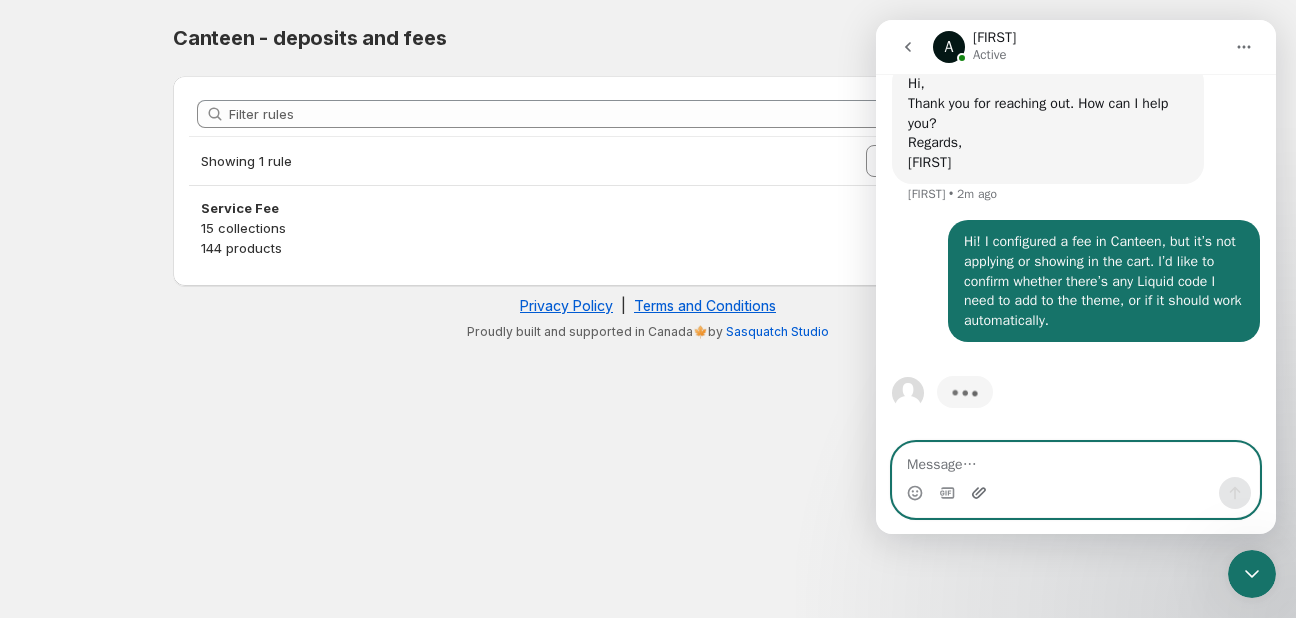 click 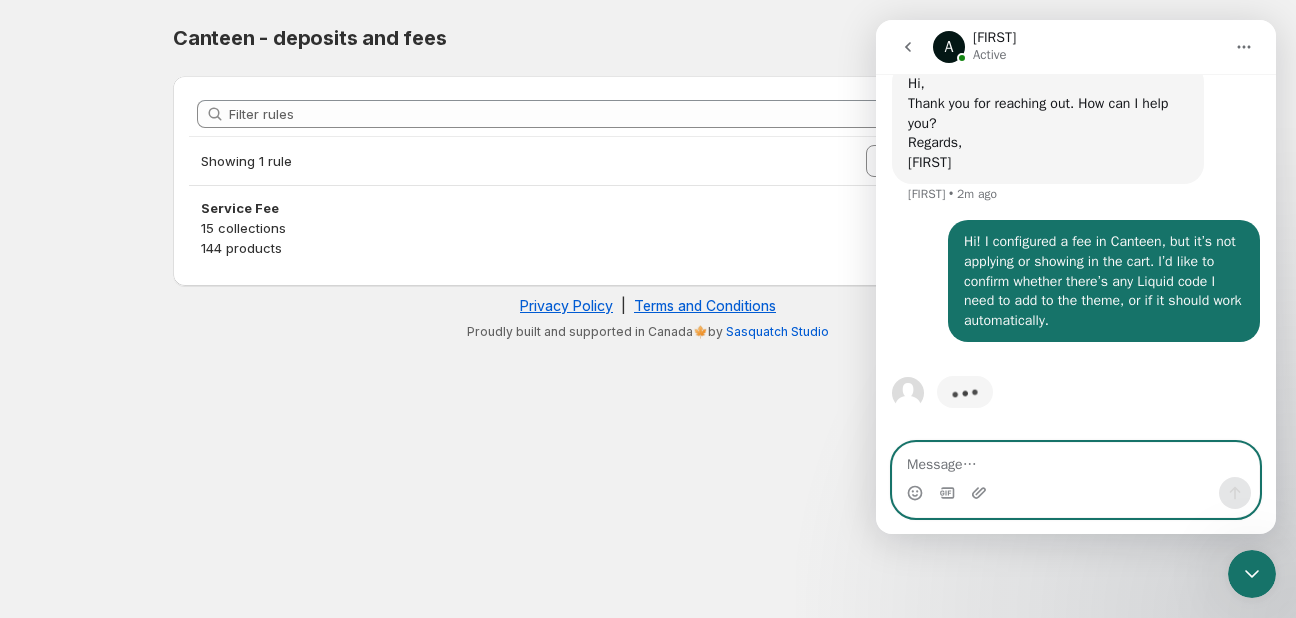 scroll, scrollTop: 2, scrollLeft: 0, axis: vertical 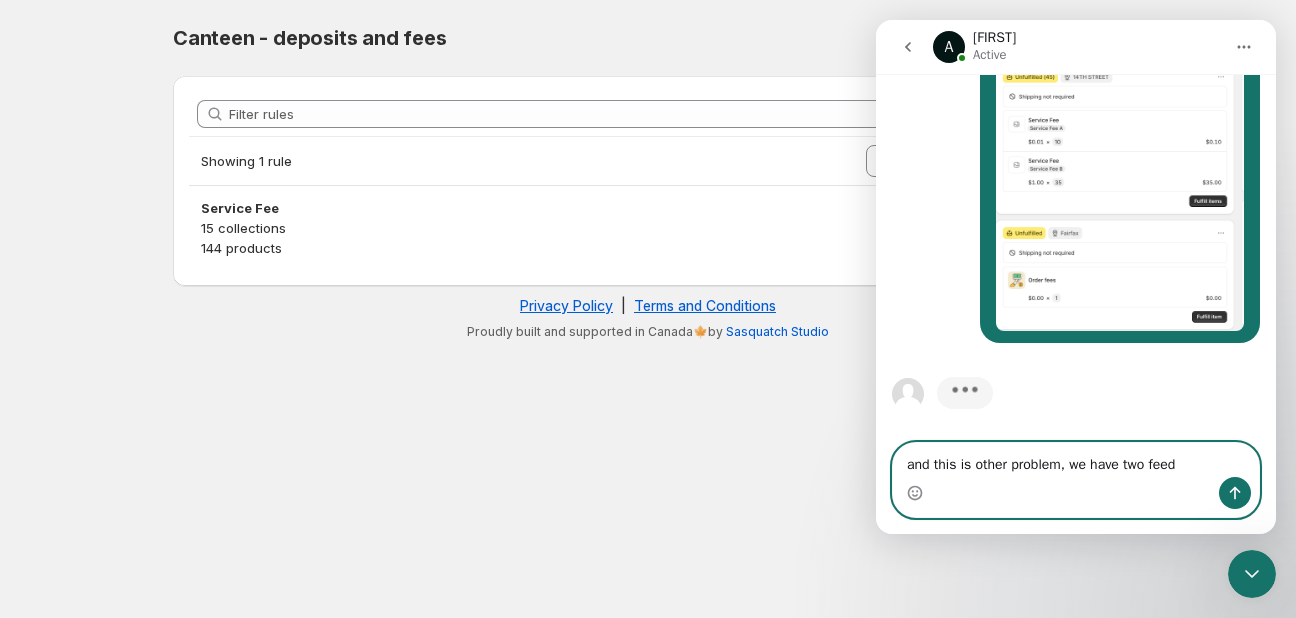 type on "and this is other problem, we have two feeds" 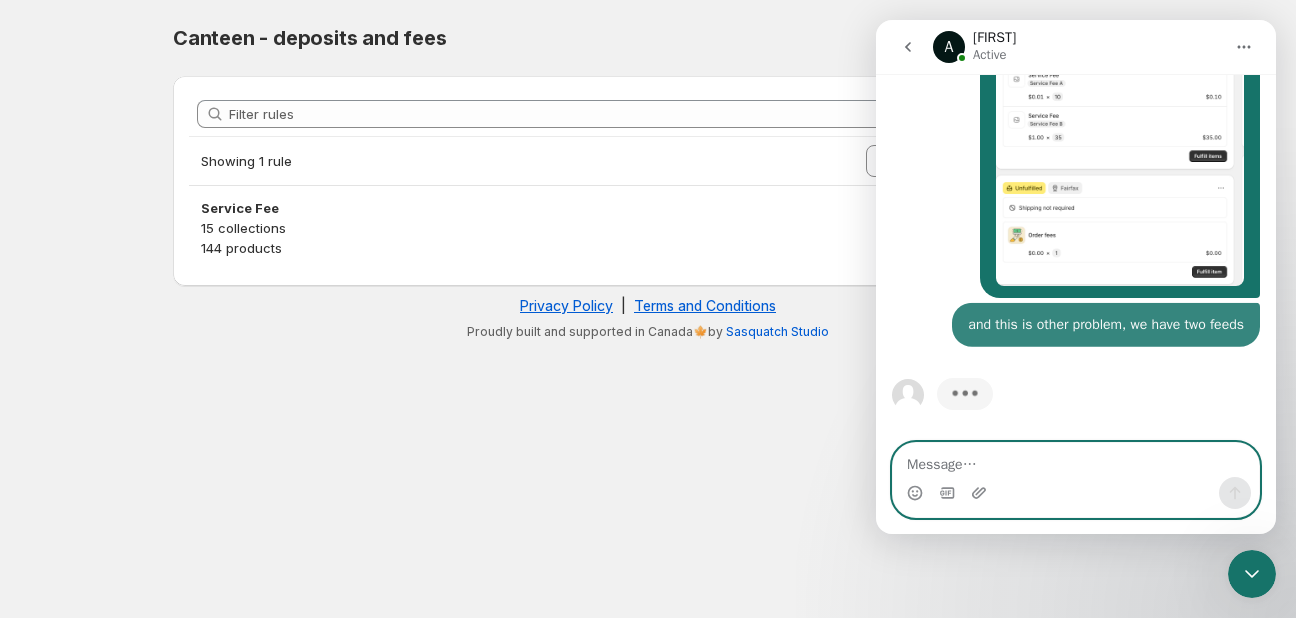 scroll, scrollTop: 956, scrollLeft: 0, axis: vertical 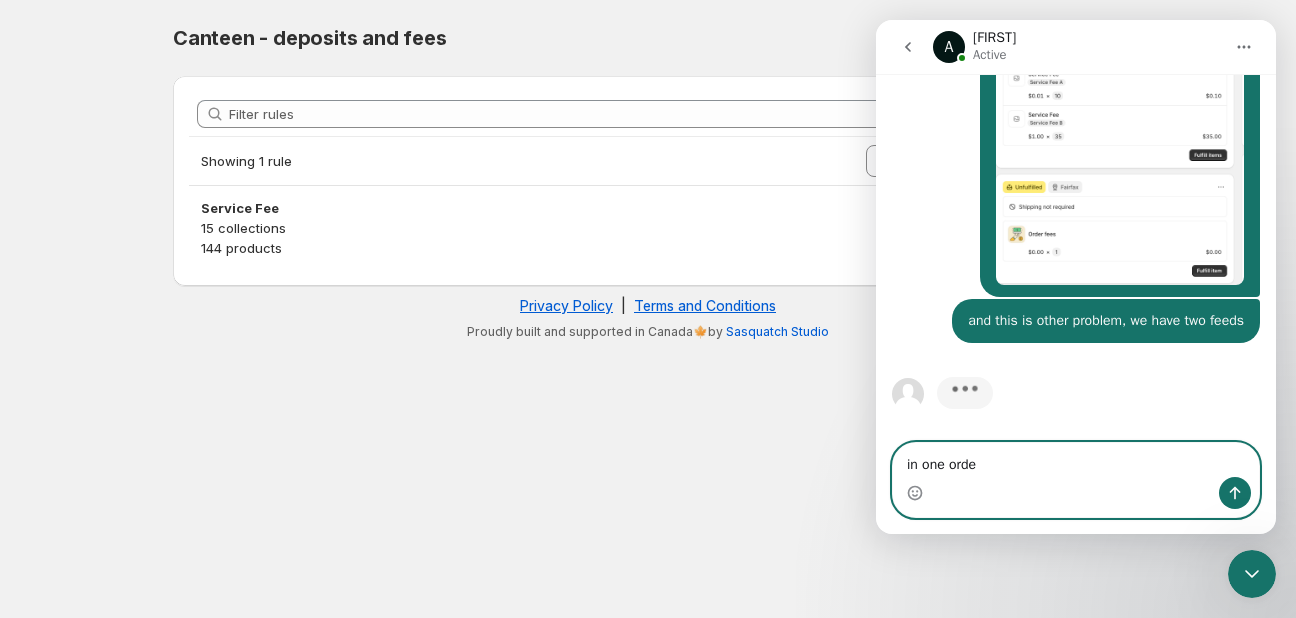 type on "in one order" 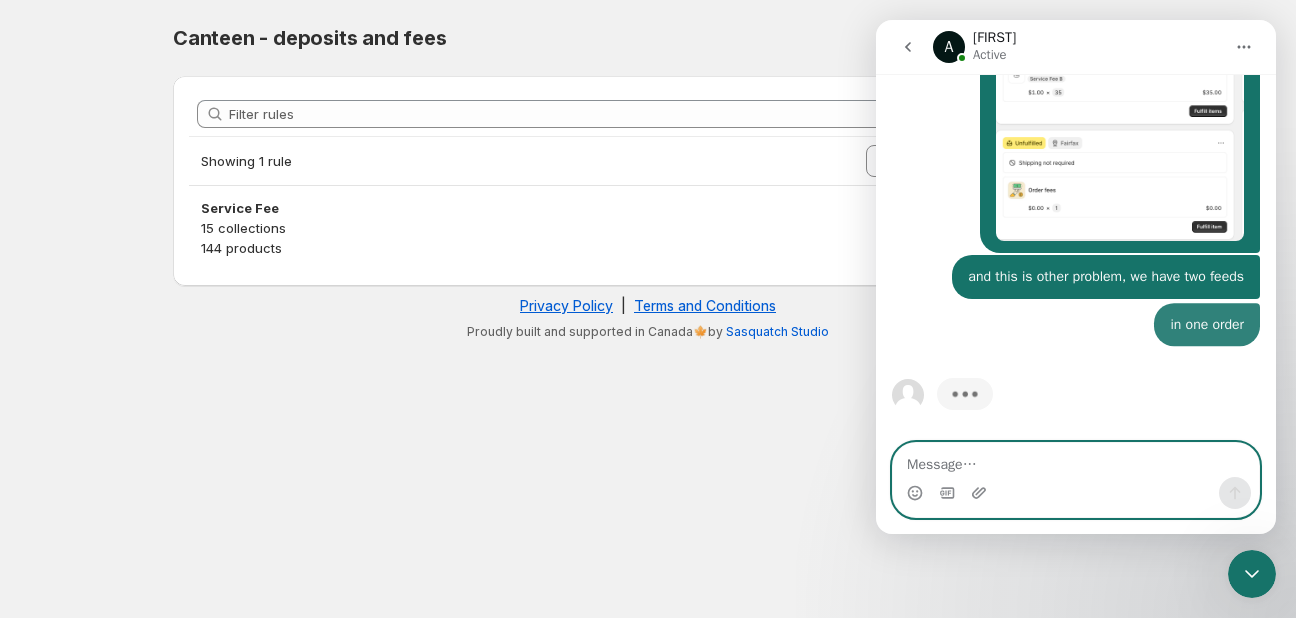 scroll, scrollTop: 1001, scrollLeft: 0, axis: vertical 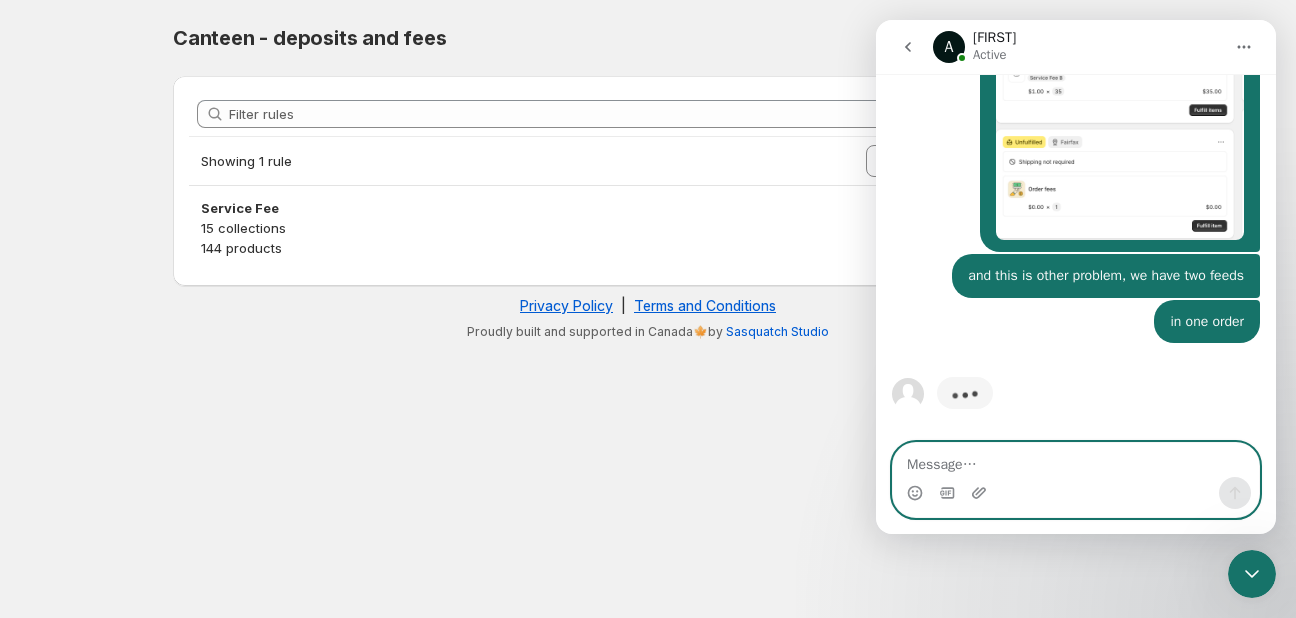 paste on "https://admin.shopify.com/store/arepa-zone/orders/6751648547125" 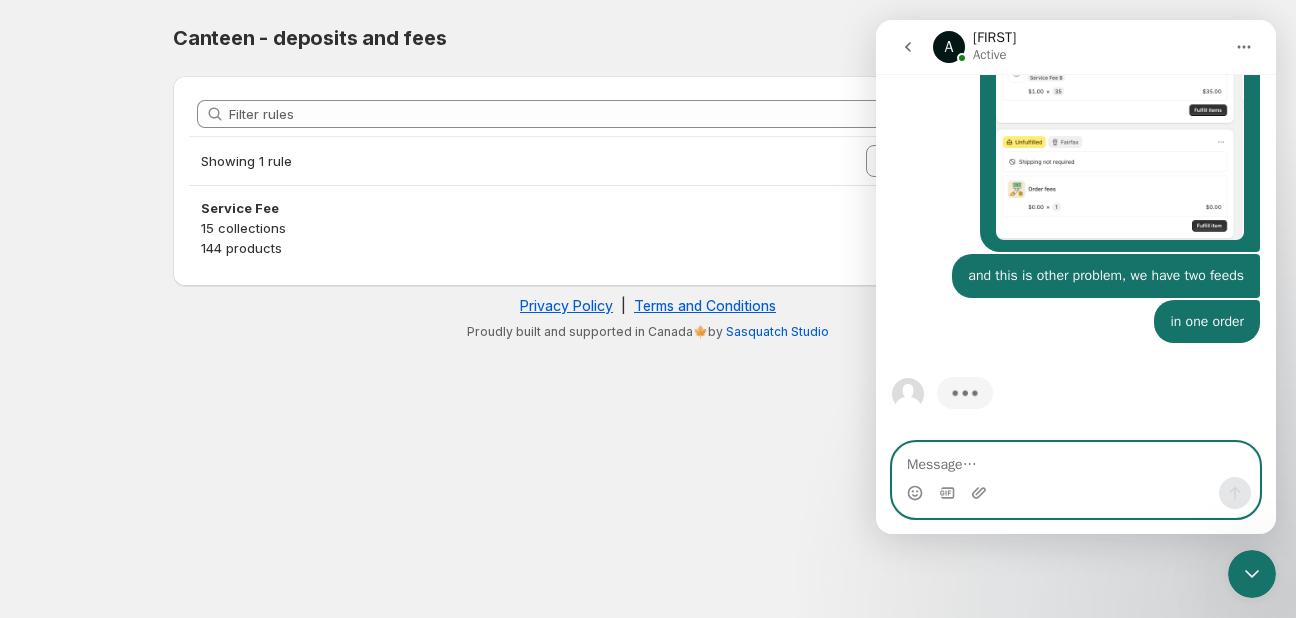 type on "https://admin.shopify.com/store/arepa-zone/orders/6751648547125" 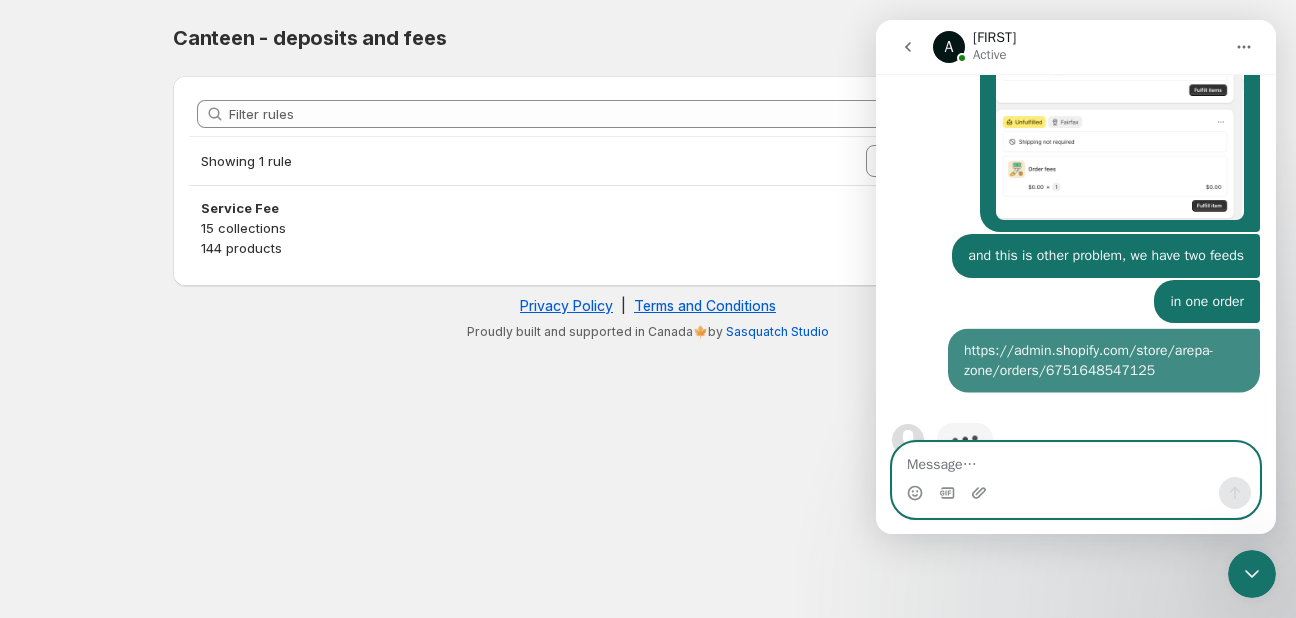 scroll, scrollTop: 1067, scrollLeft: 0, axis: vertical 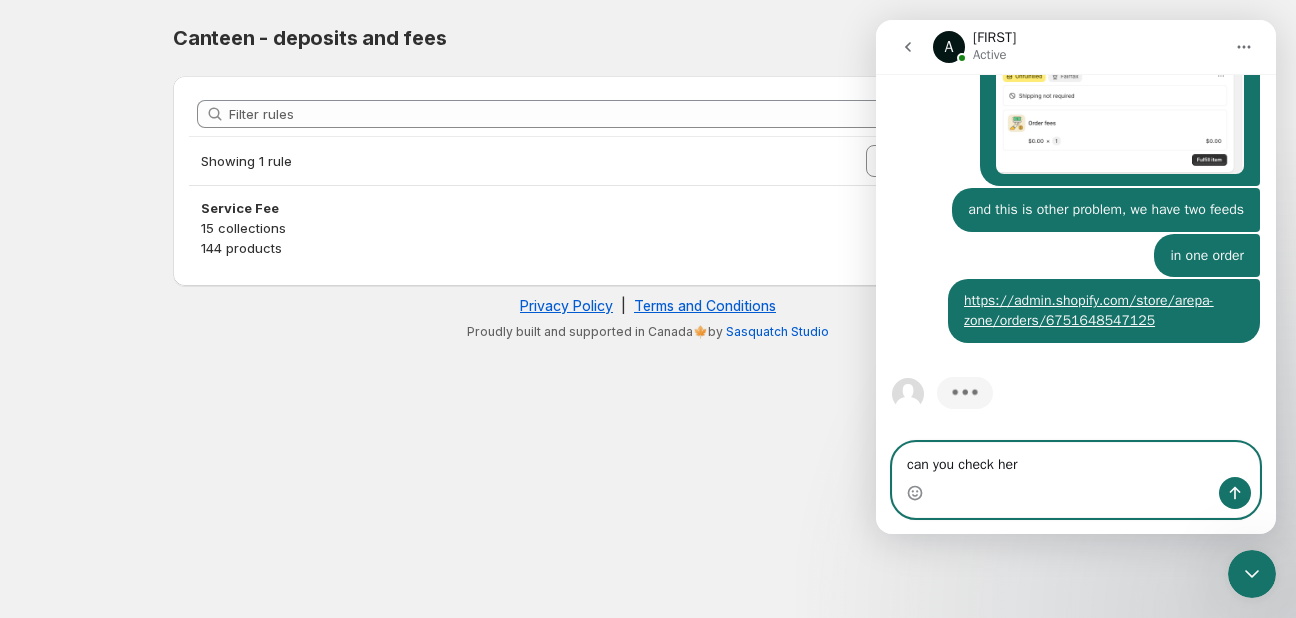 type on "can you check here" 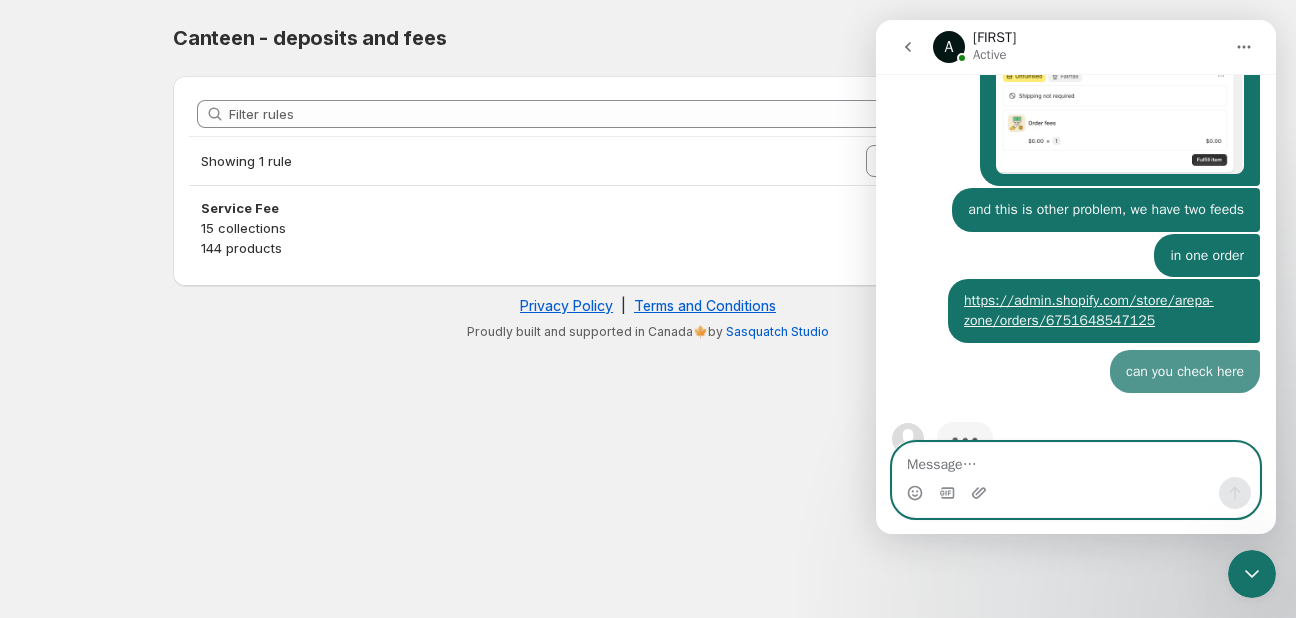 scroll, scrollTop: 1112, scrollLeft: 0, axis: vertical 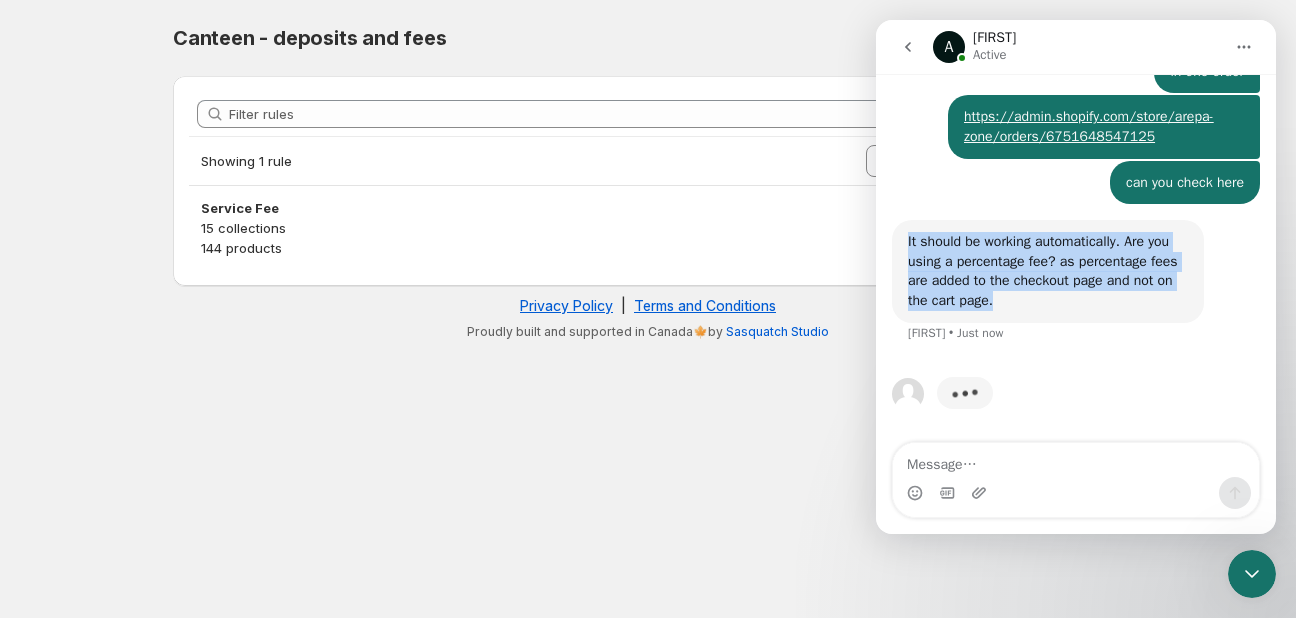drag, startPoint x: 1017, startPoint y: 309, endPoint x: 902, endPoint y: 236, distance: 136.21307 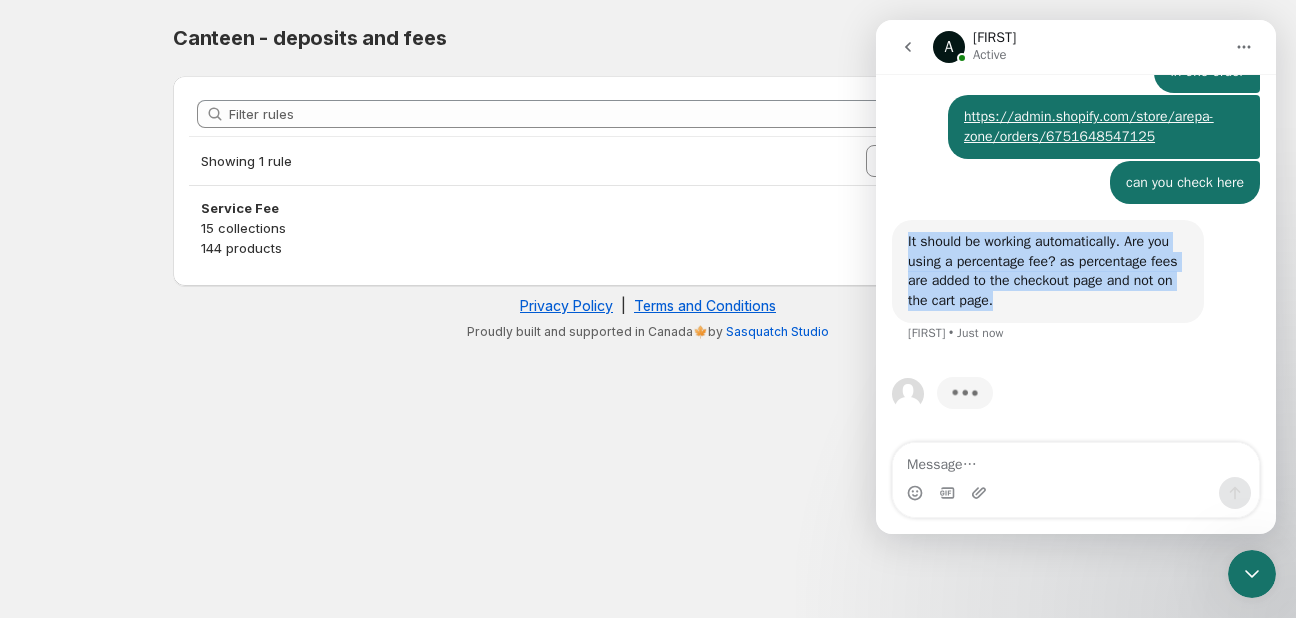 click on "It should be working automatically. Are you using a percentage fee? as percentage fees are added to the checkout page and not on the cart page.  Anupam    •   Just now" at bounding box center (1048, 271) 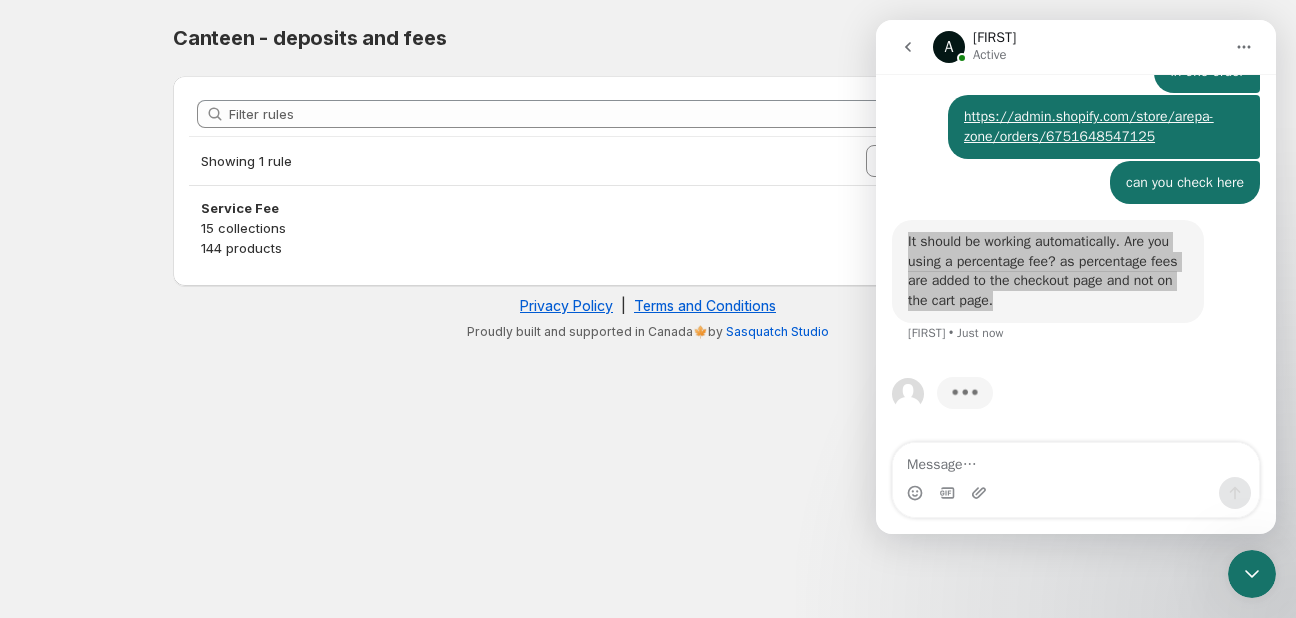 scroll, scrollTop: 1220, scrollLeft: 0, axis: vertical 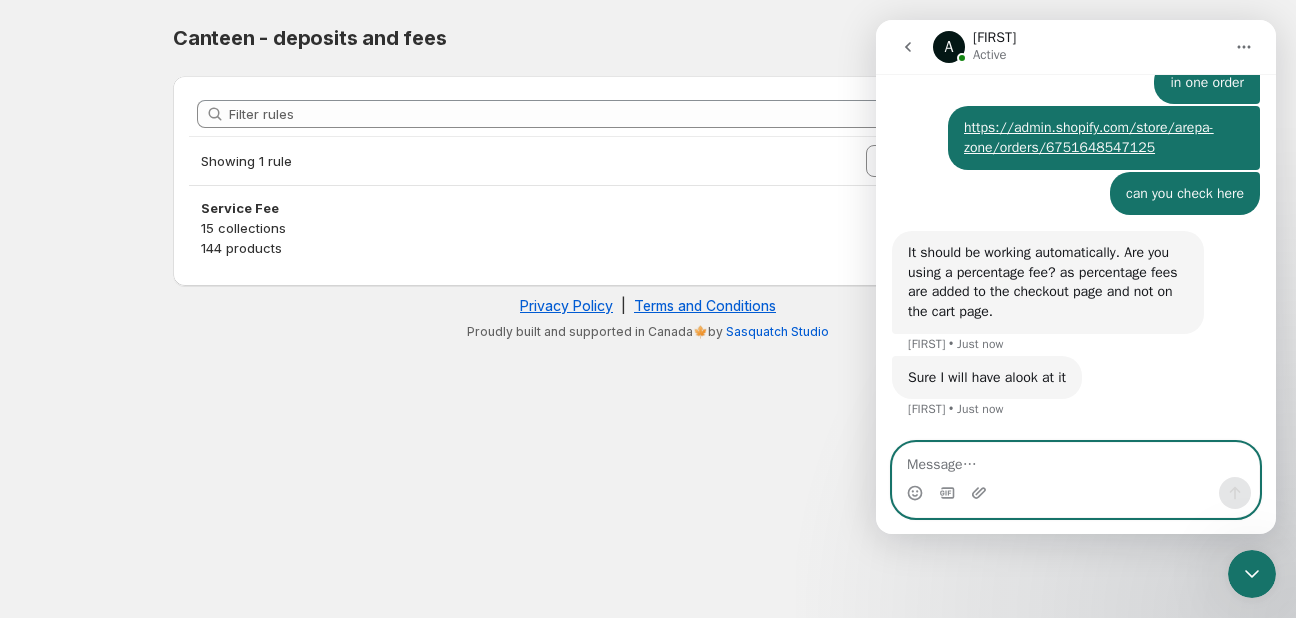 click at bounding box center [1076, 460] 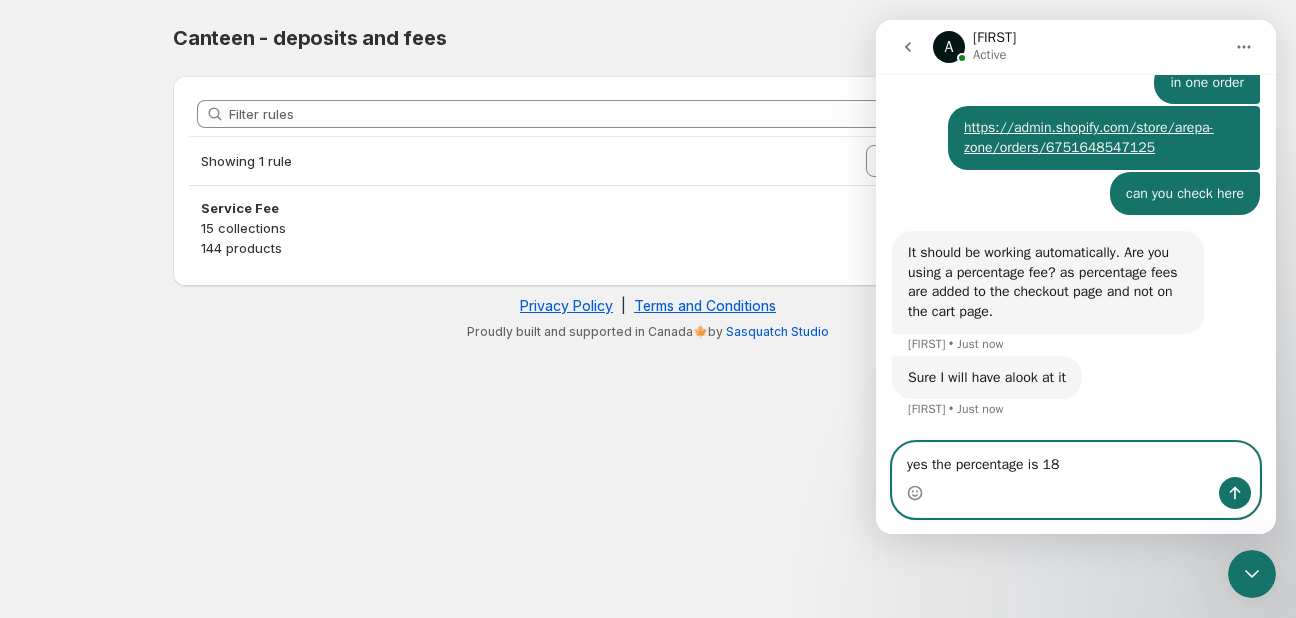 type on "yes the percentage is 18%" 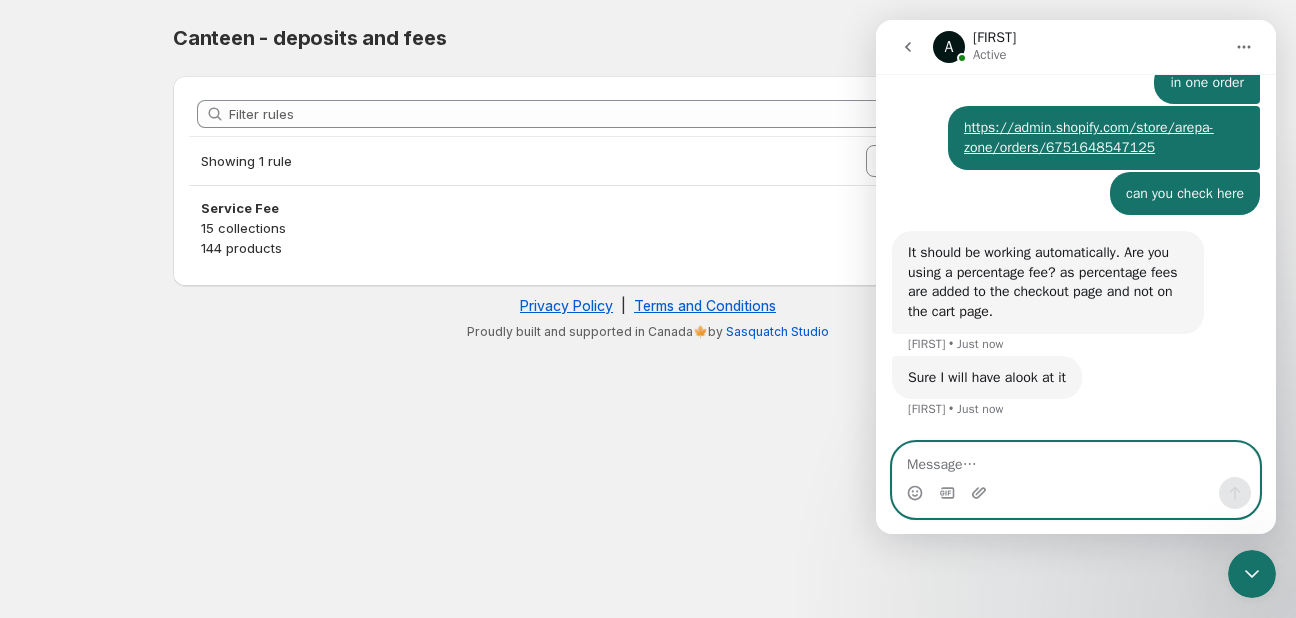 scroll, scrollTop: 1279, scrollLeft: 0, axis: vertical 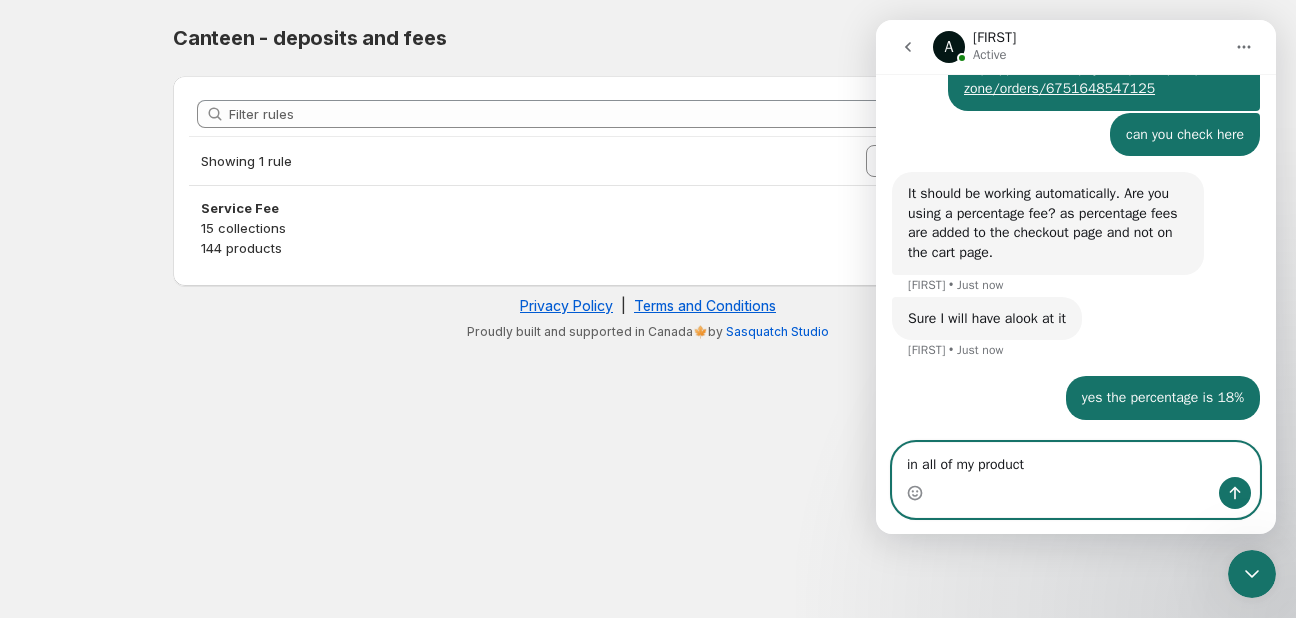 type on "in all of my products" 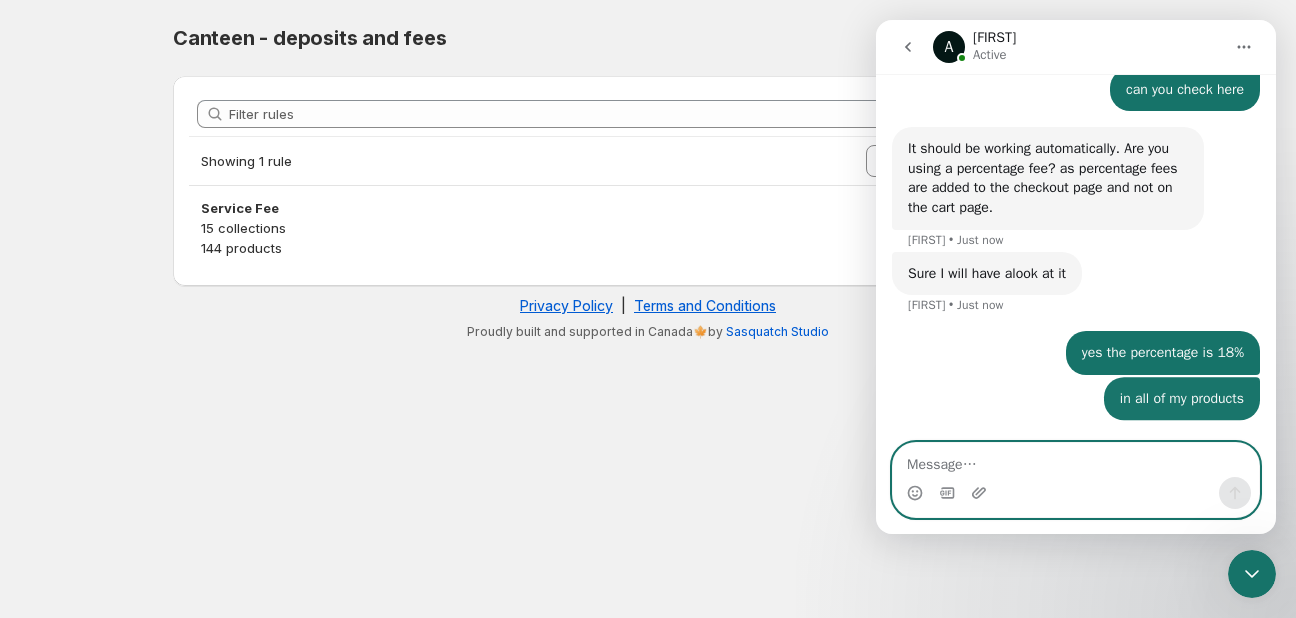 scroll, scrollTop: 1324, scrollLeft: 0, axis: vertical 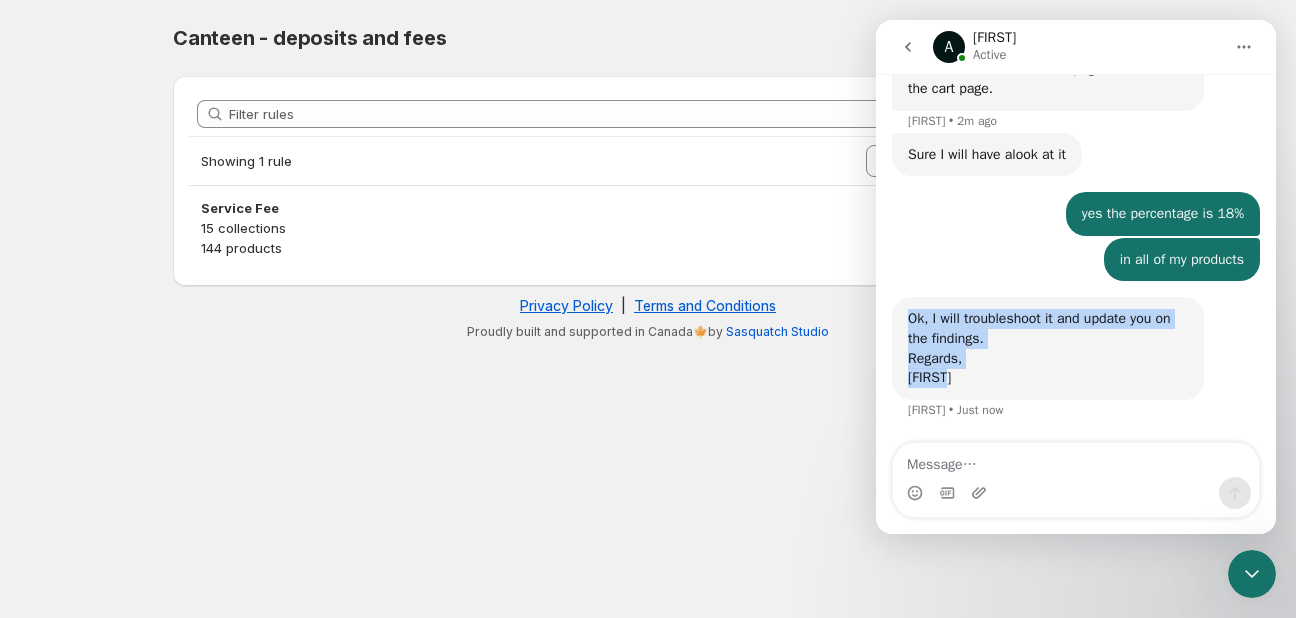 drag, startPoint x: 984, startPoint y: 381, endPoint x: 895, endPoint y: 316, distance: 110.20889 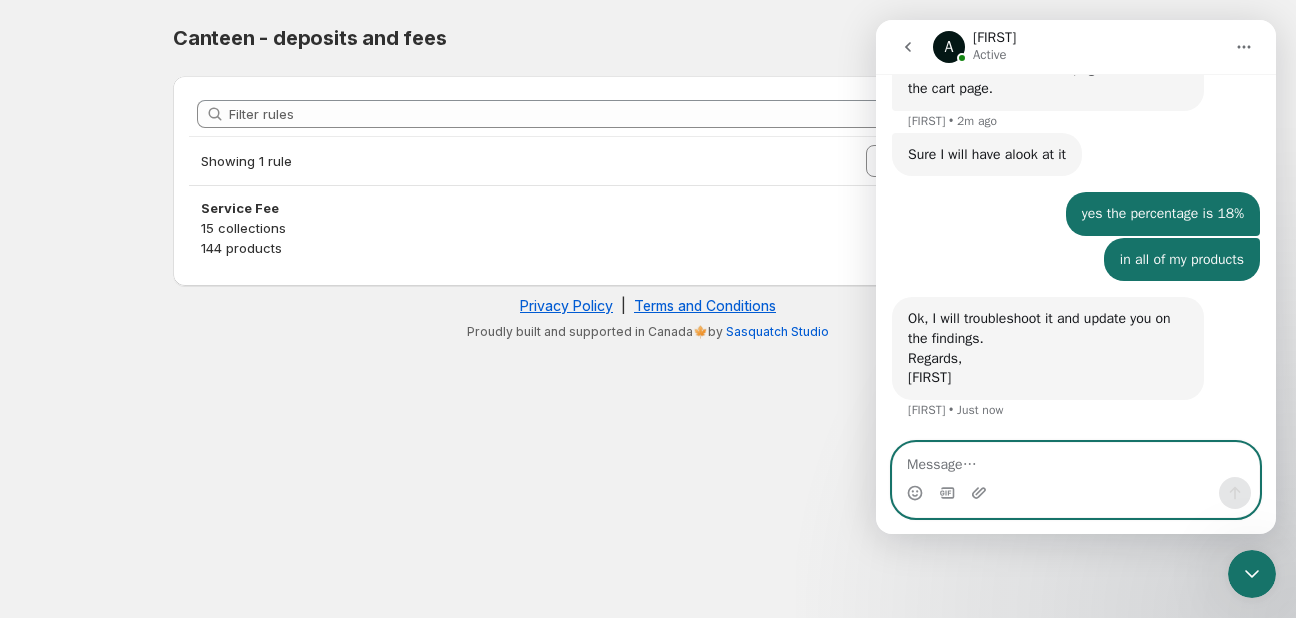 click at bounding box center (1076, 460) 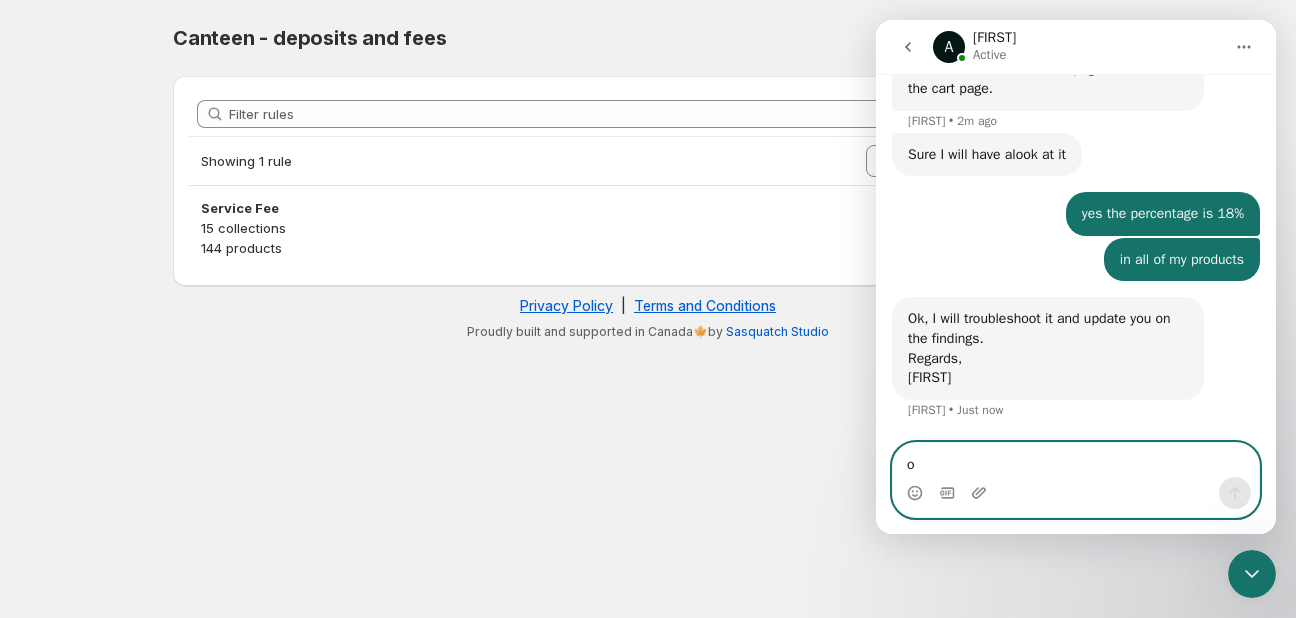 type on "ok" 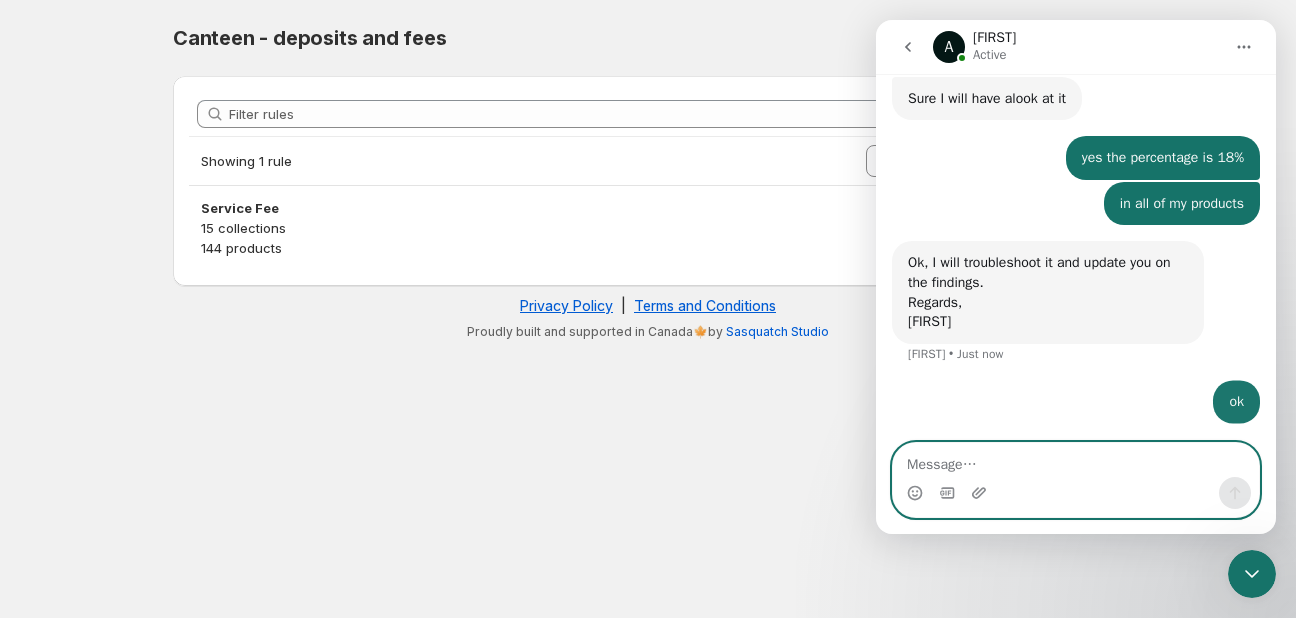 scroll, scrollTop: 1503, scrollLeft: 0, axis: vertical 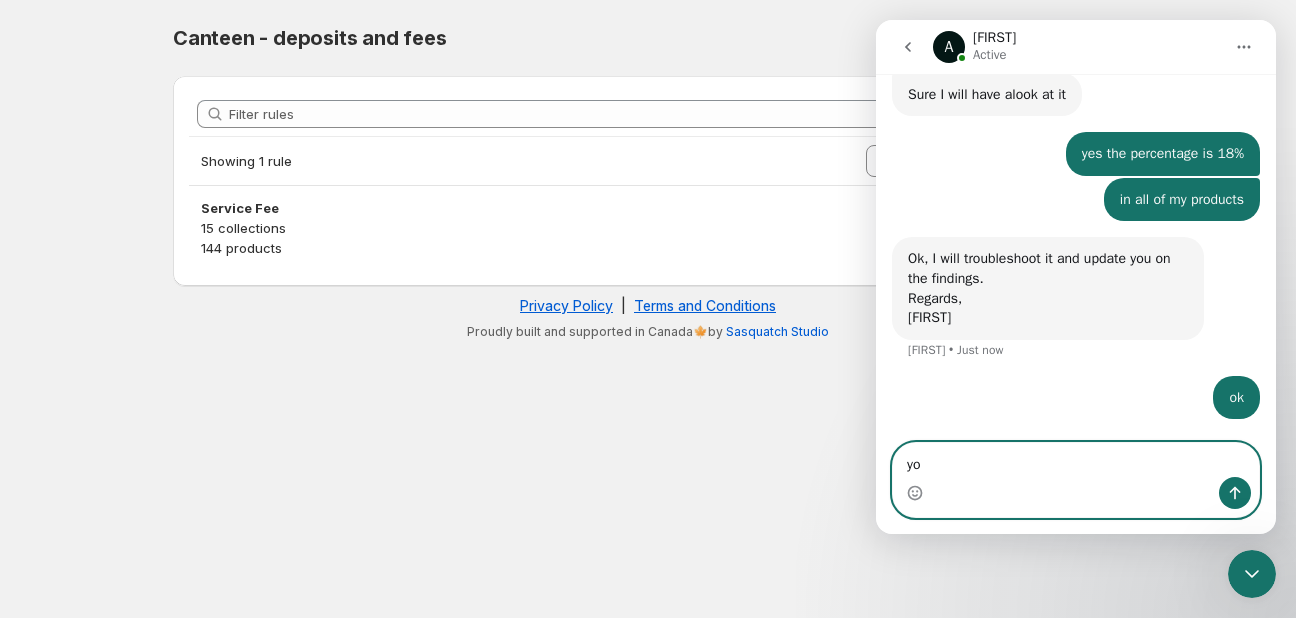 type on "y" 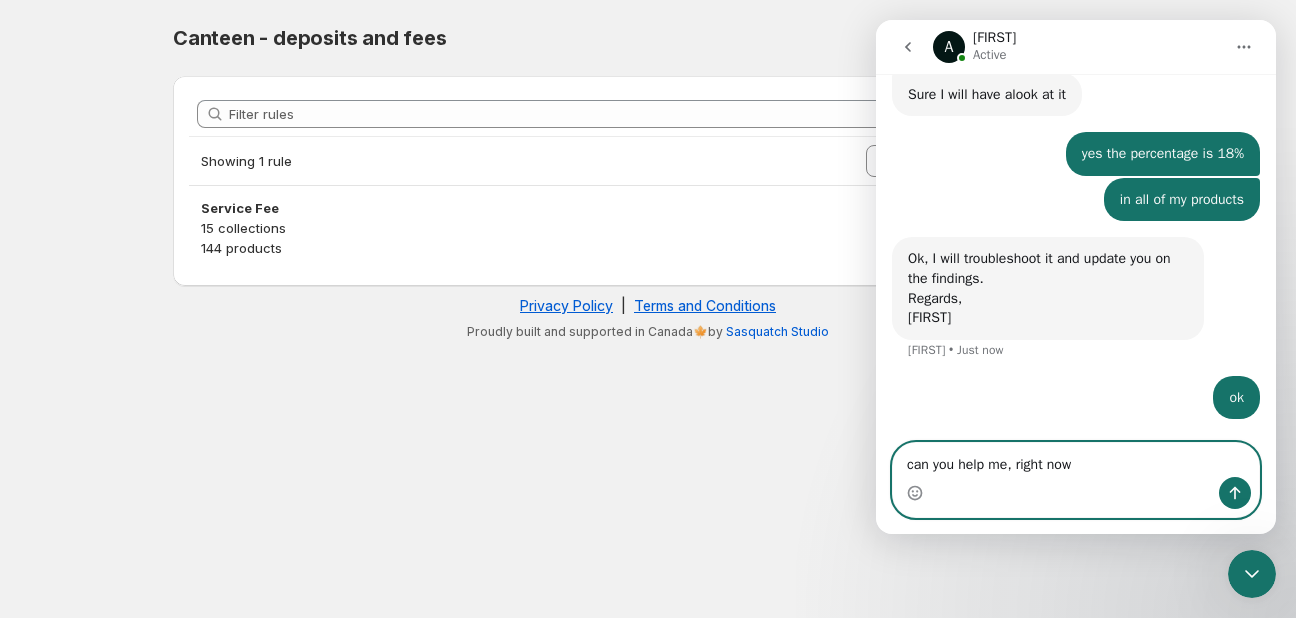 type on "can you help me, right now?" 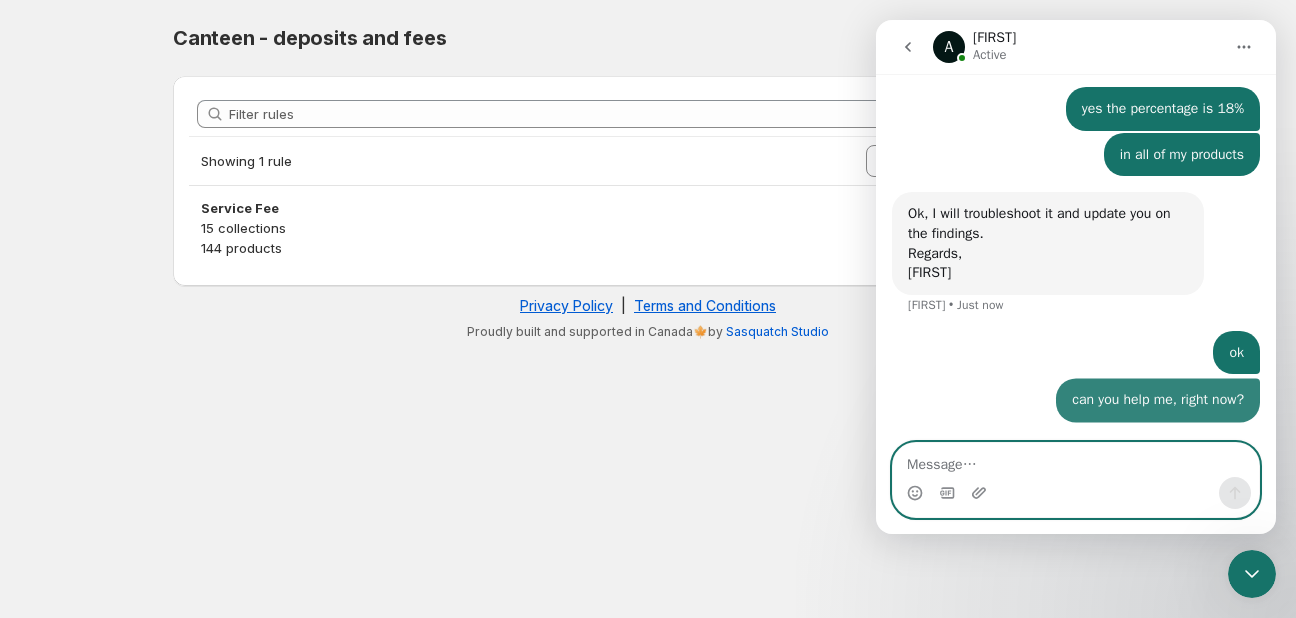 scroll, scrollTop: 1548, scrollLeft: 0, axis: vertical 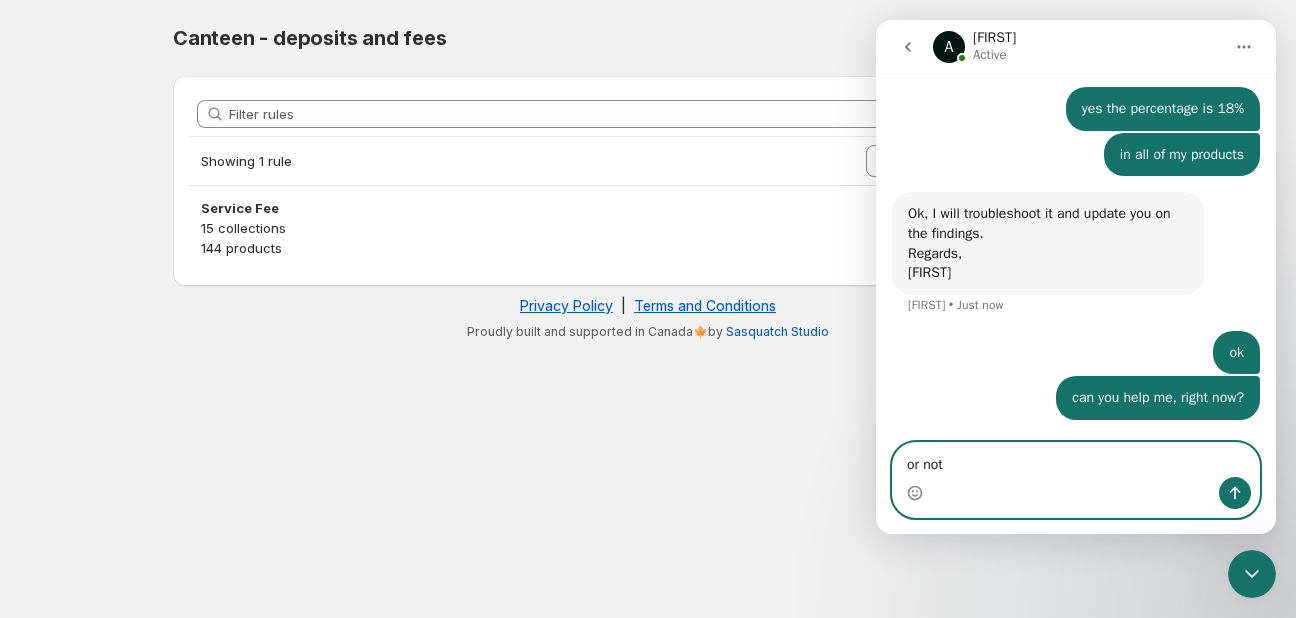 type on "or not?" 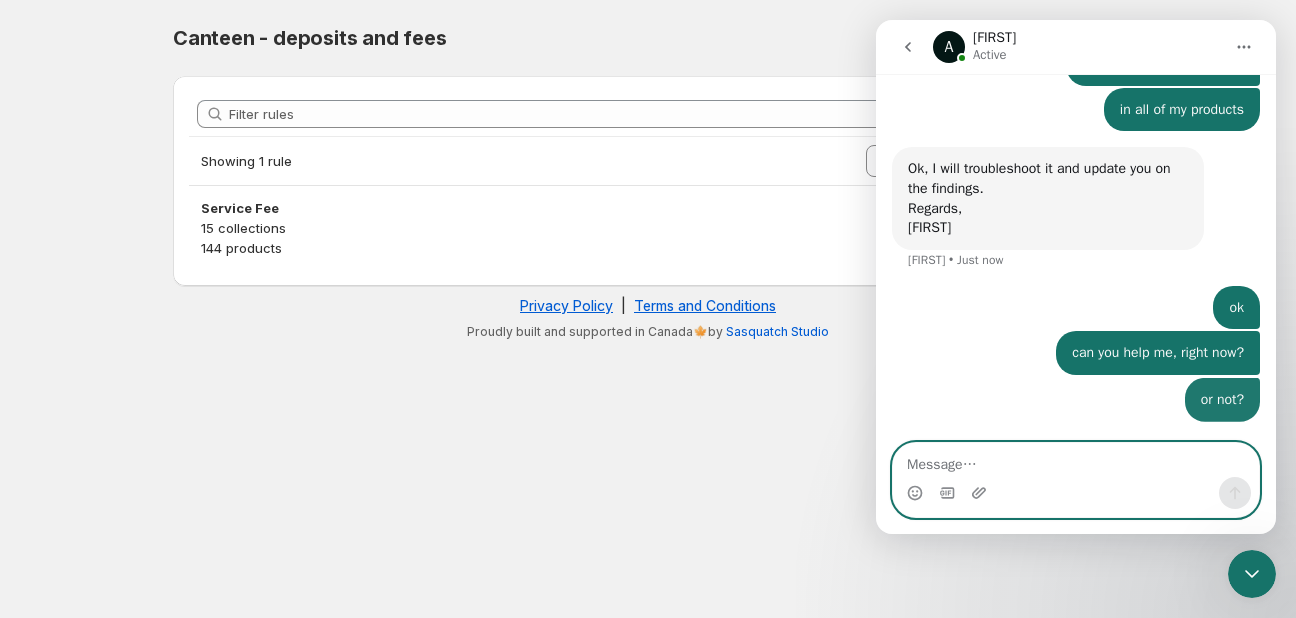 scroll, scrollTop: 1594, scrollLeft: 0, axis: vertical 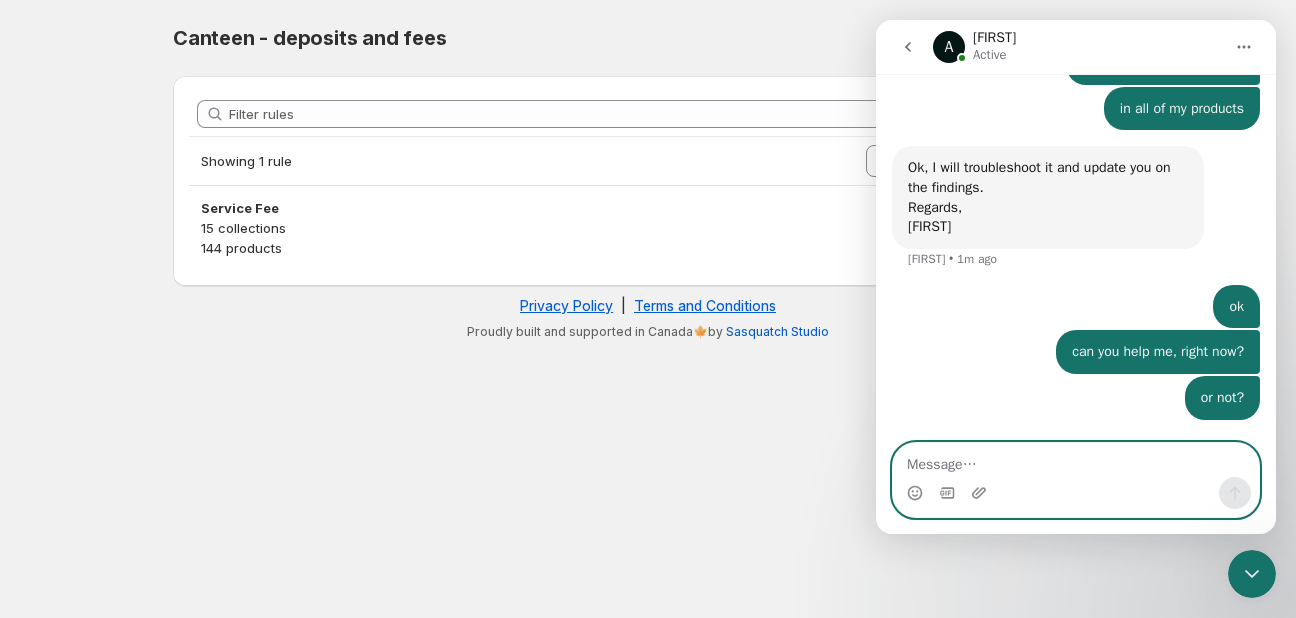 paste on "We urgently need to resolve this" 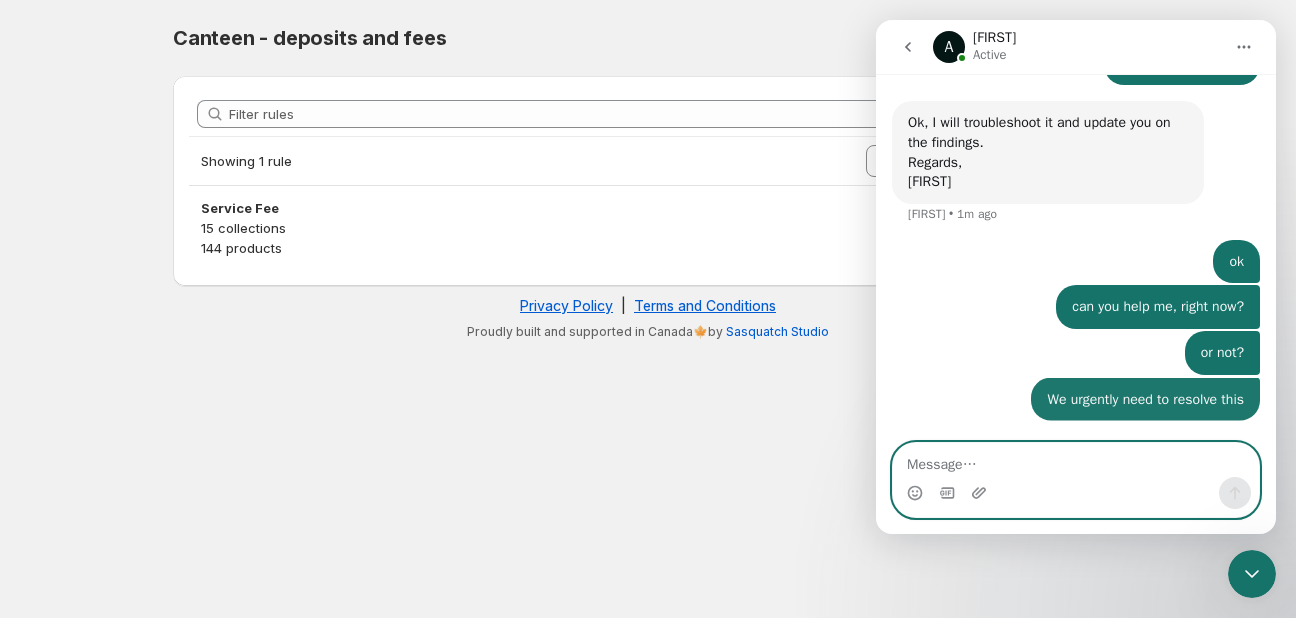 scroll, scrollTop: 1640, scrollLeft: 0, axis: vertical 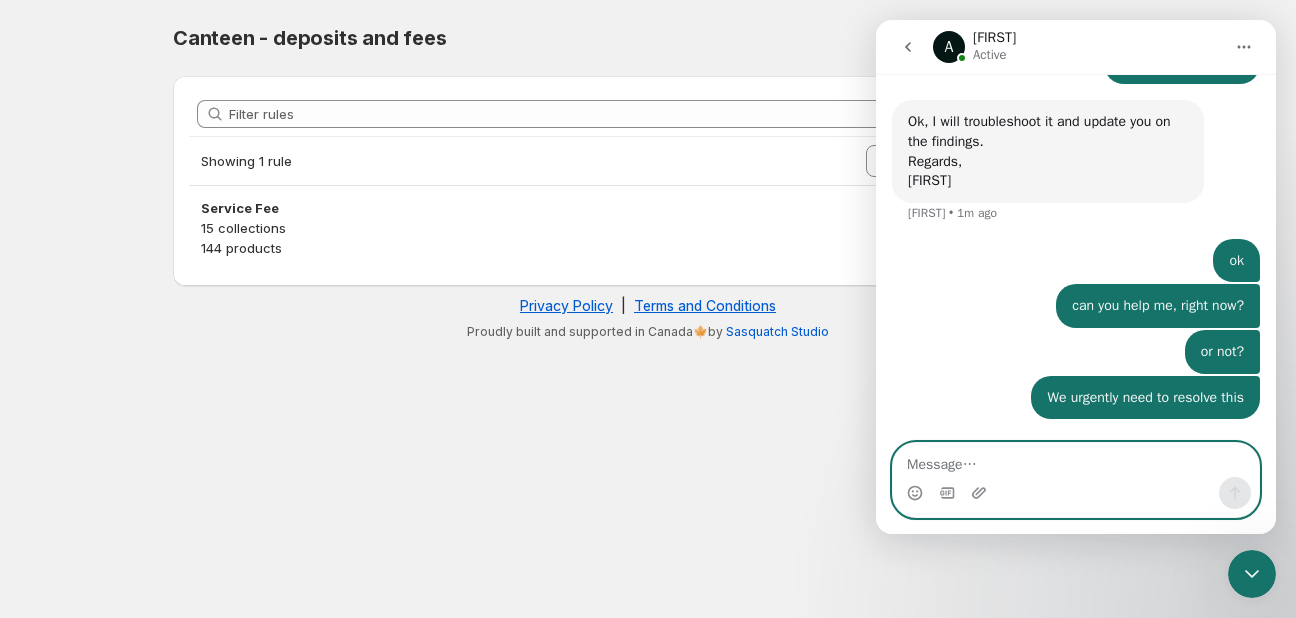 click at bounding box center (1076, 460) 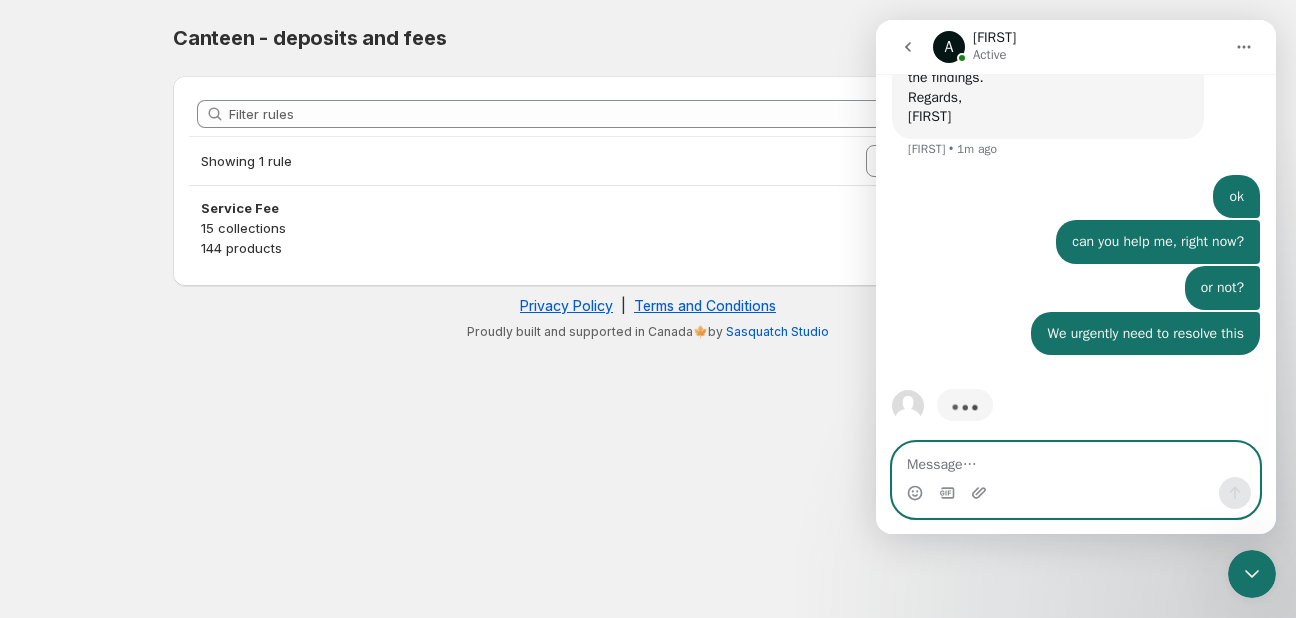 scroll, scrollTop: 1716, scrollLeft: 0, axis: vertical 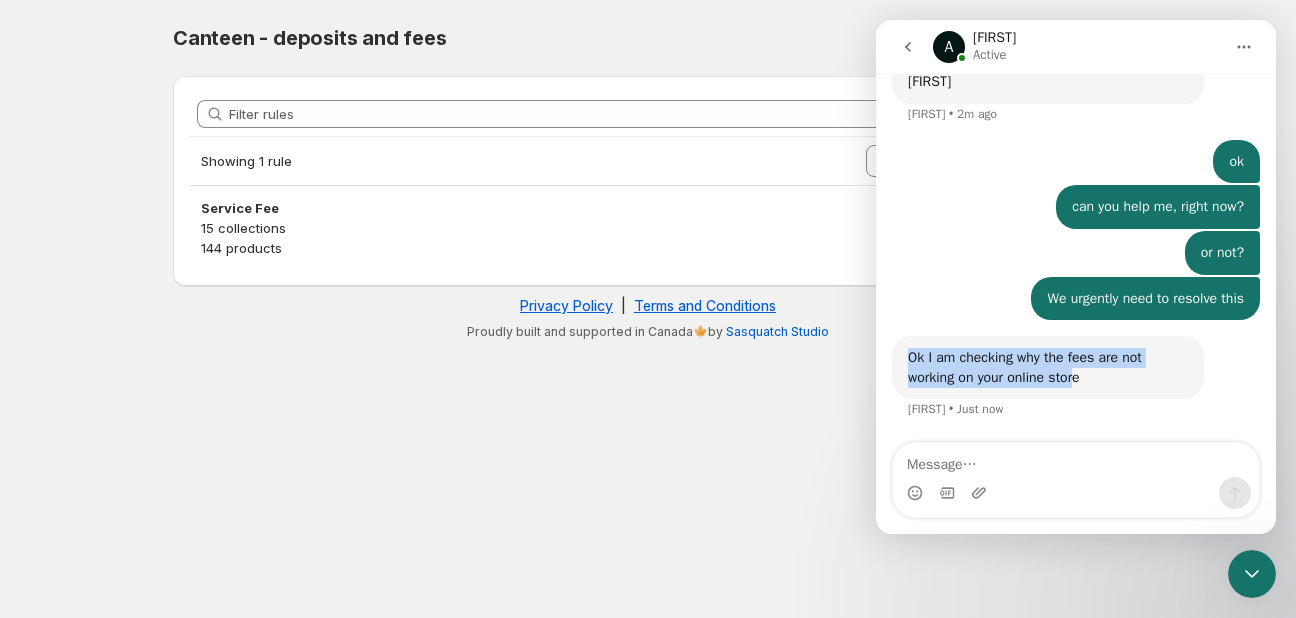 drag, startPoint x: 1076, startPoint y: 373, endPoint x: 903, endPoint y: 349, distance: 174.6568 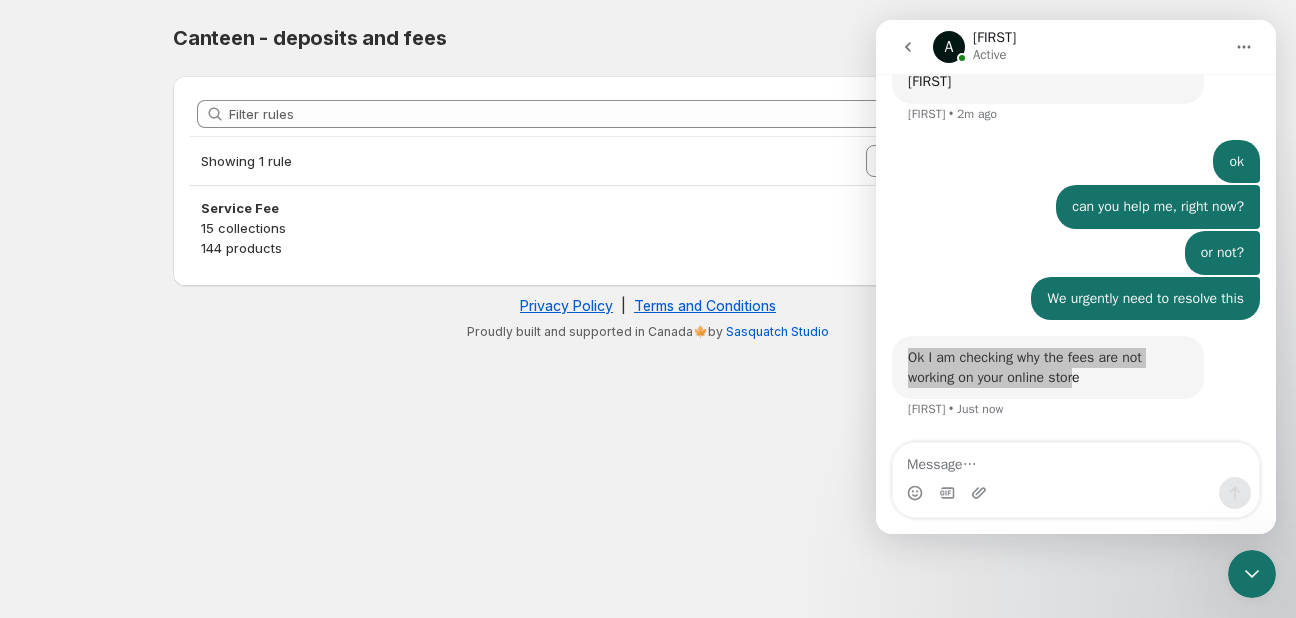 click on "Home Help Canteen - deposits and fees. This page is ready Canteen - deposits and fees Create deposit & fee rule Filter rules Showing 1 rule Sort by Last updated (newest) Last updated (oldest) Sort by Last updated (newest) Service Fee 15   collections 144   products Privacy Policy | Terms and Conditions Proudly built and supported in Canada🍁by    Sasquatch Studio" at bounding box center [648, 309] 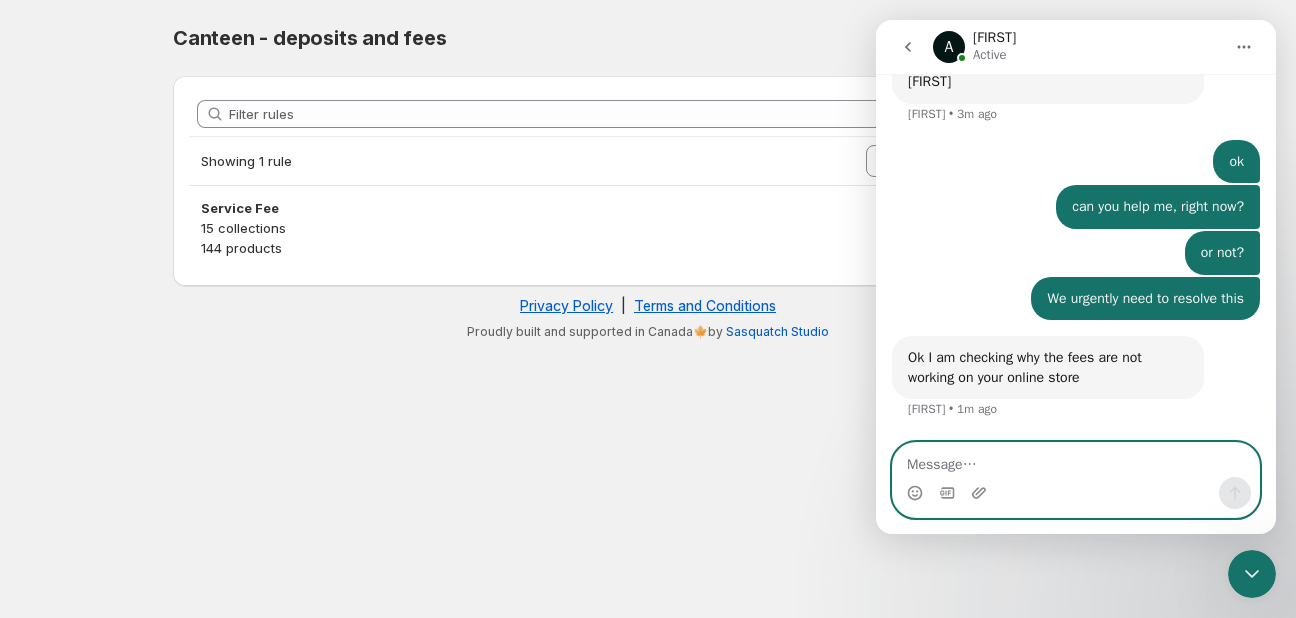 paste on "Okay, sounds good. Should I stay here or will you send me a response by email?" 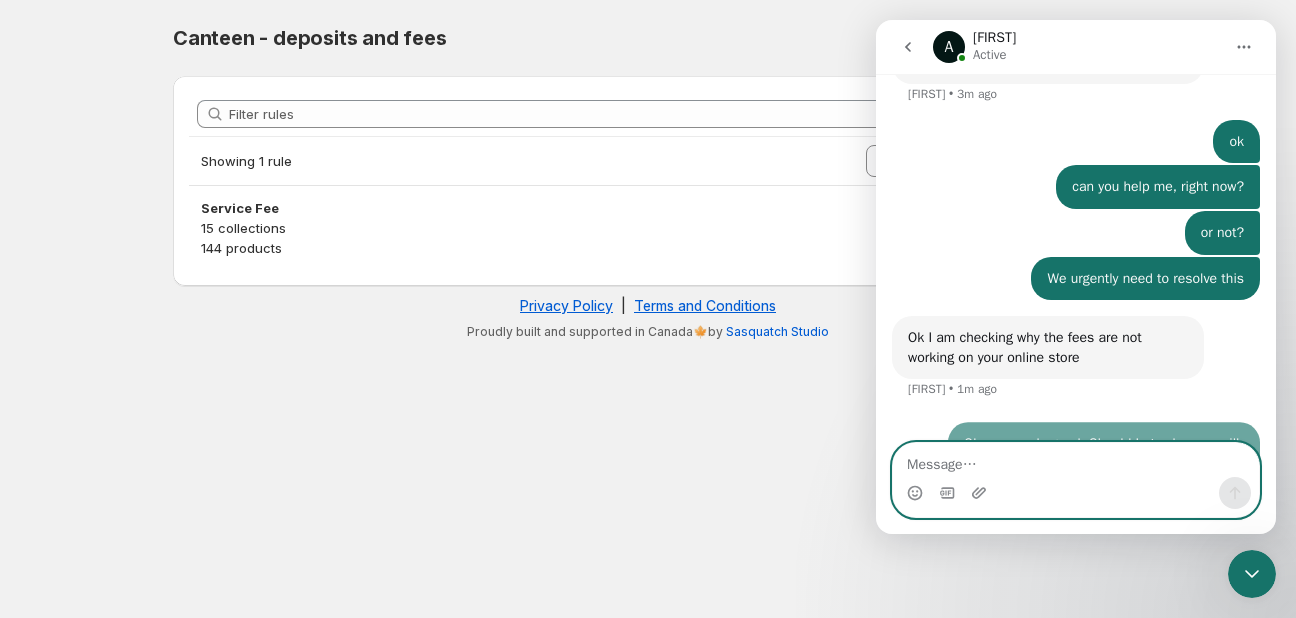 scroll, scrollTop: 1818, scrollLeft: 0, axis: vertical 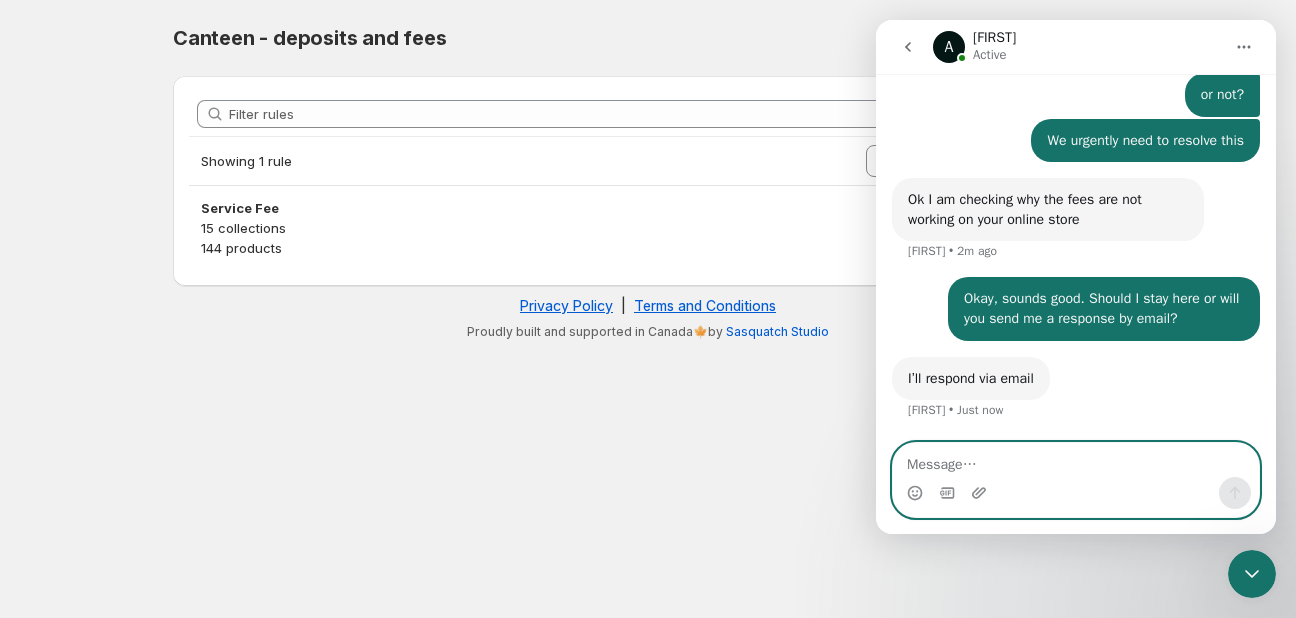 click at bounding box center (1076, 460) 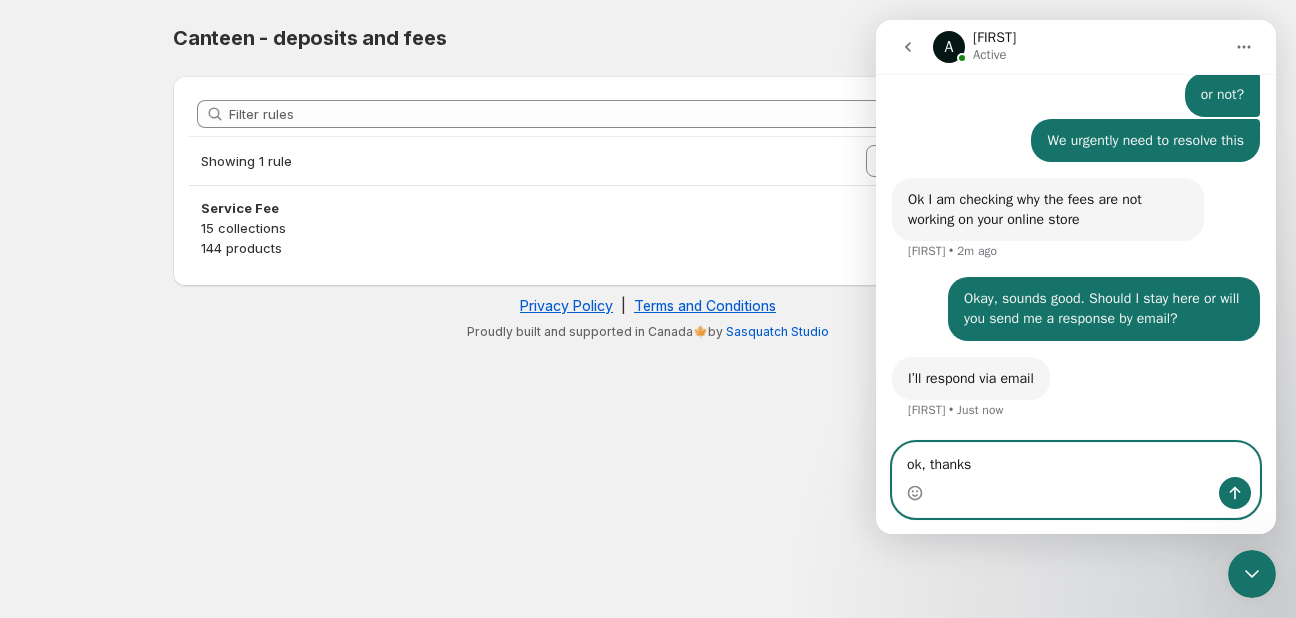 type on "ok, thanks!" 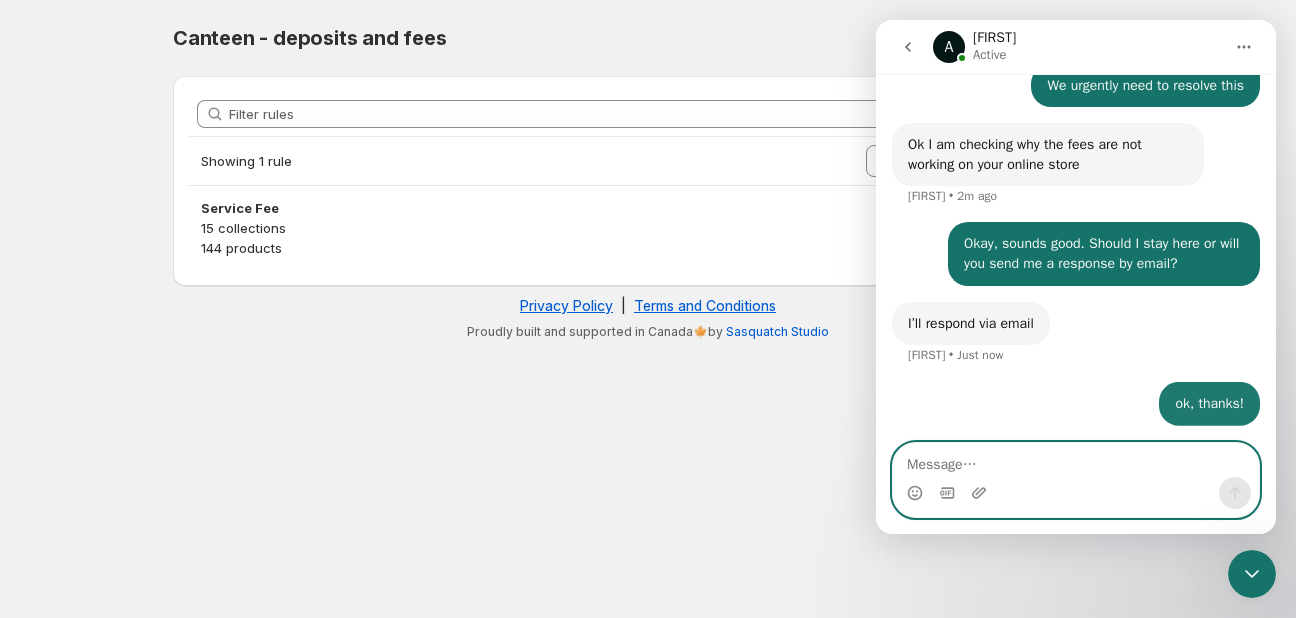 scroll, scrollTop: 1957, scrollLeft: 0, axis: vertical 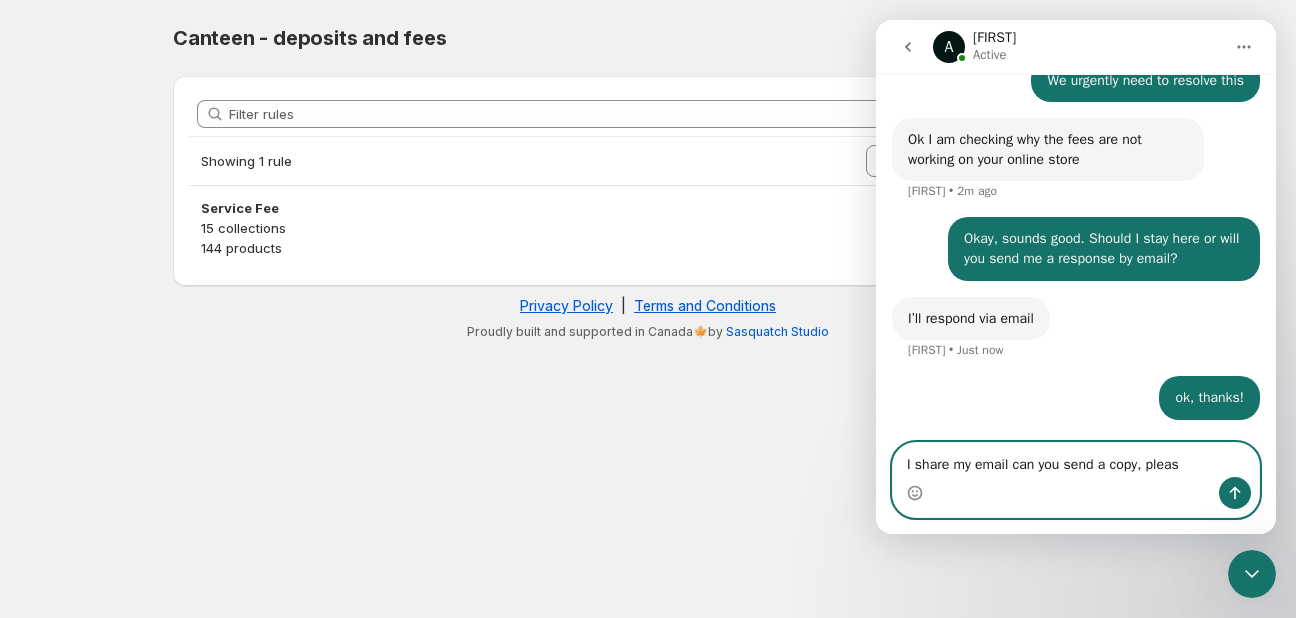 type on "I share my email can you send a copy, please" 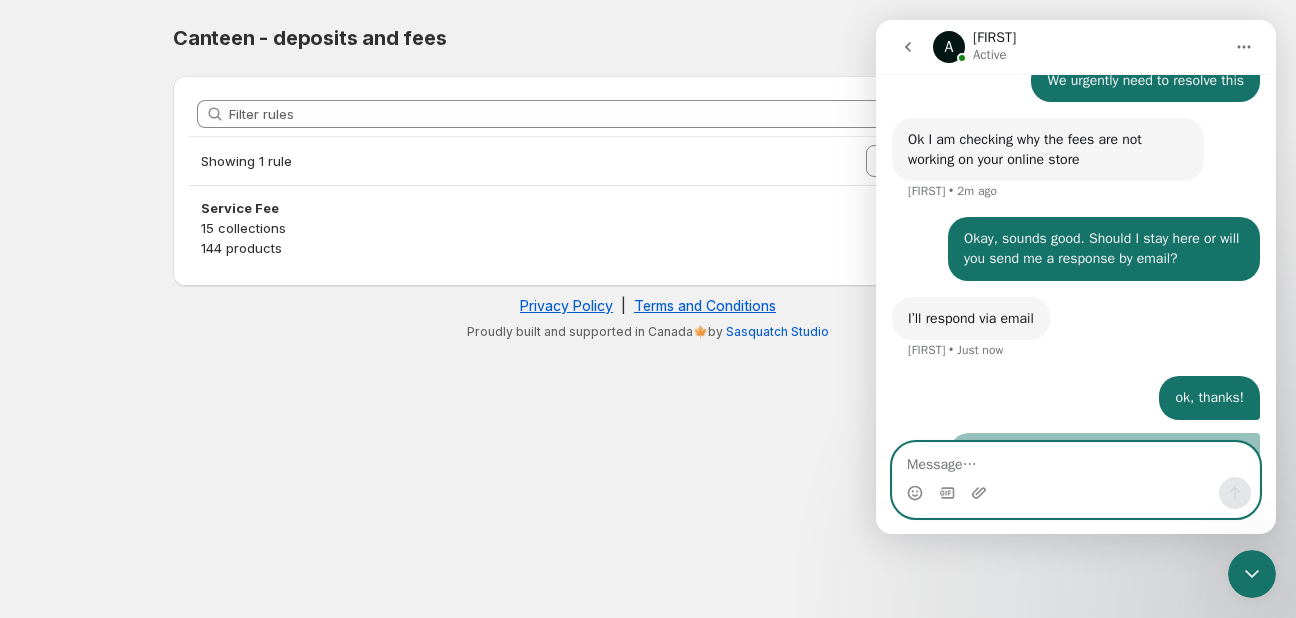 scroll, scrollTop: 2003, scrollLeft: 0, axis: vertical 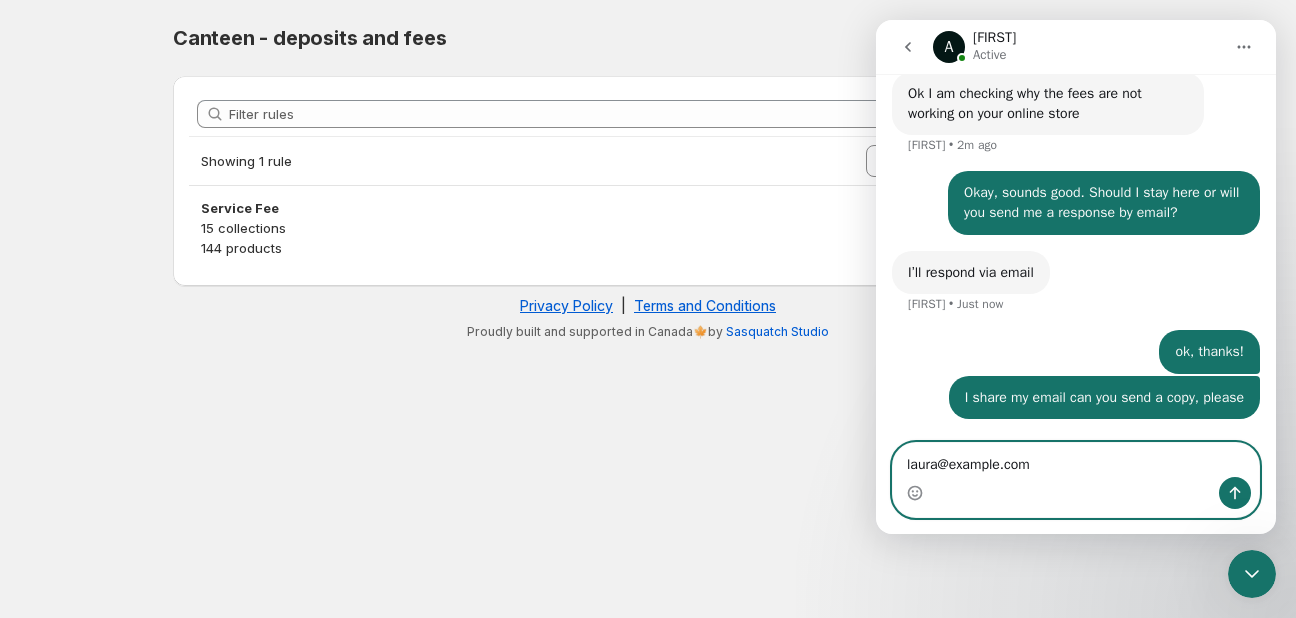 type on "[EMAIL]" 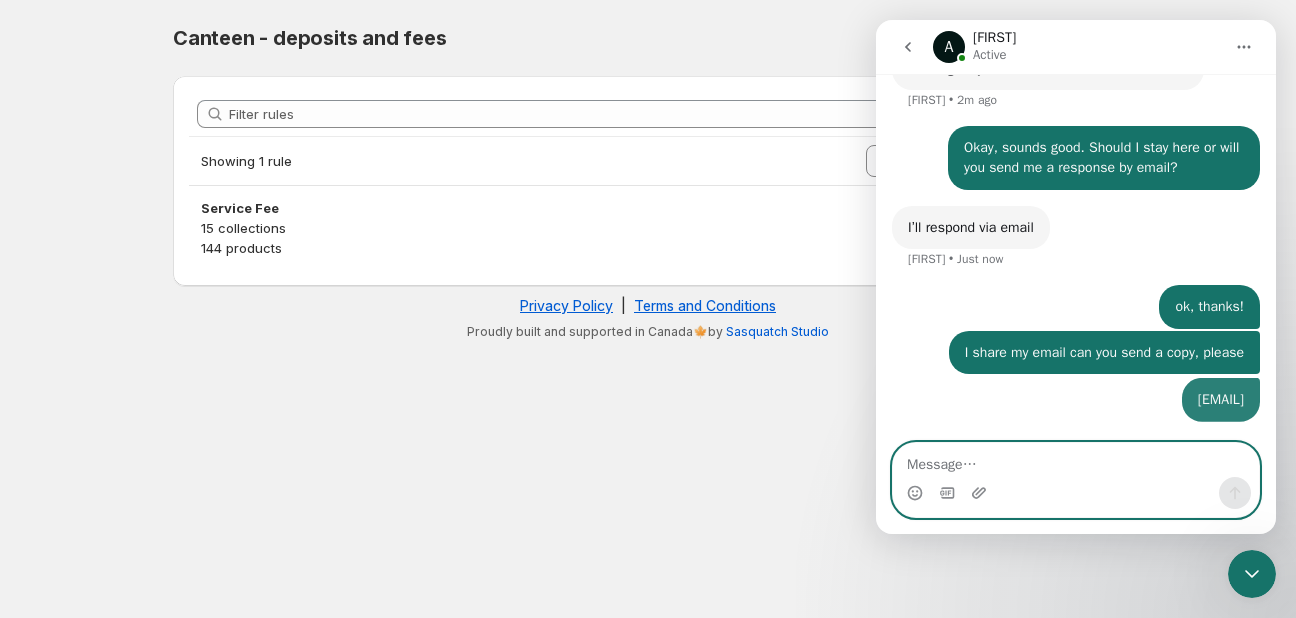 scroll, scrollTop: 2048, scrollLeft: 0, axis: vertical 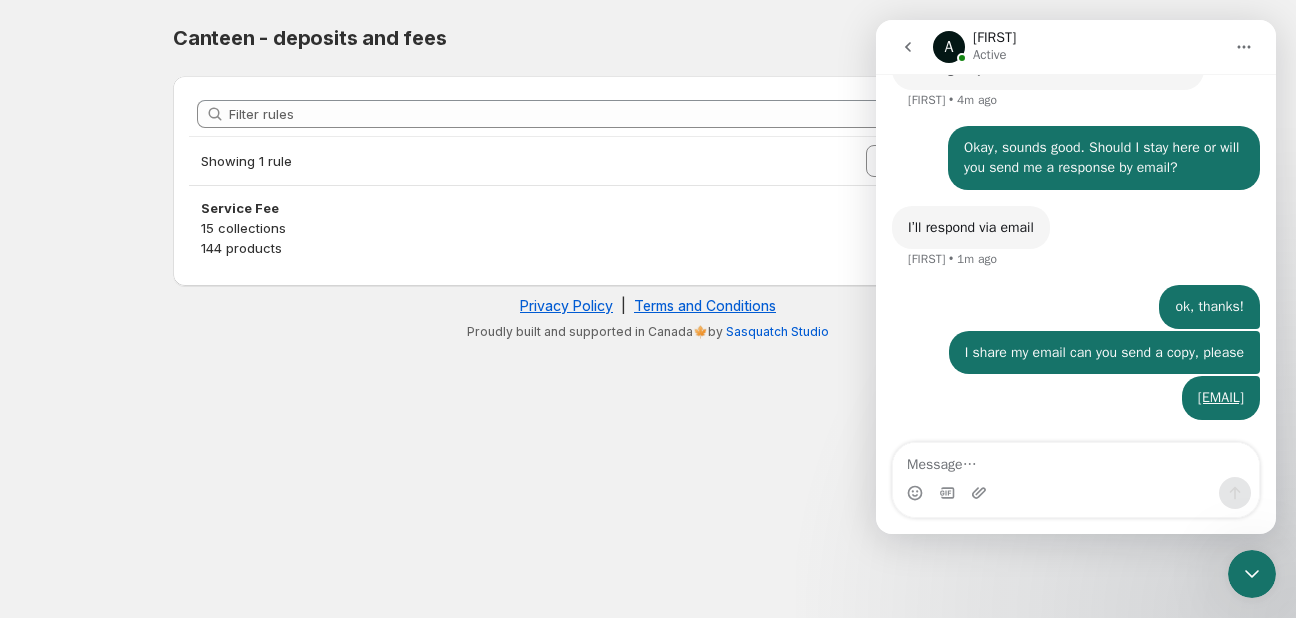 click on "Home Help Canteen - deposits and fees. This page is ready Canteen - deposits and fees Create deposit & fee rule Filter rules Showing 1 rule Sort by Last updated (newest) Last updated (oldest) Sort by Last updated (newest) Service Fee 15   collections 144   products Privacy Policy | Terms and Conditions Proudly built and supported in Canada🍁by    Sasquatch Studio" at bounding box center (648, 309) 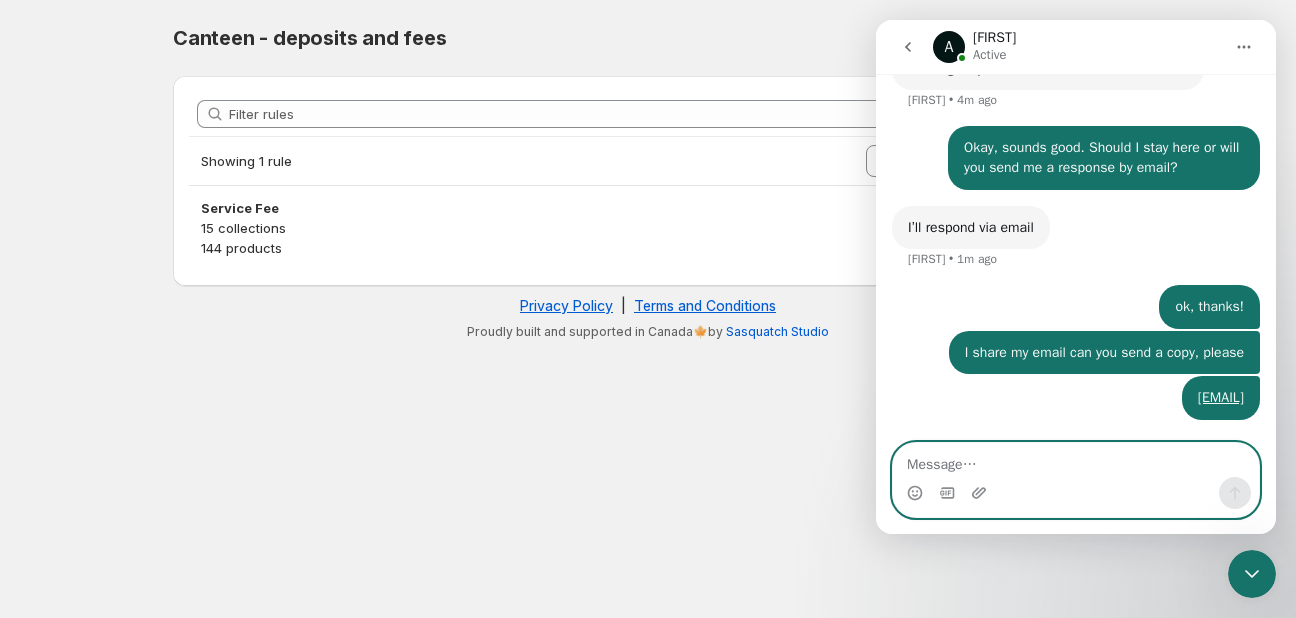 click at bounding box center (1076, 460) 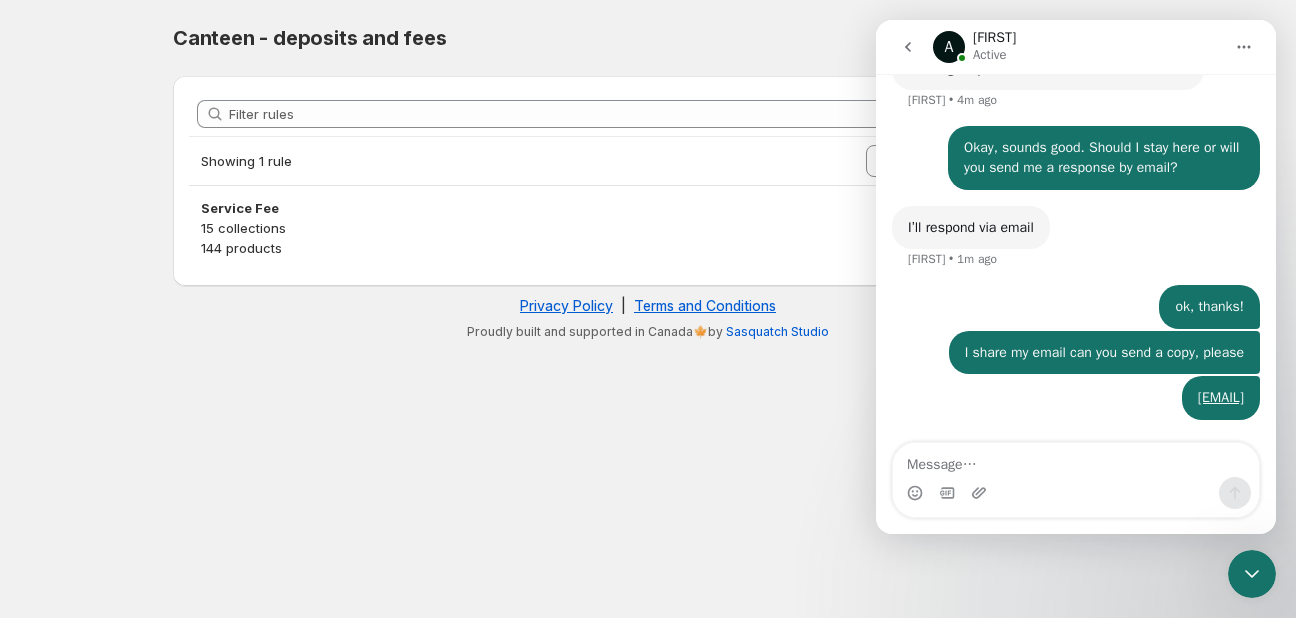 click on "Home Help Canteen - deposits and fees. This page is ready Canteen - deposits and fees Create deposit & fee rule Filter rules Showing 1 rule Sort by Last updated (newest) Last updated (oldest) Sort by Last updated (newest) Service Fee 15   collections 144   products Privacy Policy | Terms and Conditions Proudly built and supported in Canada🍁by    Sasquatch Studio" at bounding box center [648, 309] 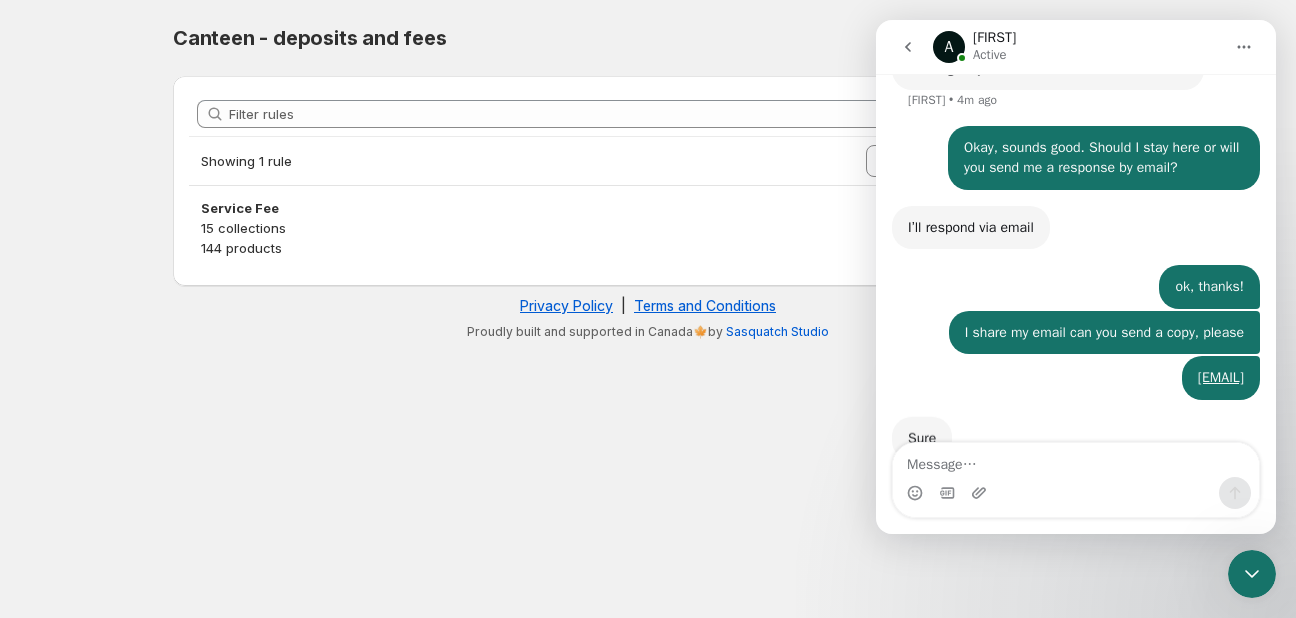 scroll, scrollTop: 2108, scrollLeft: 0, axis: vertical 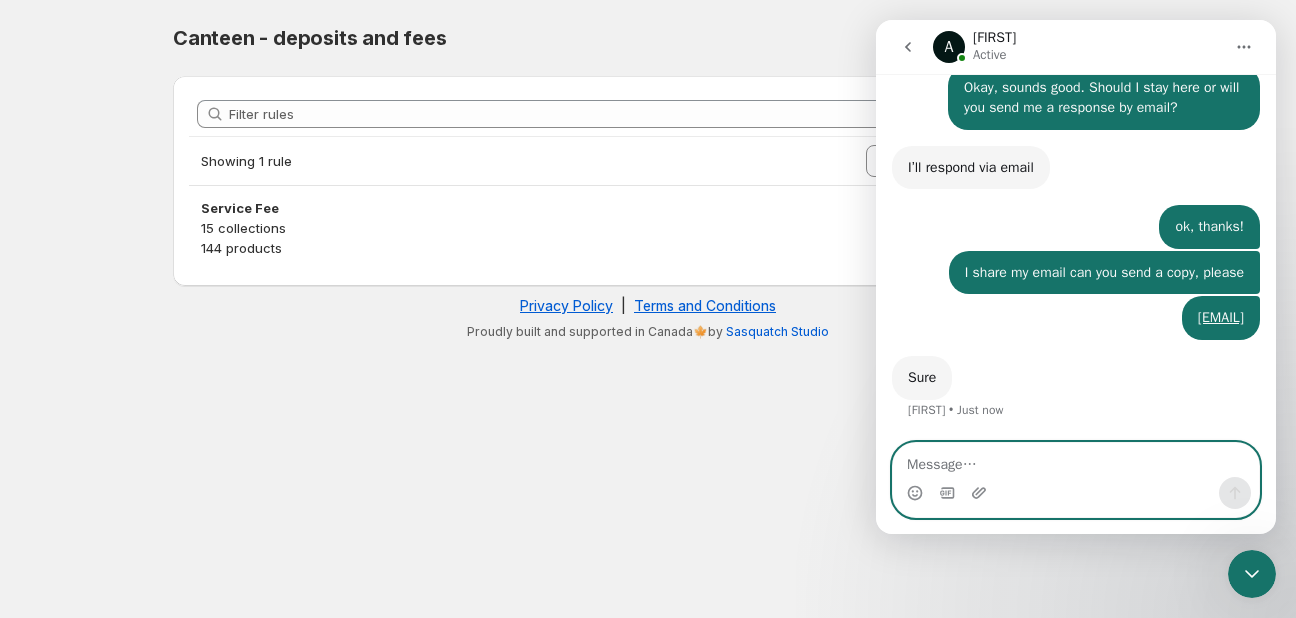 click at bounding box center [1076, 460] 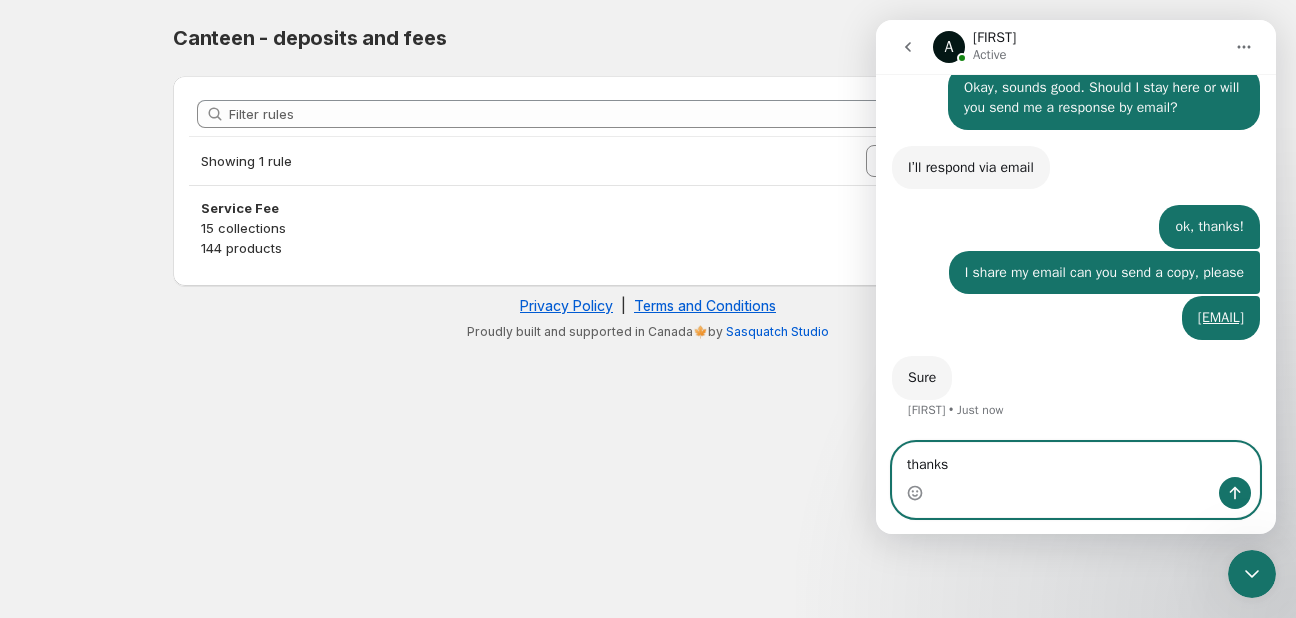 type on "thanks!" 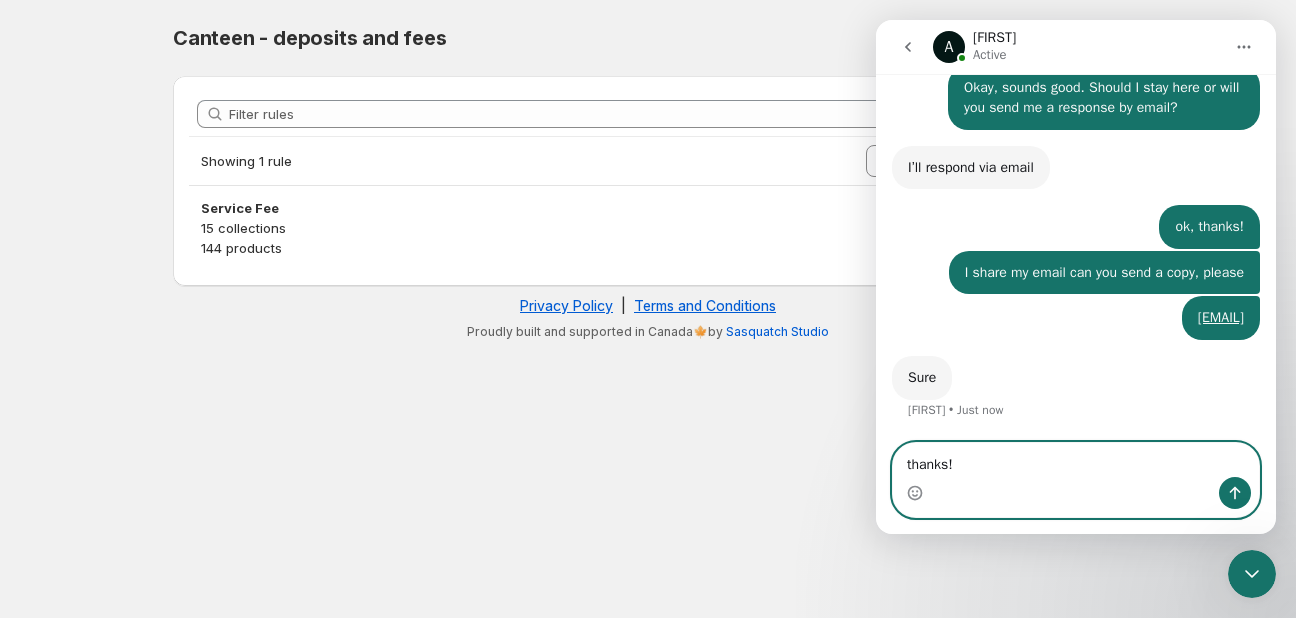 type 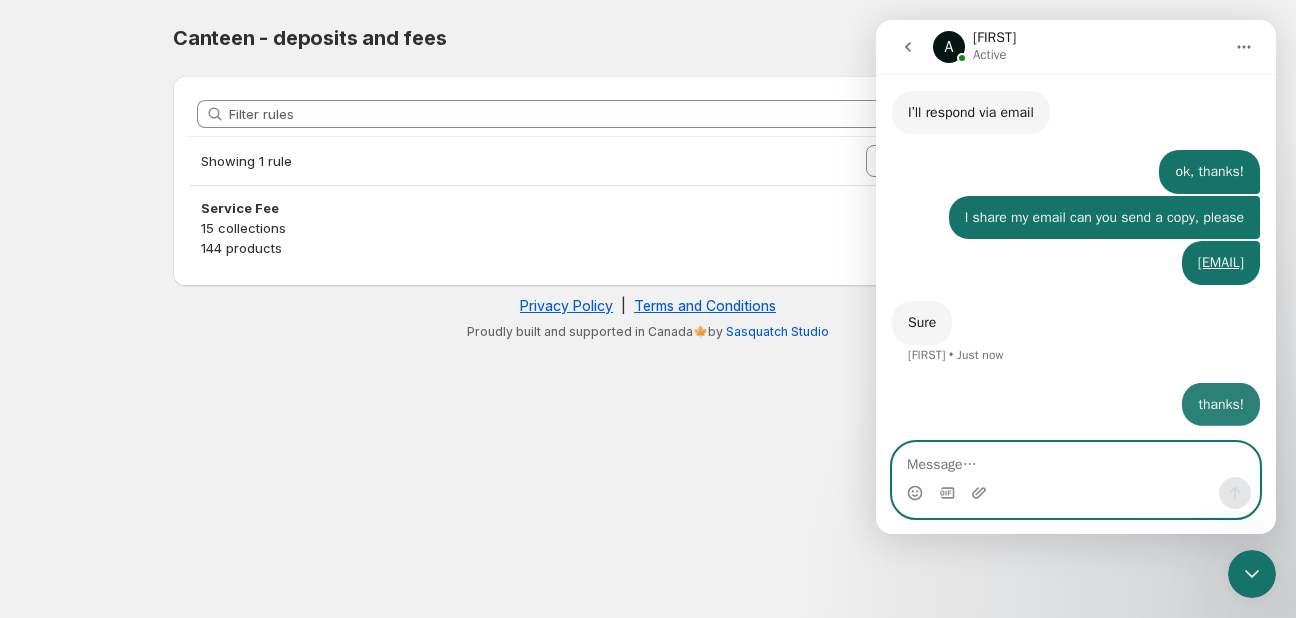 scroll, scrollTop: 2168, scrollLeft: 0, axis: vertical 